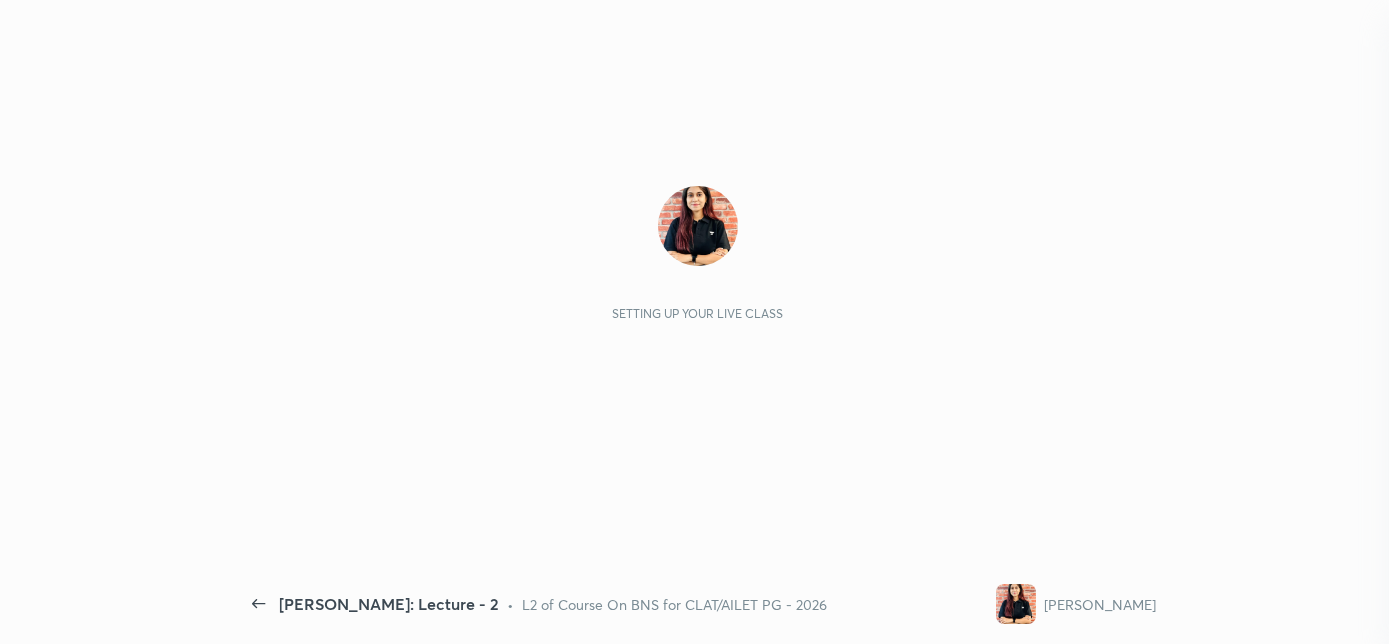 scroll, scrollTop: 0, scrollLeft: 0, axis: both 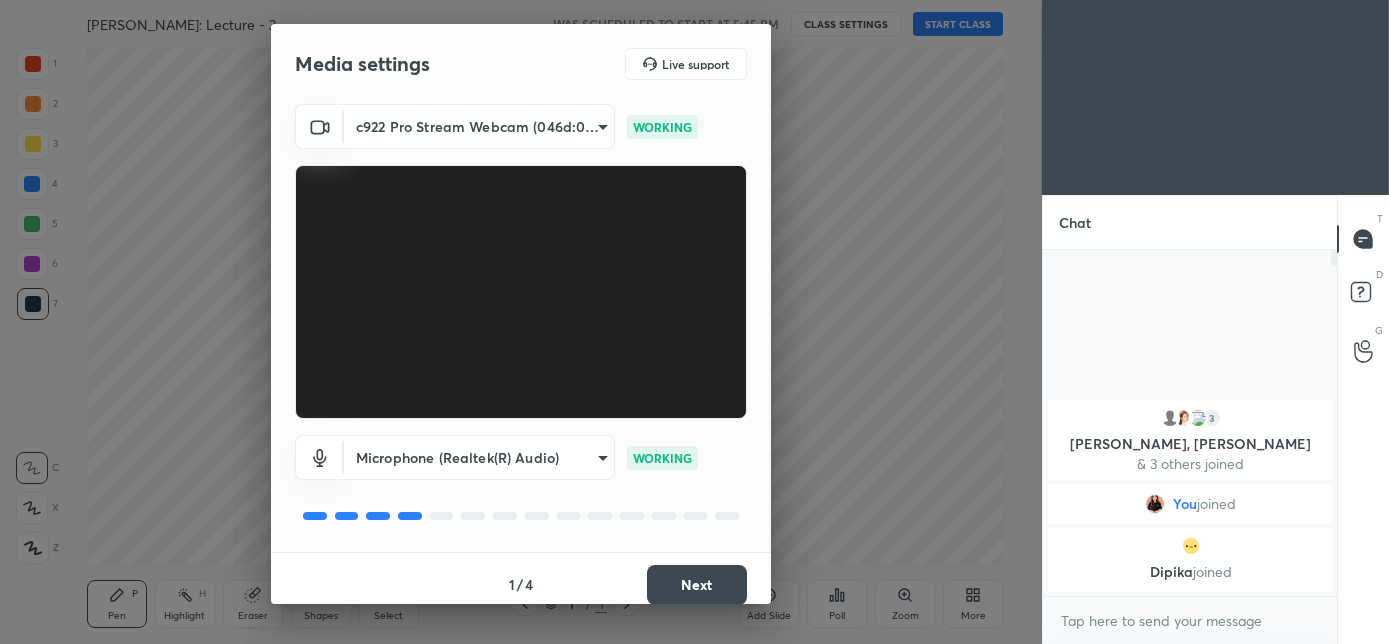 click on "Next" at bounding box center [697, 585] 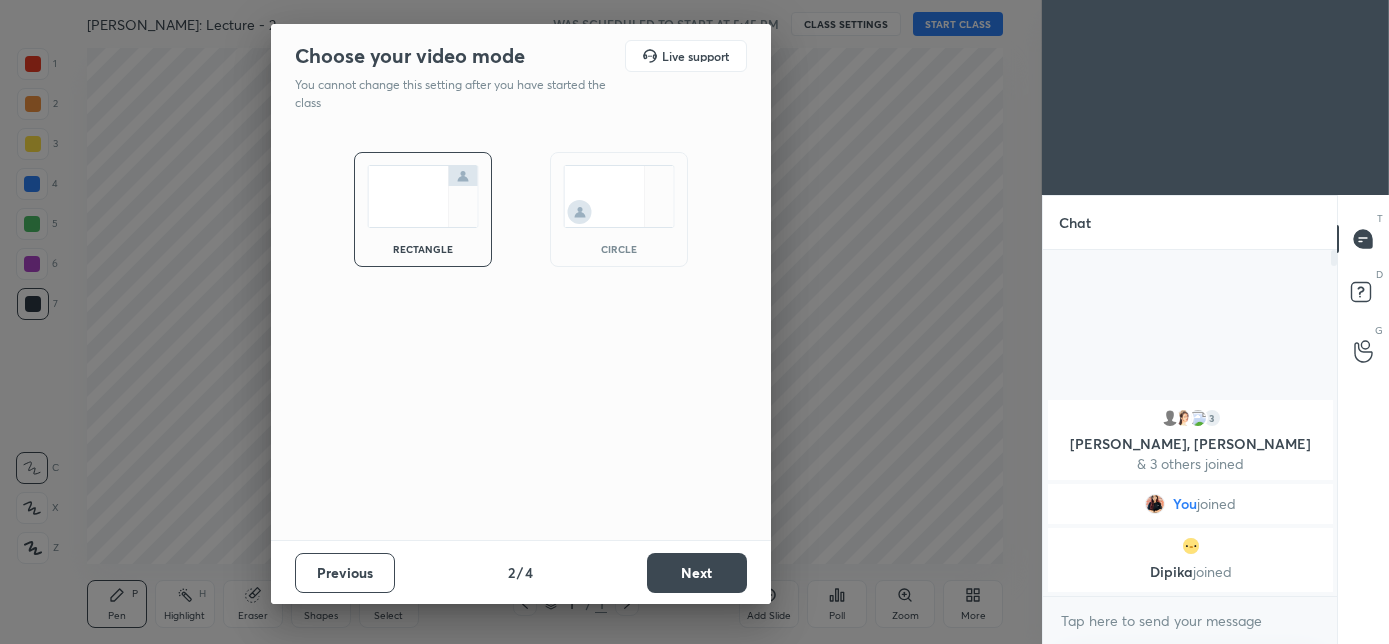 click at bounding box center (619, 196) 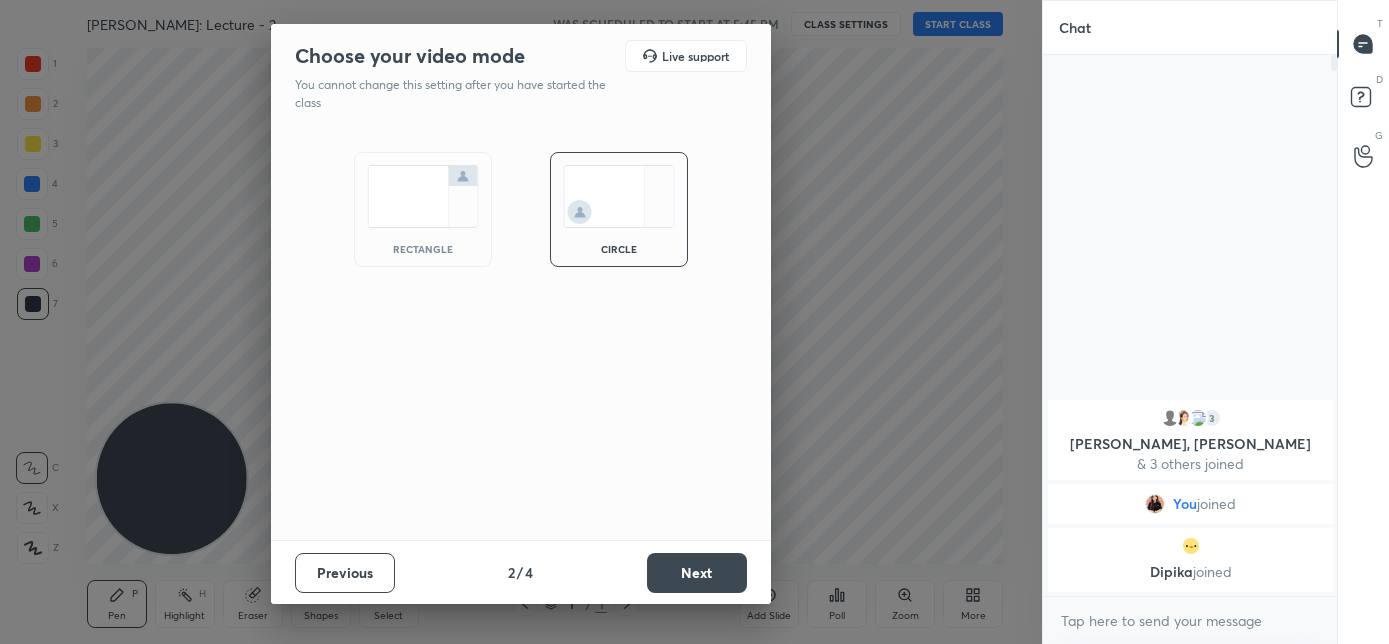 scroll, scrollTop: 6, scrollLeft: 7, axis: both 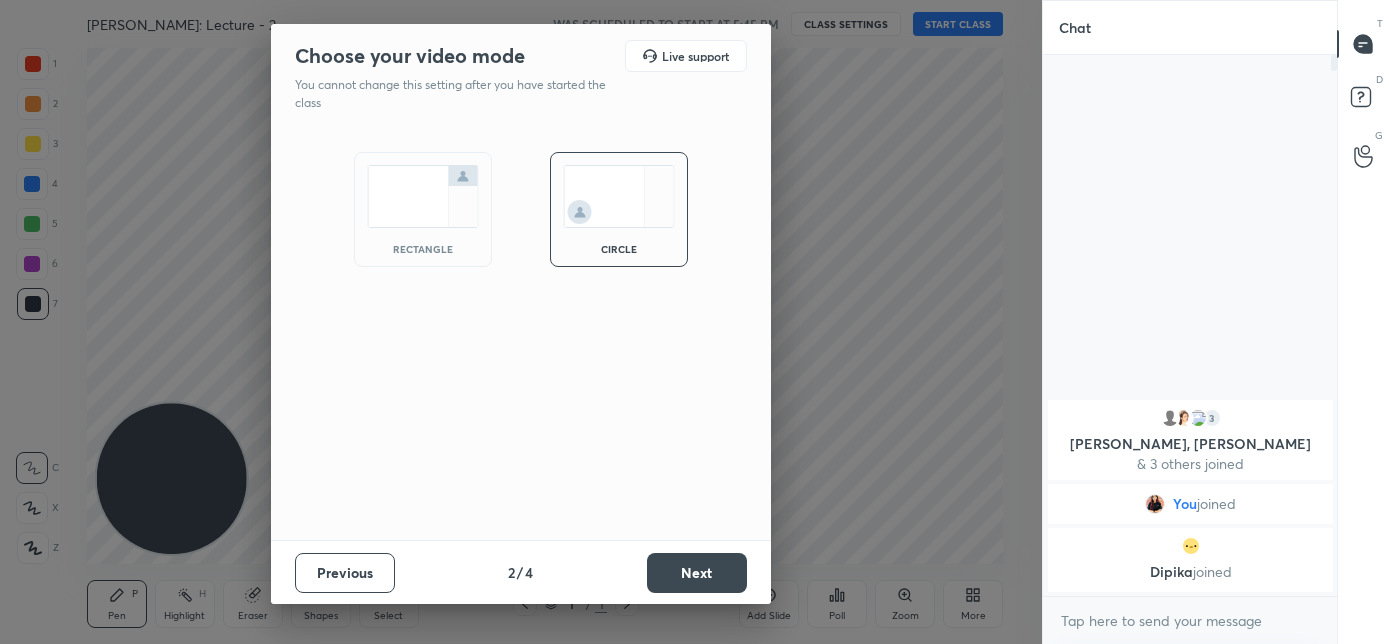 click on "Next" at bounding box center (697, 573) 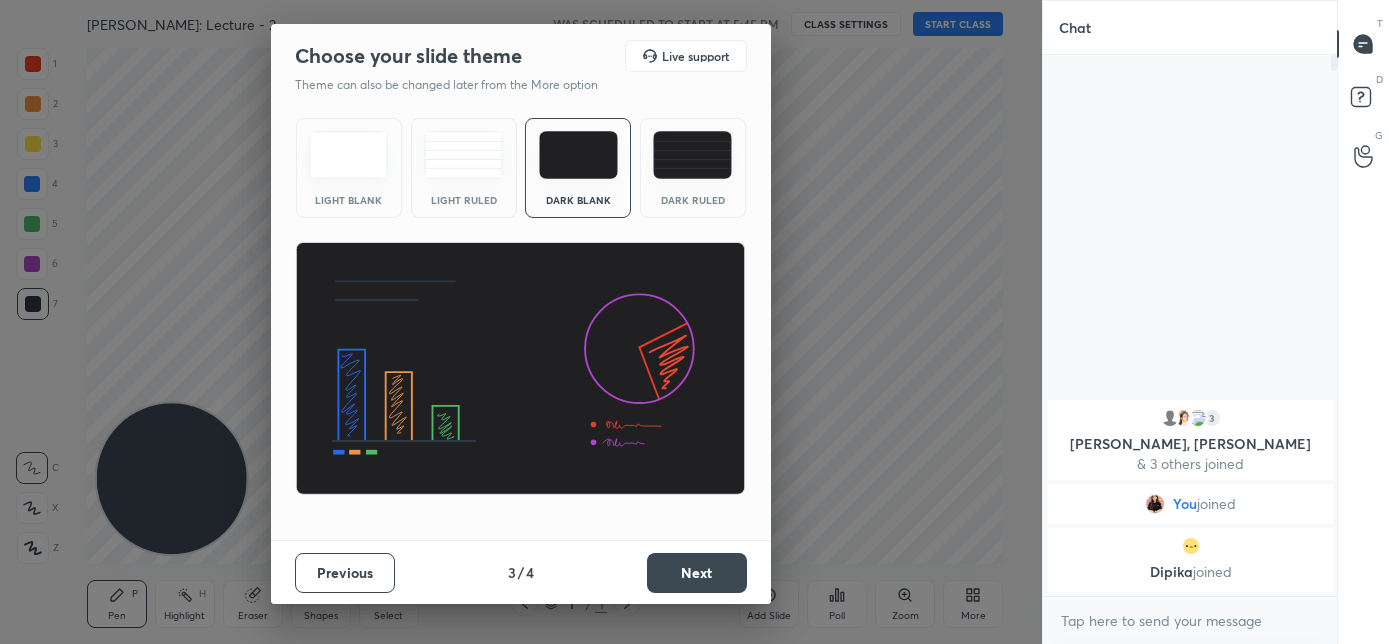 click on "Next" at bounding box center [697, 573] 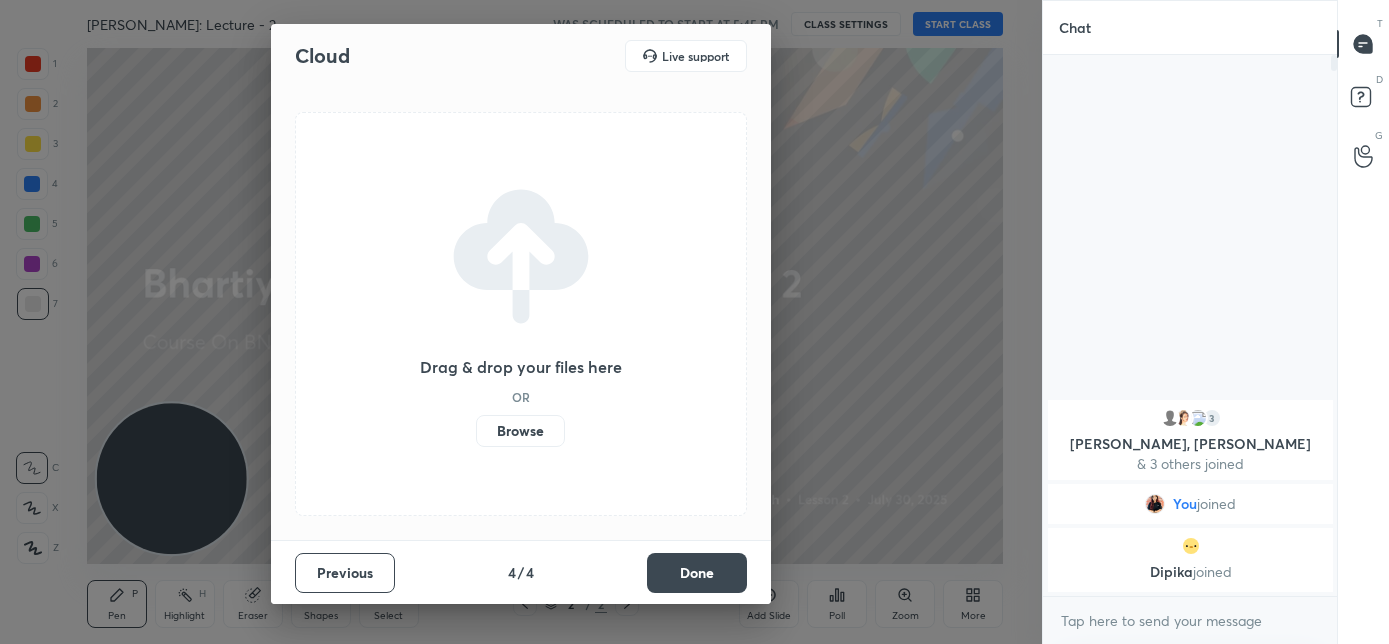 click on "Done" at bounding box center [697, 573] 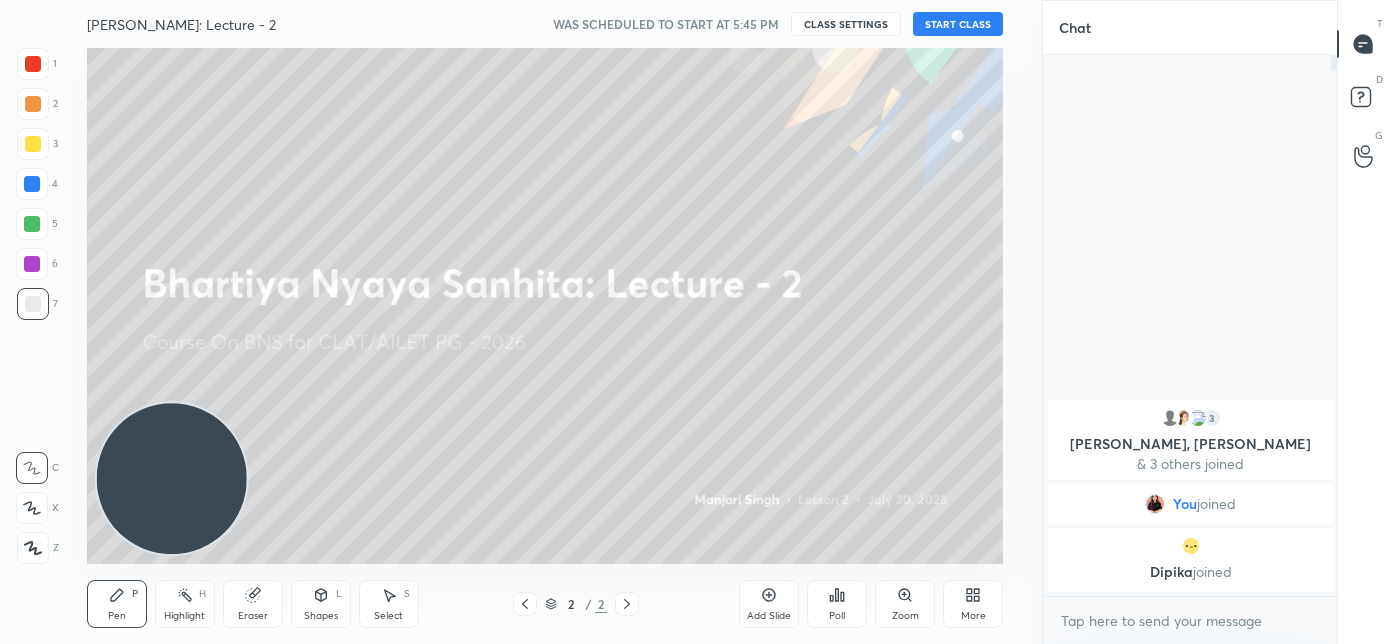 click on "START CLASS" at bounding box center [958, 24] 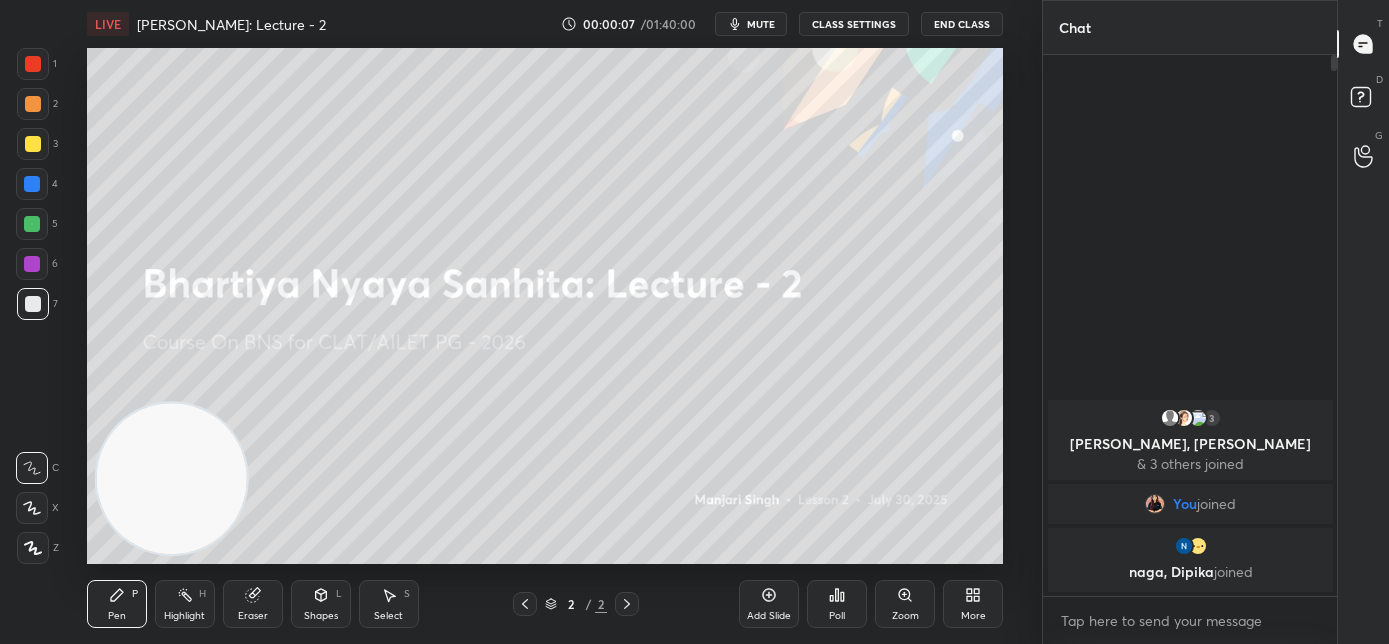 click on "mute" at bounding box center [761, 24] 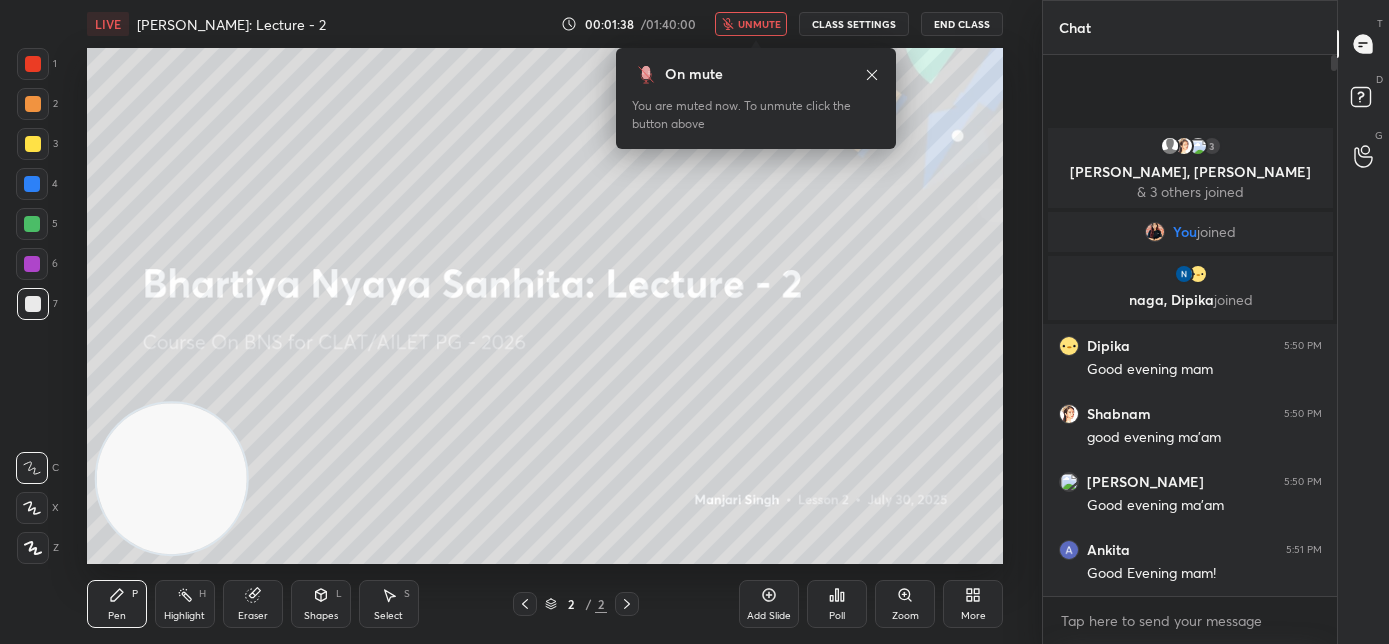 click on "unmute" at bounding box center [759, 24] 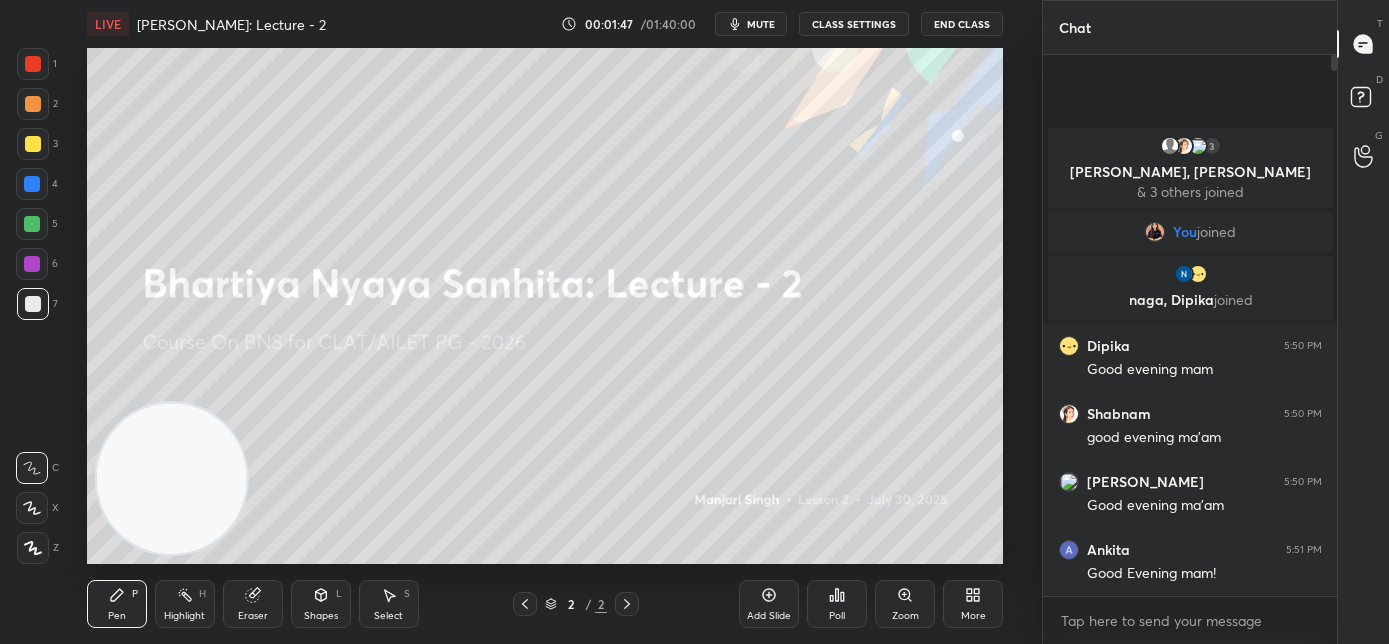 click on "mute" at bounding box center (761, 24) 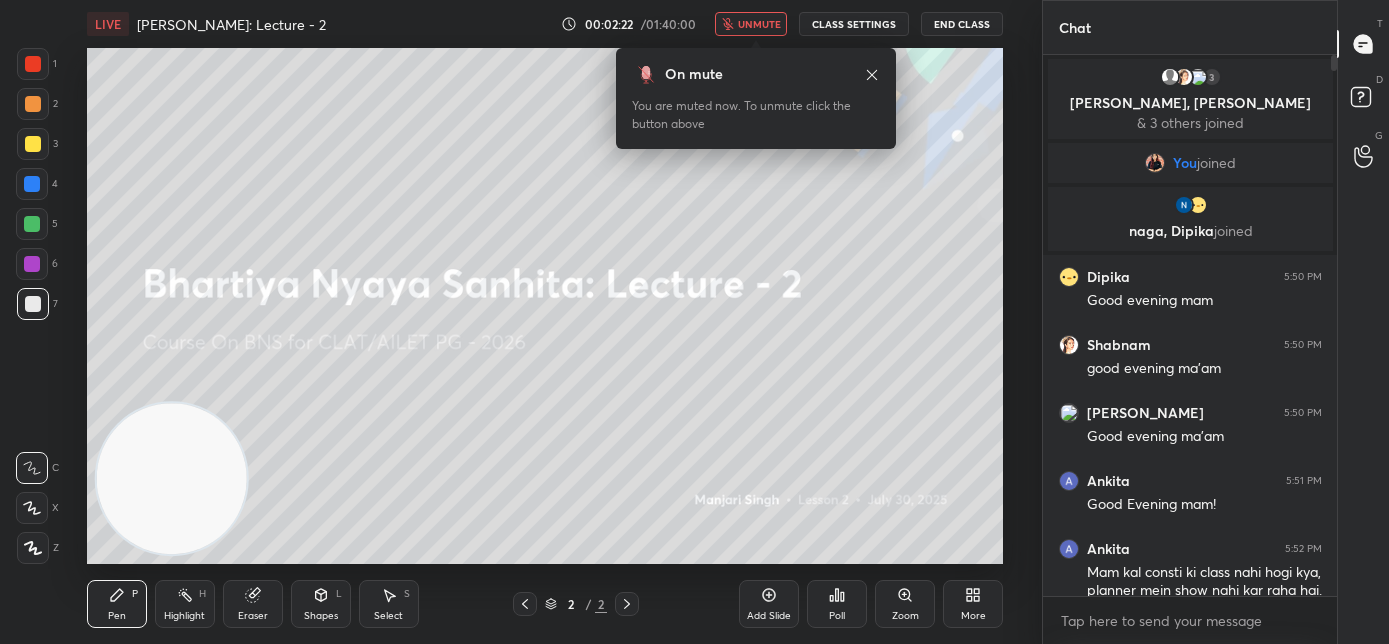 click on "unmute" at bounding box center (759, 24) 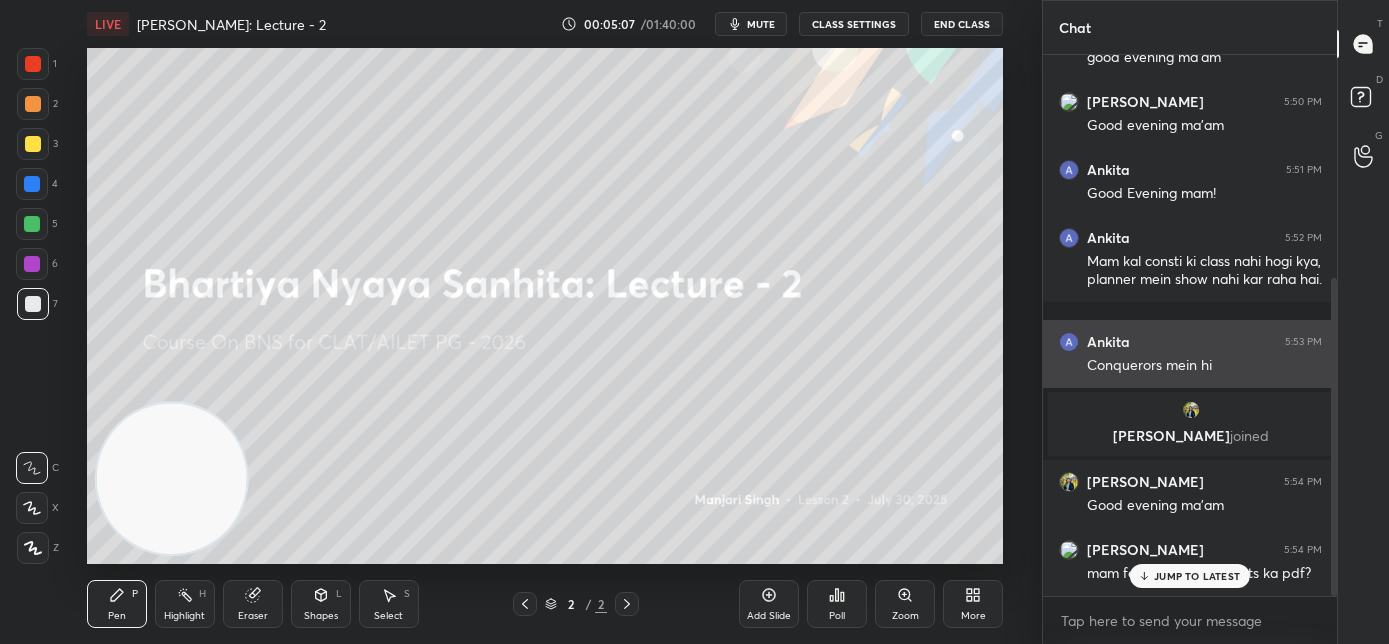 scroll, scrollTop: 378, scrollLeft: 0, axis: vertical 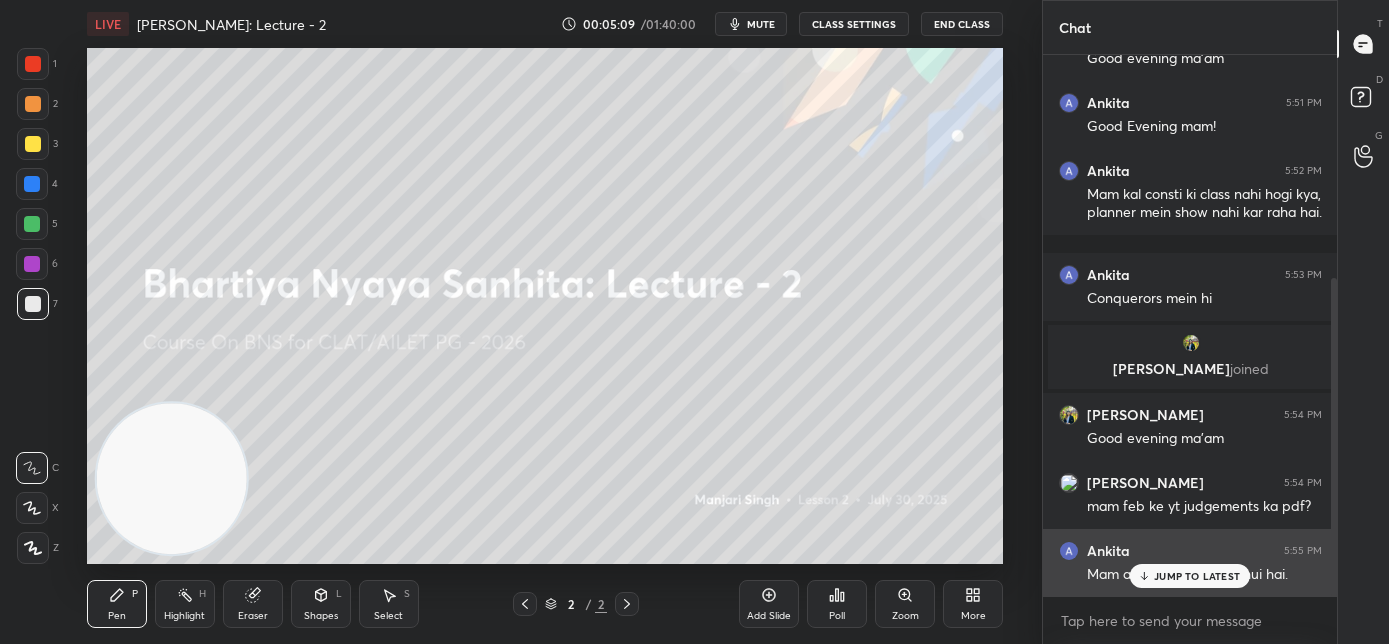 click 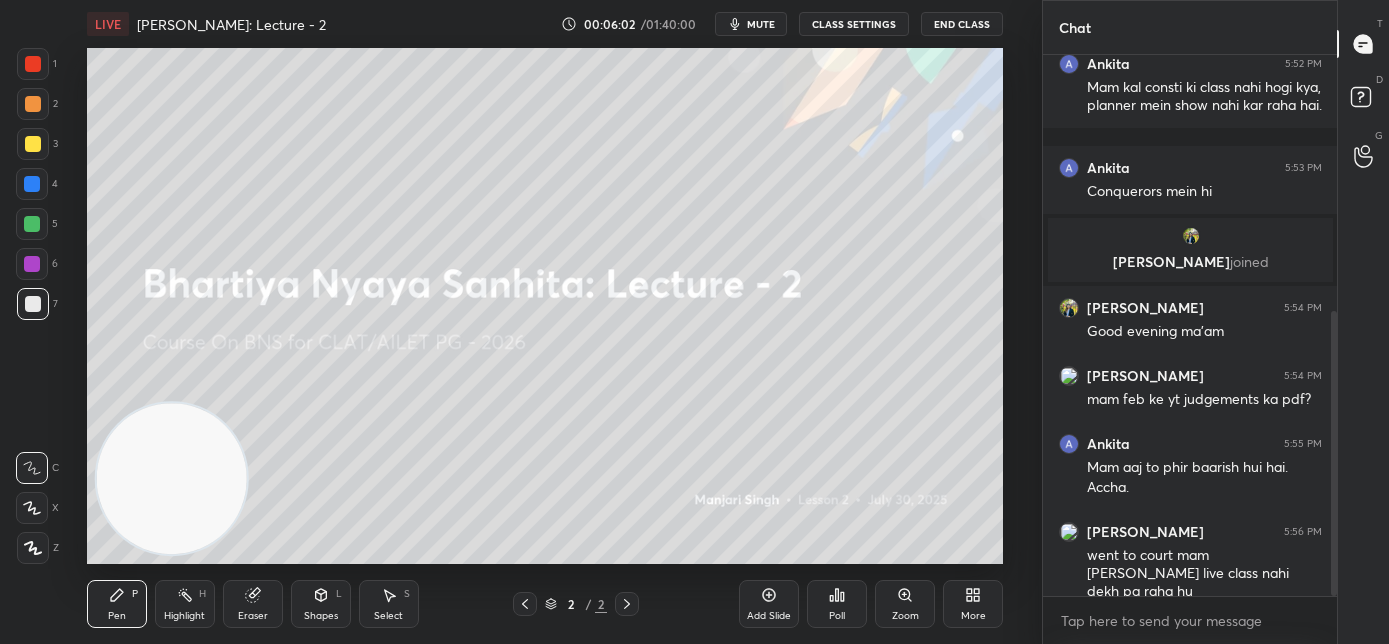 scroll, scrollTop: 552, scrollLeft: 0, axis: vertical 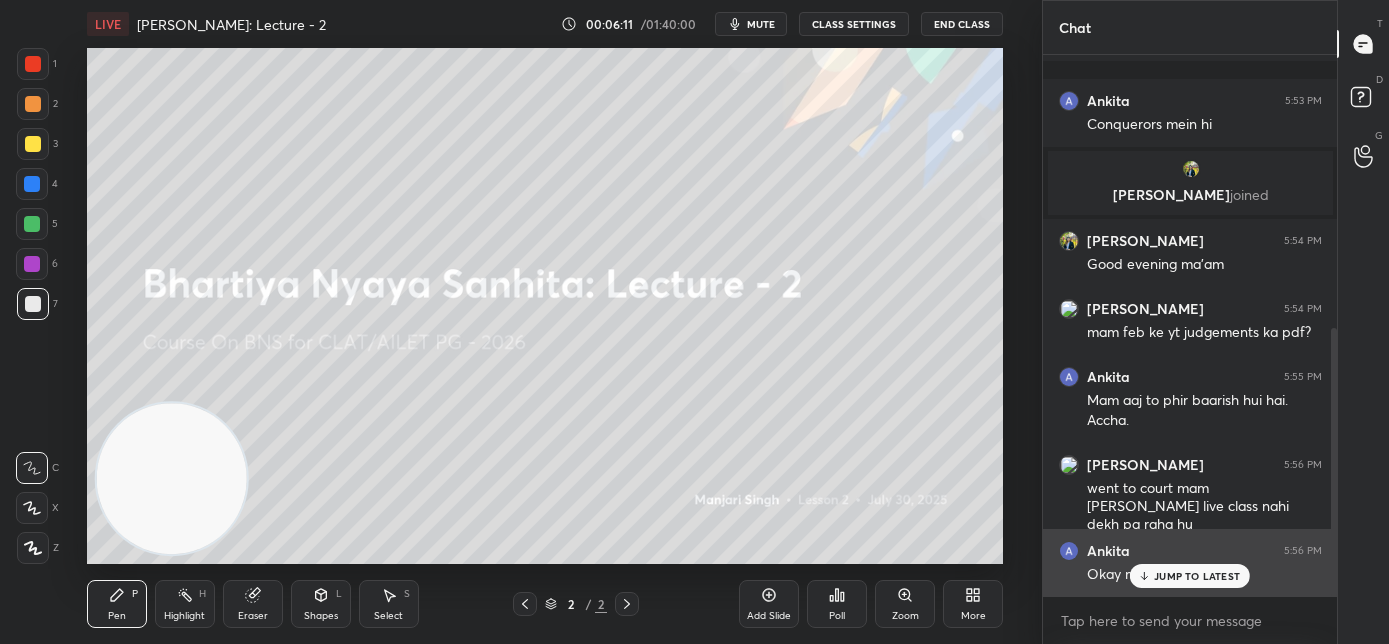 click 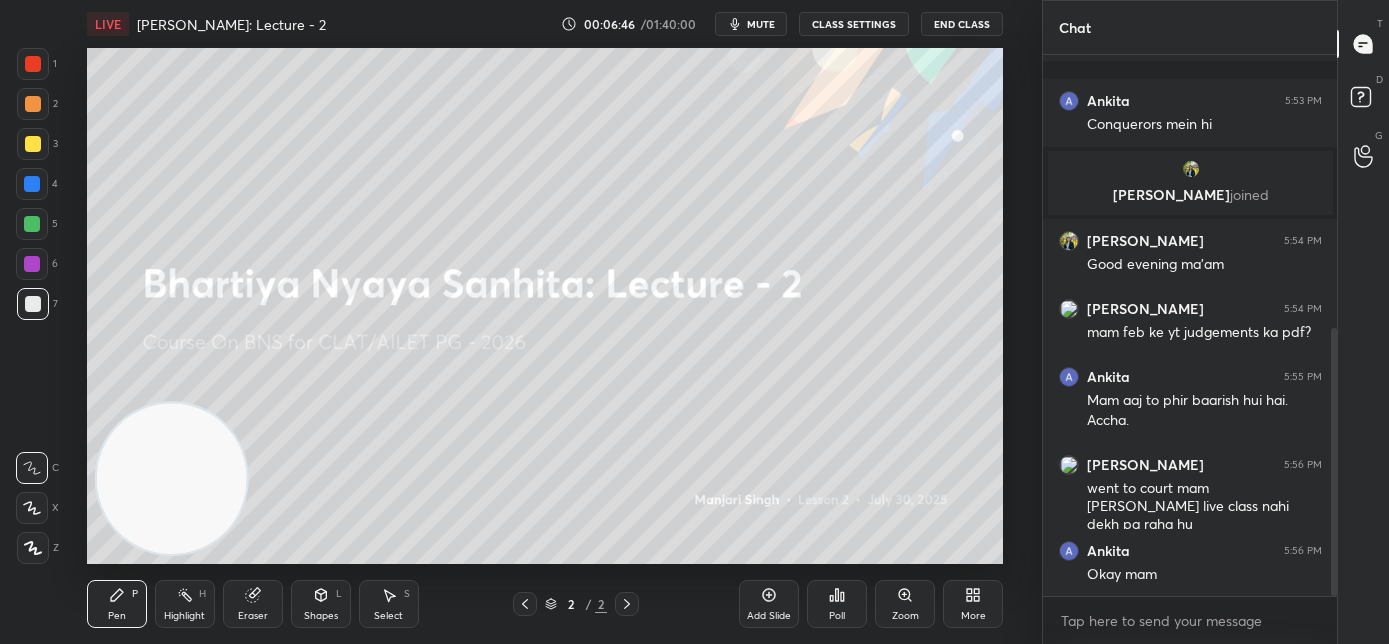 click on "More" at bounding box center [973, 604] 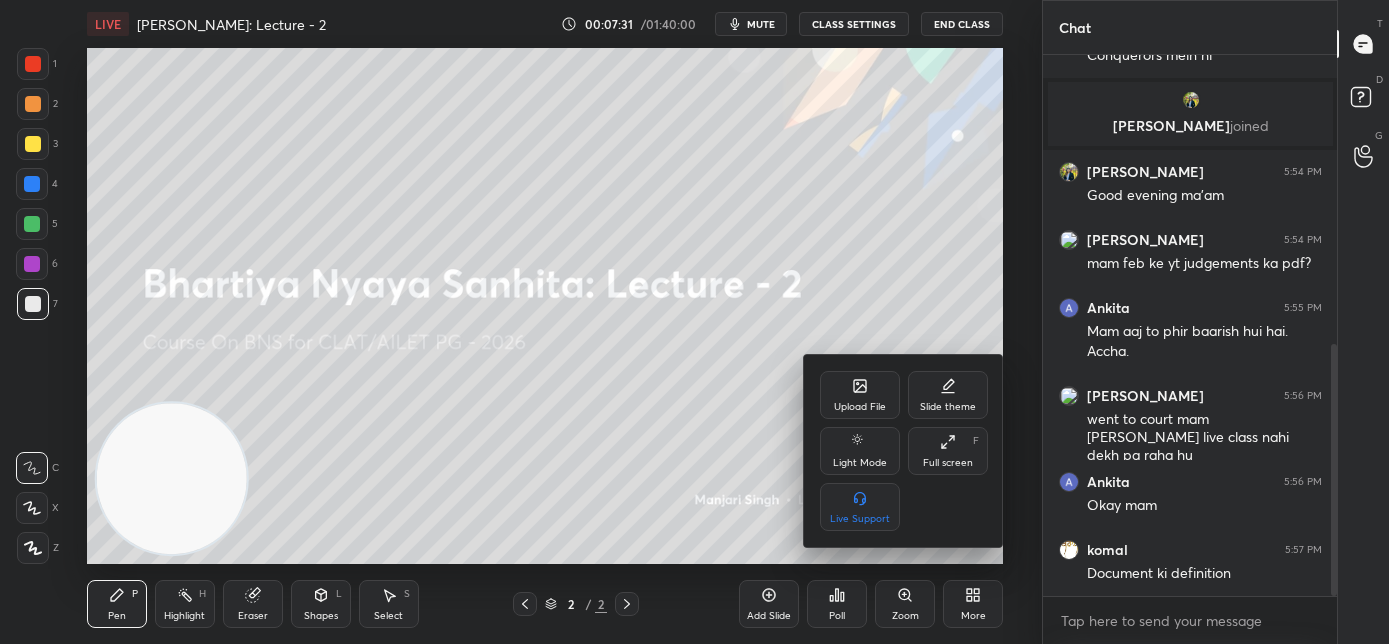 scroll, scrollTop: 706, scrollLeft: 0, axis: vertical 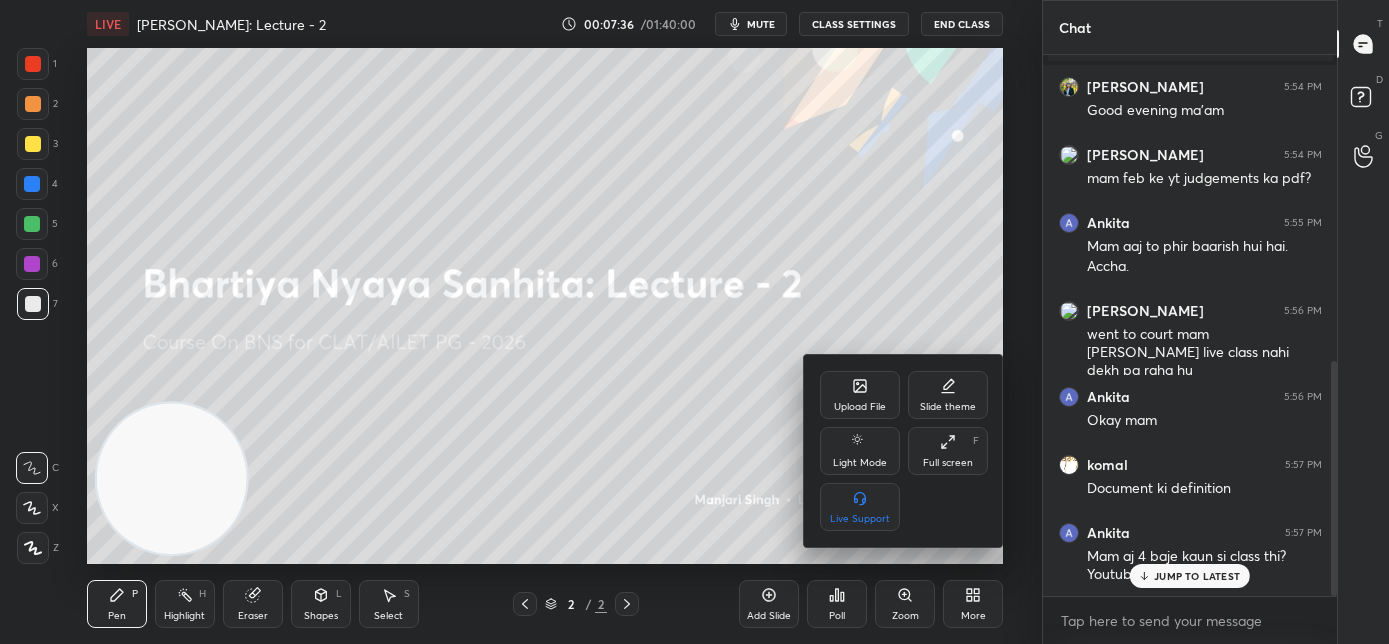 click at bounding box center (694, 322) 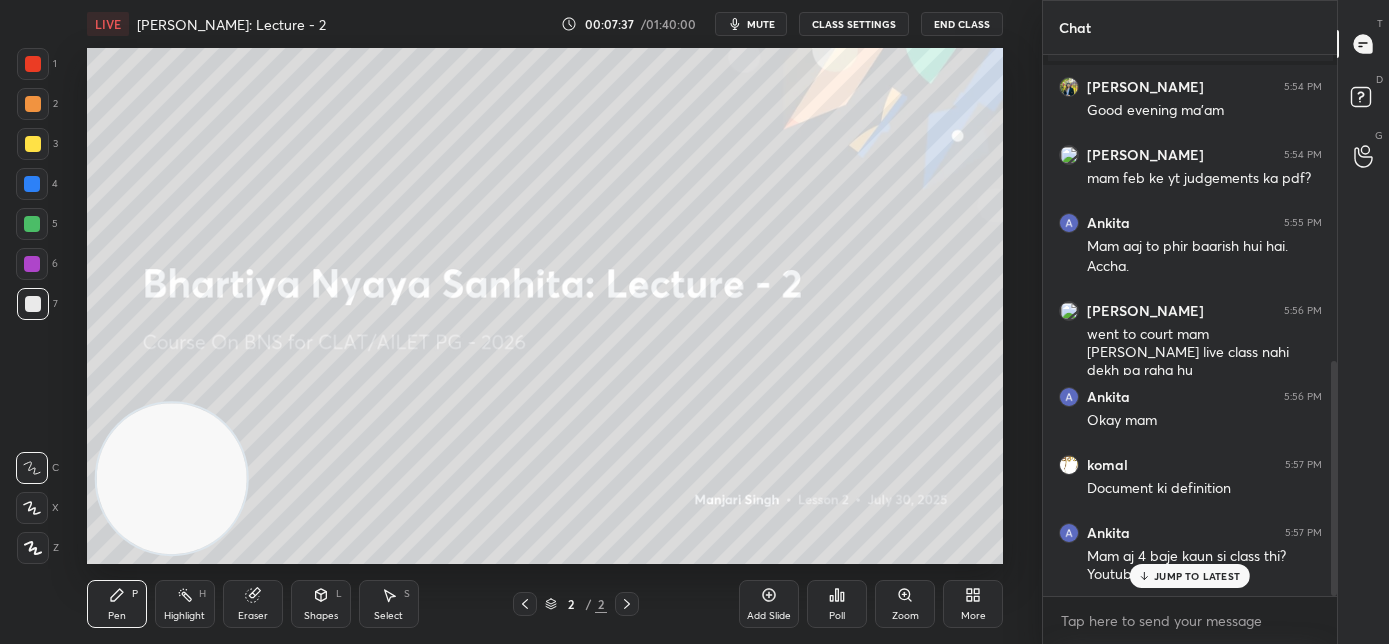 click 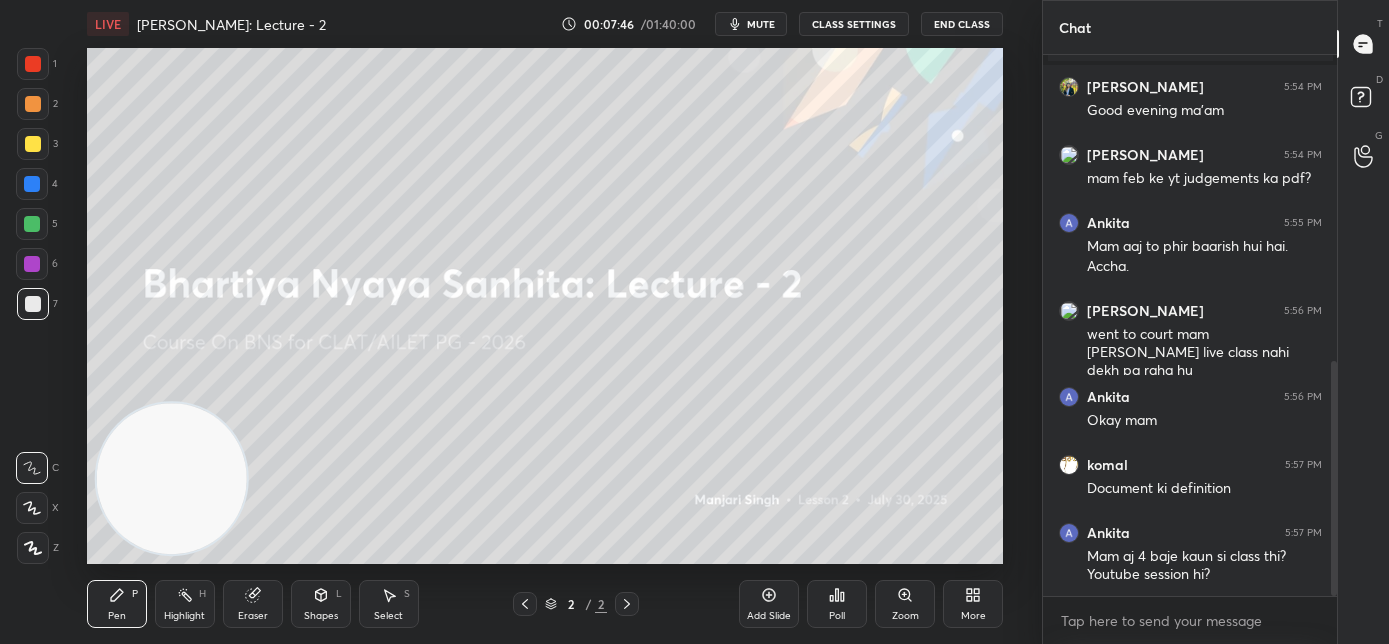scroll, scrollTop: 727, scrollLeft: 0, axis: vertical 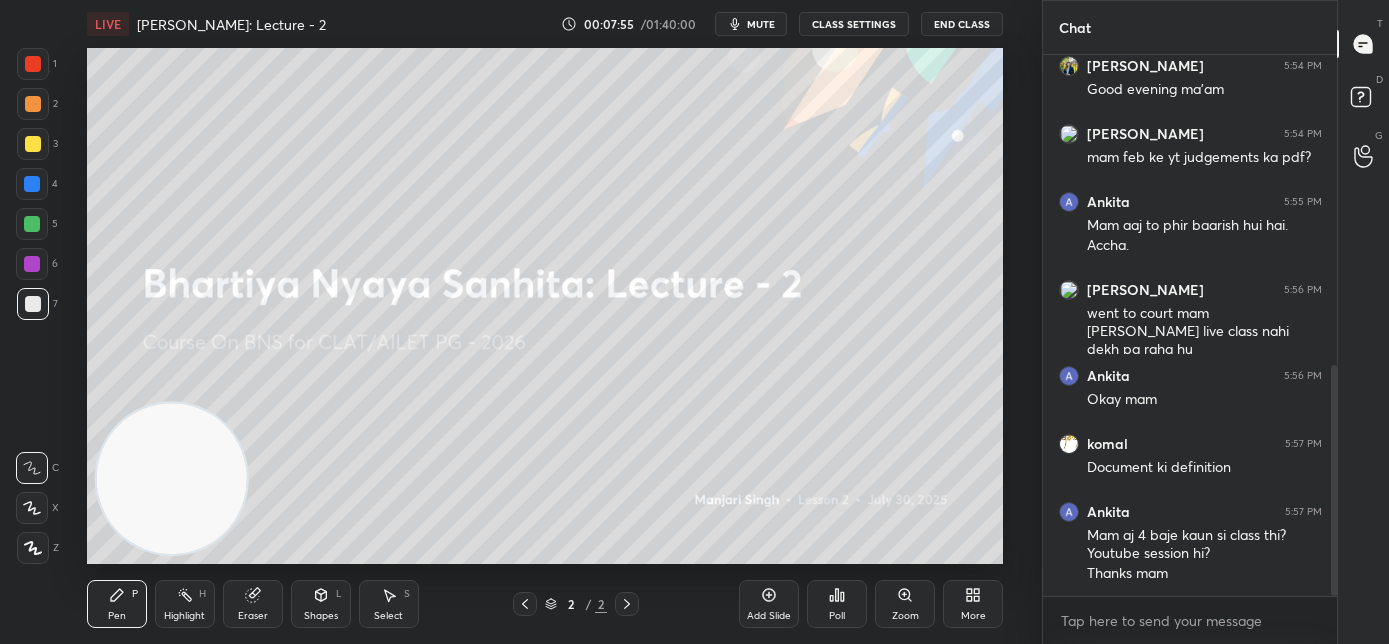 click on "mute" at bounding box center [761, 24] 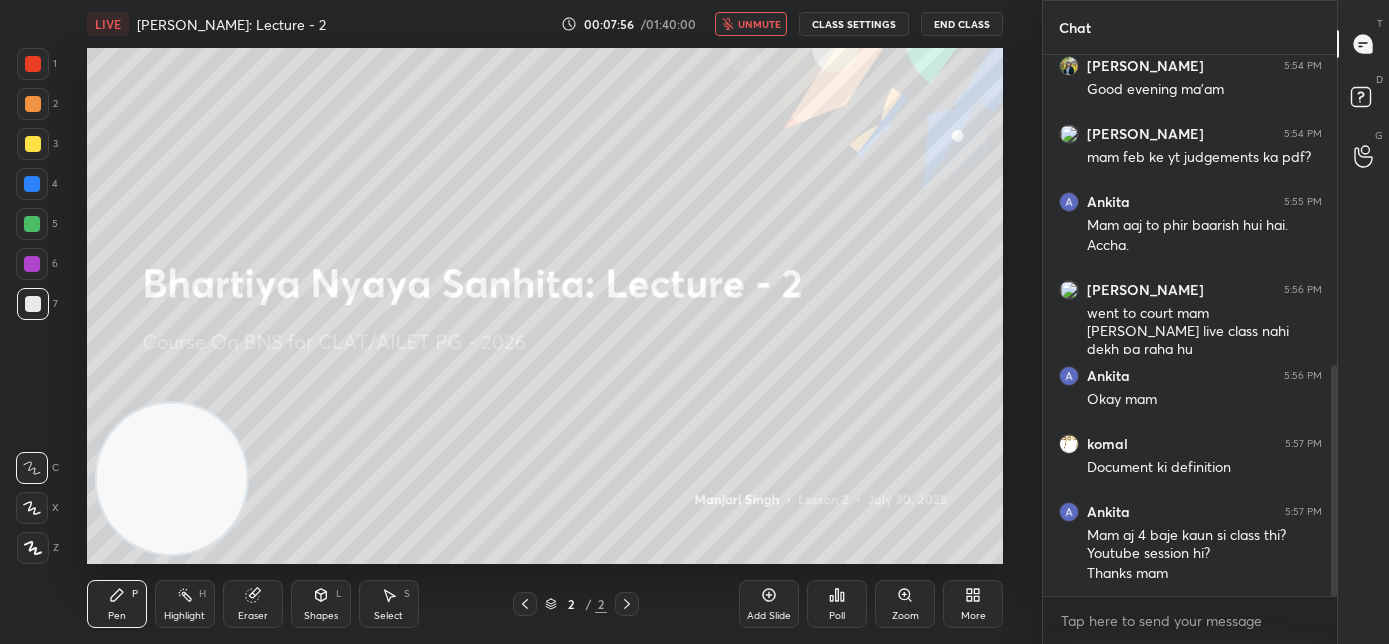click on "More" at bounding box center (973, 616) 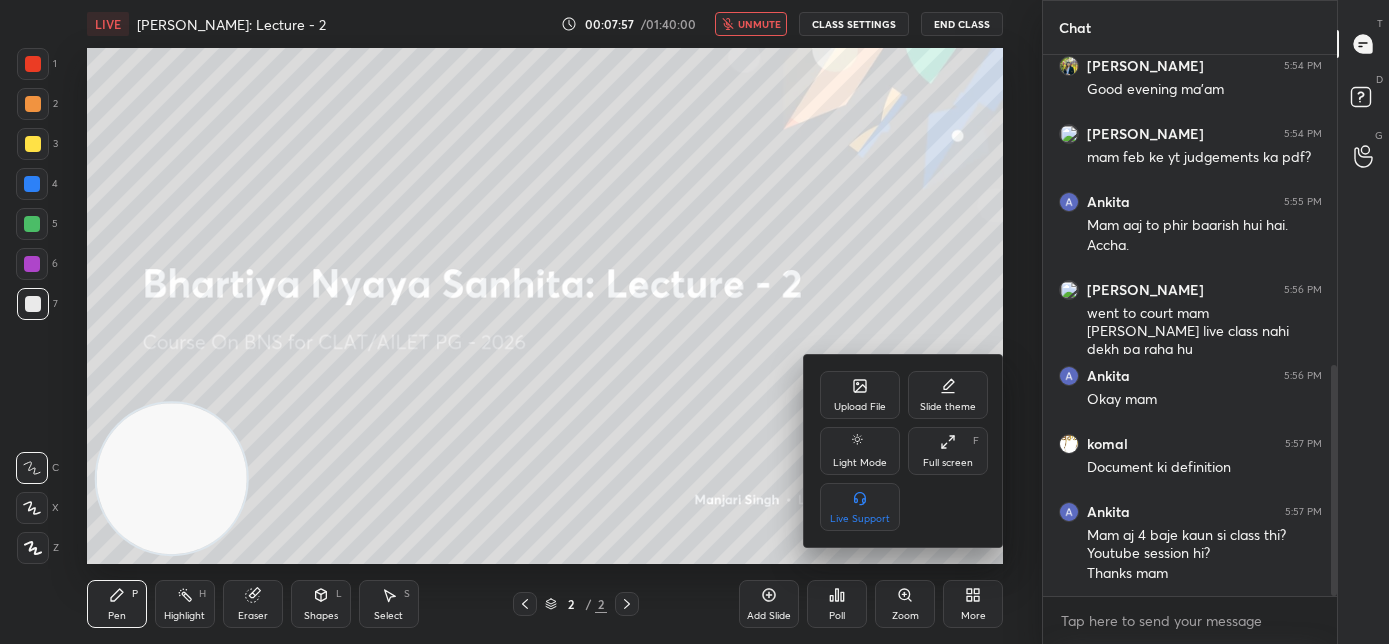 click on "Upload File" at bounding box center [860, 395] 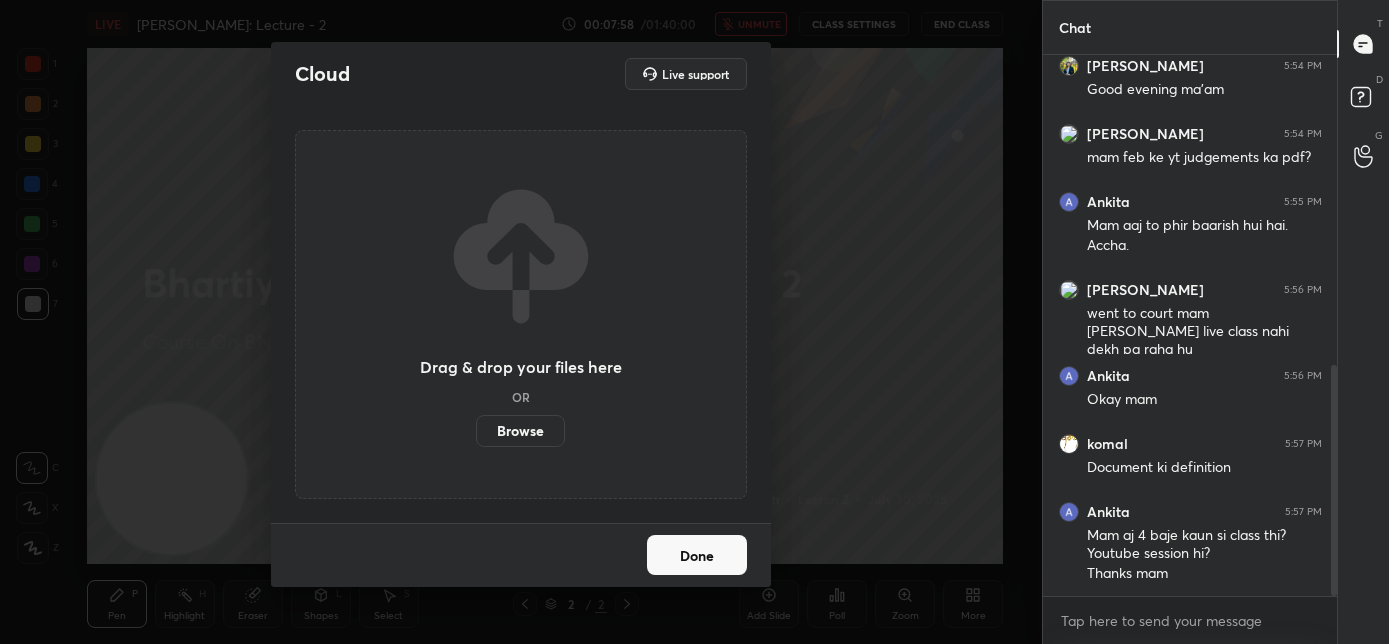 click on "Browse" at bounding box center [520, 431] 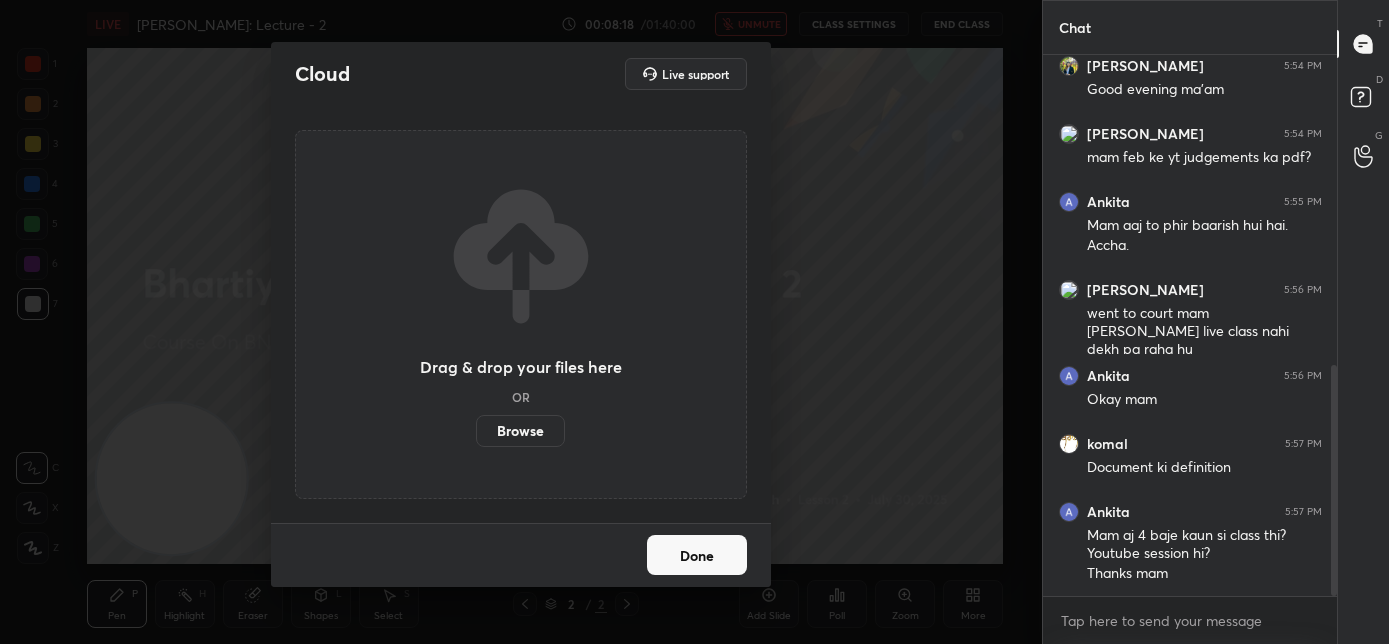 scroll, scrollTop: 794, scrollLeft: 0, axis: vertical 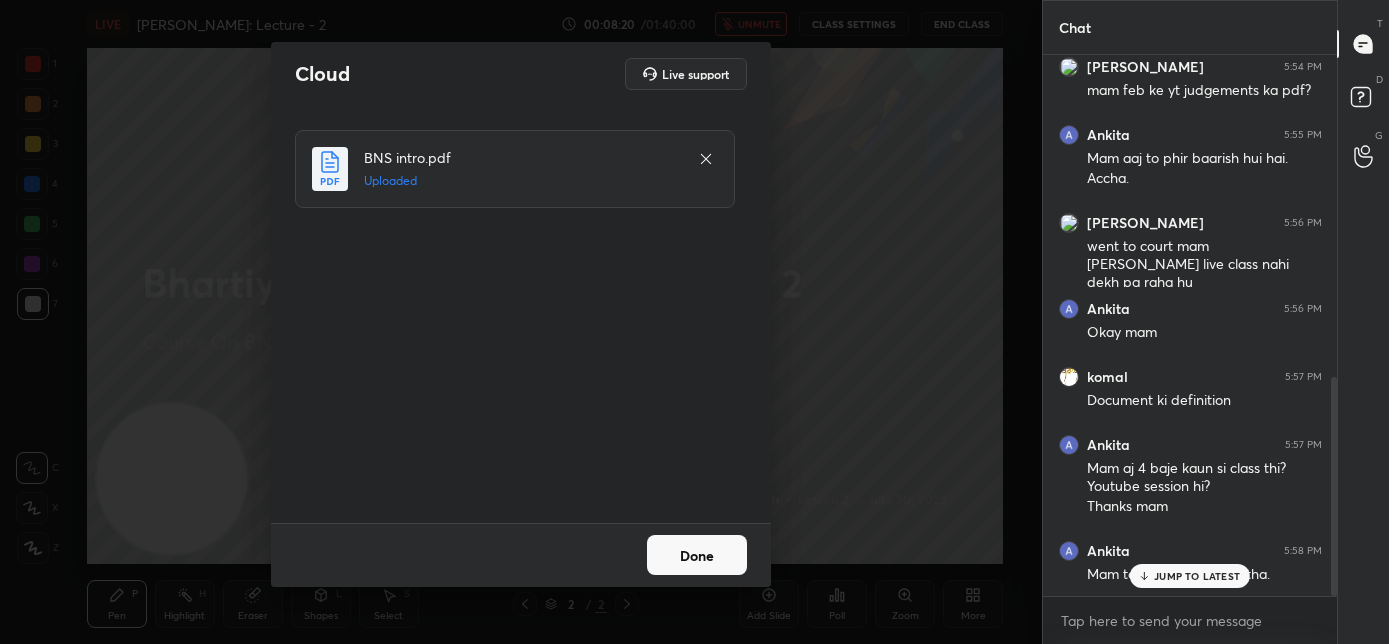 click on "Done" at bounding box center (697, 555) 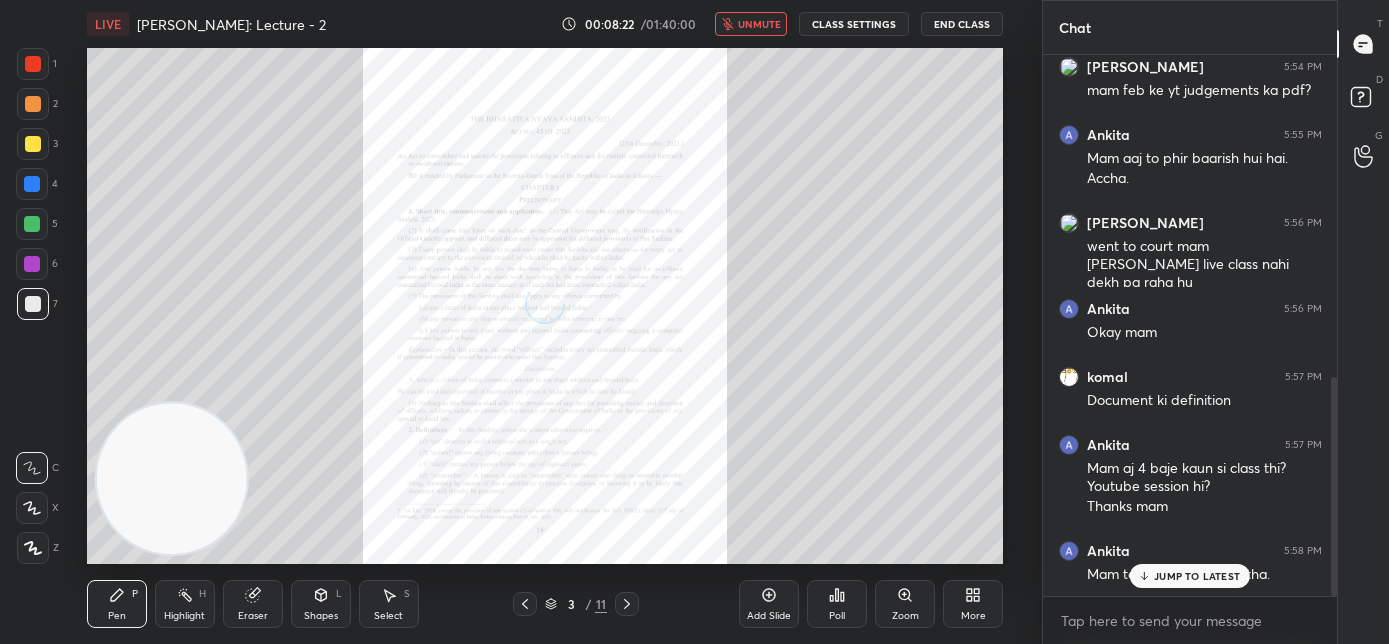 click on "JUMP TO LATEST" at bounding box center [1197, 576] 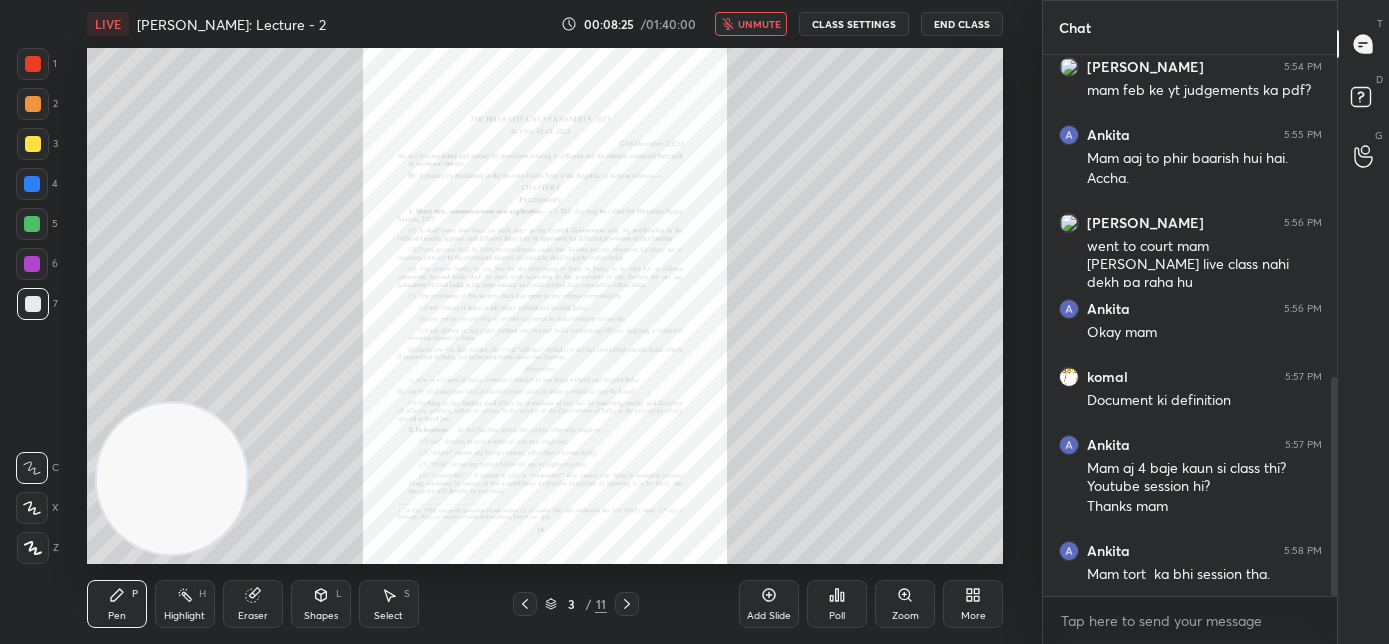 click on "unmute" at bounding box center (751, 24) 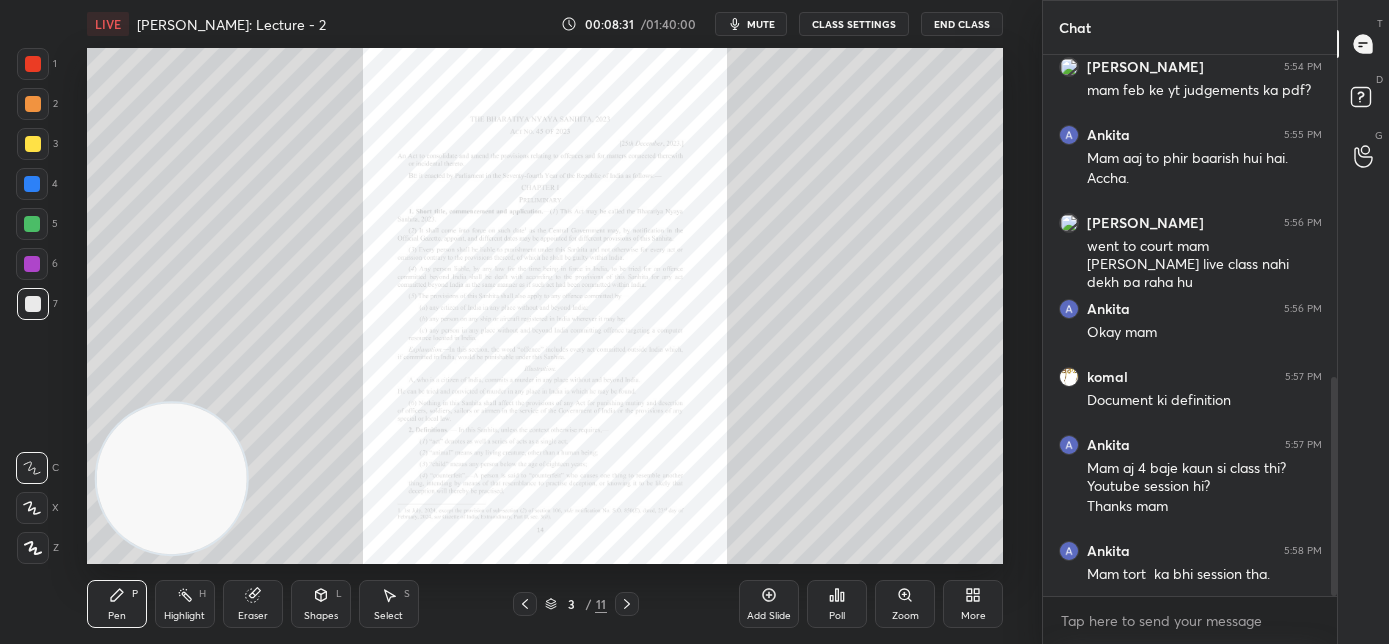click 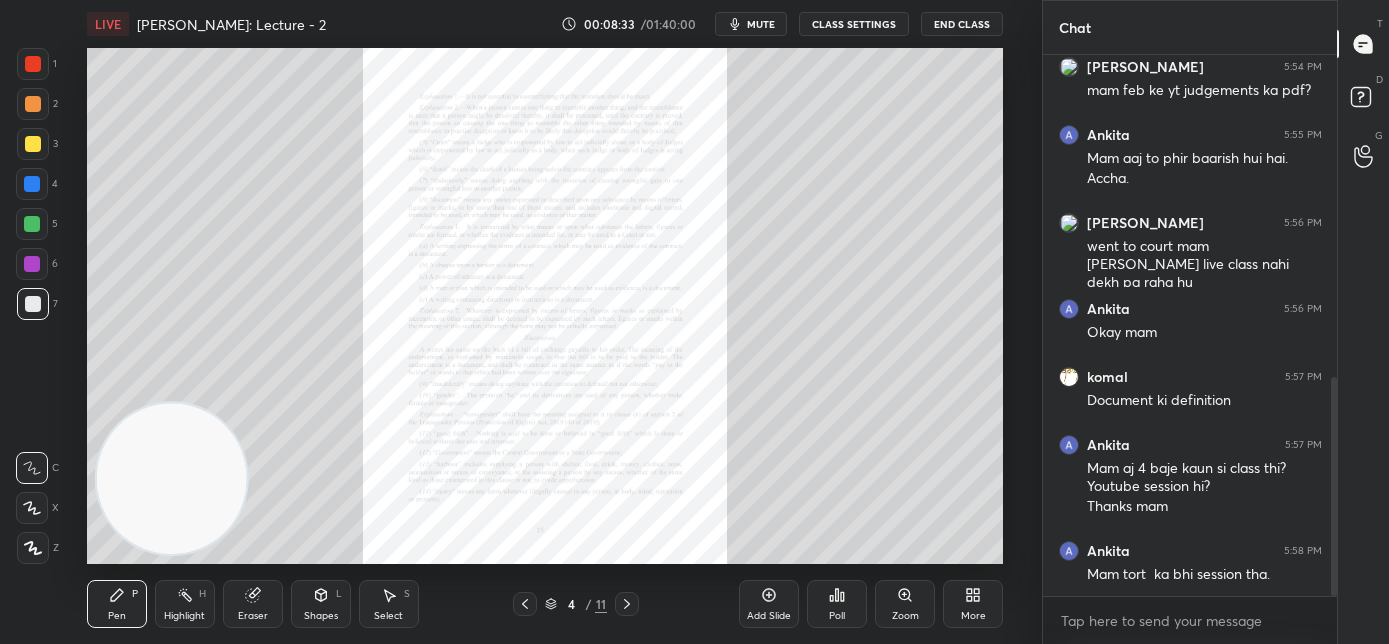 click 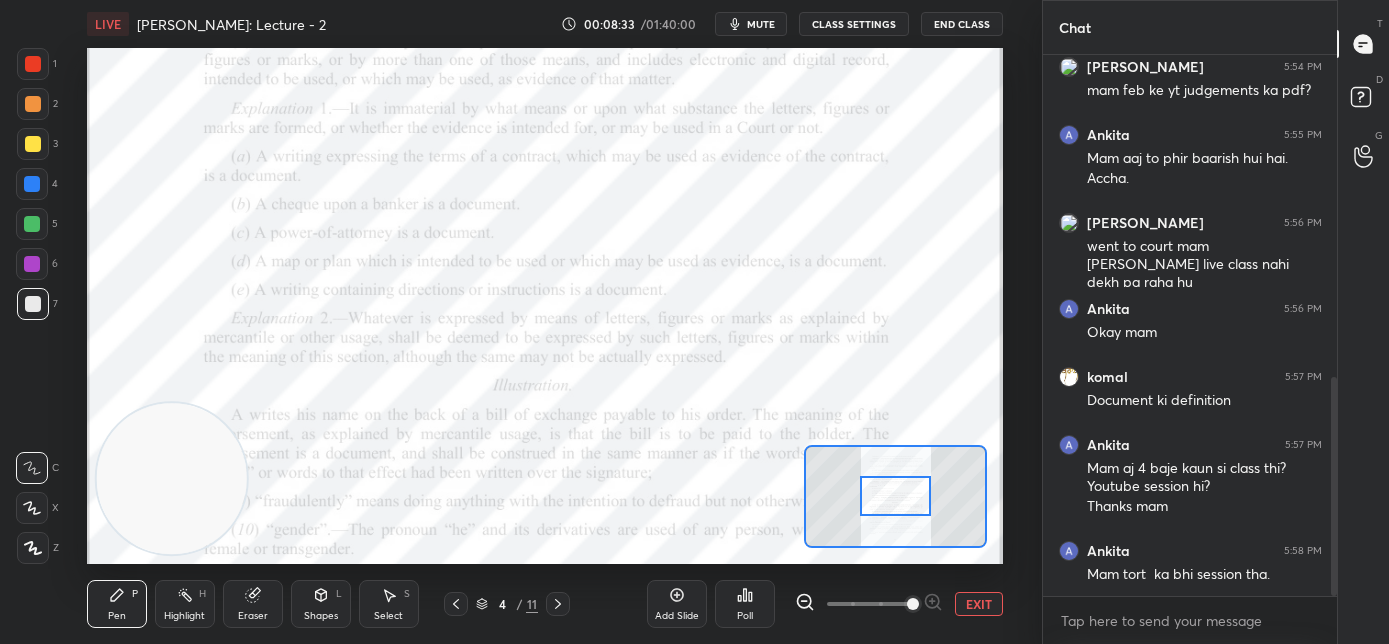 click at bounding box center [869, 604] 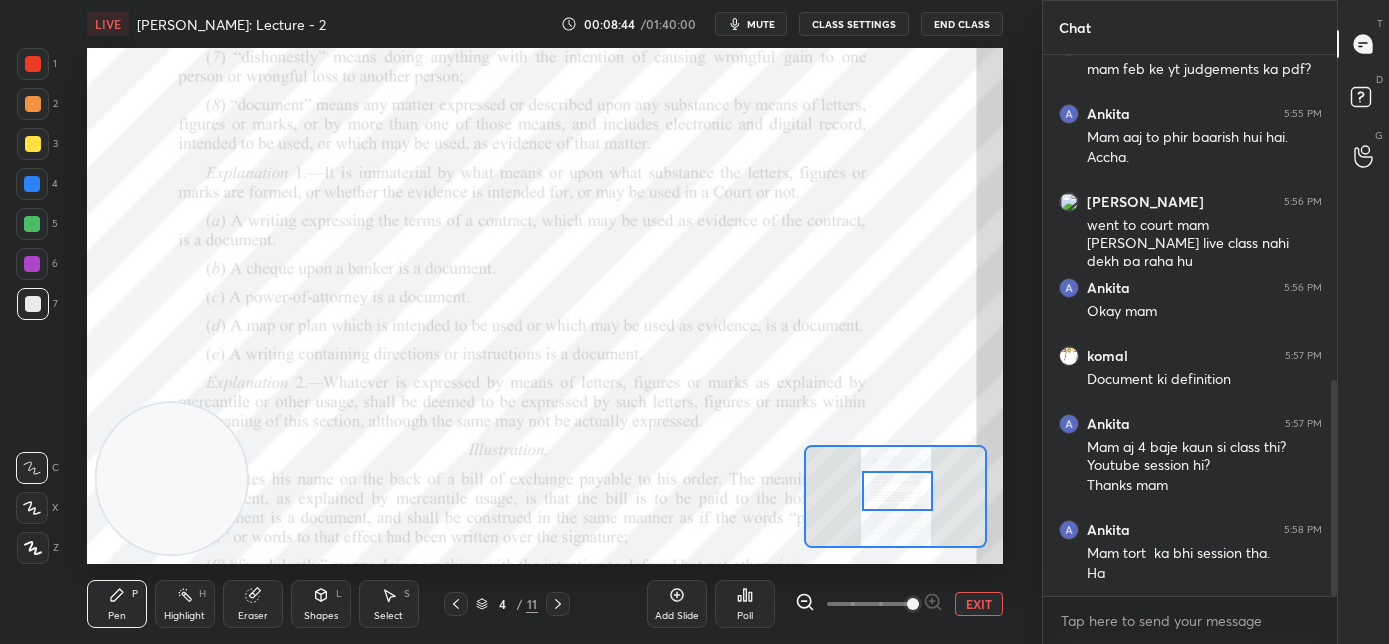 click at bounding box center (898, 491) 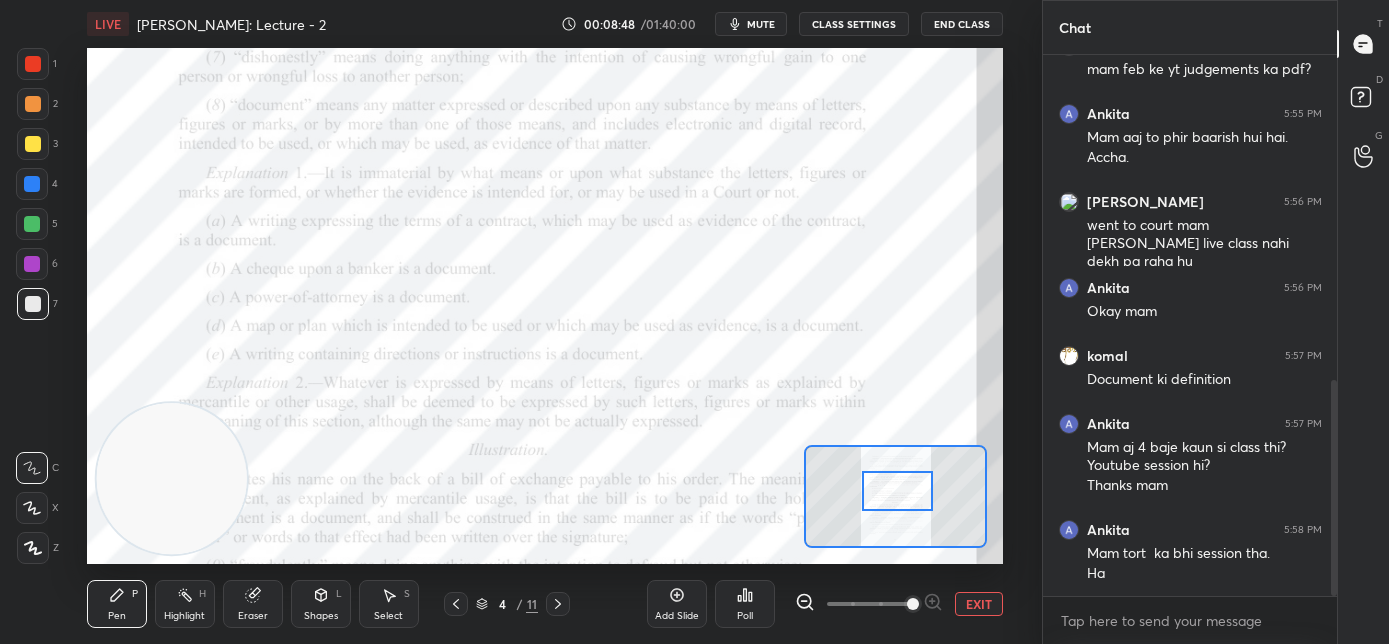 click at bounding box center (32, 184) 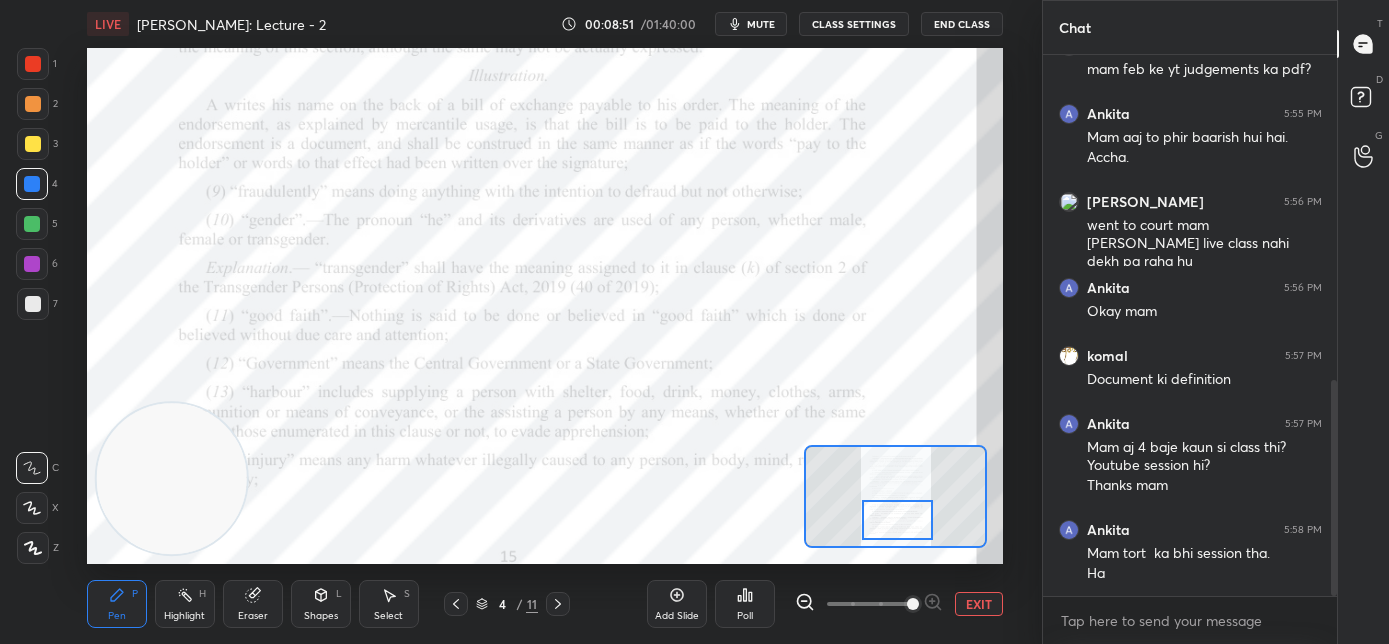 drag, startPoint x: 904, startPoint y: 496, endPoint x: 904, endPoint y: 517, distance: 21 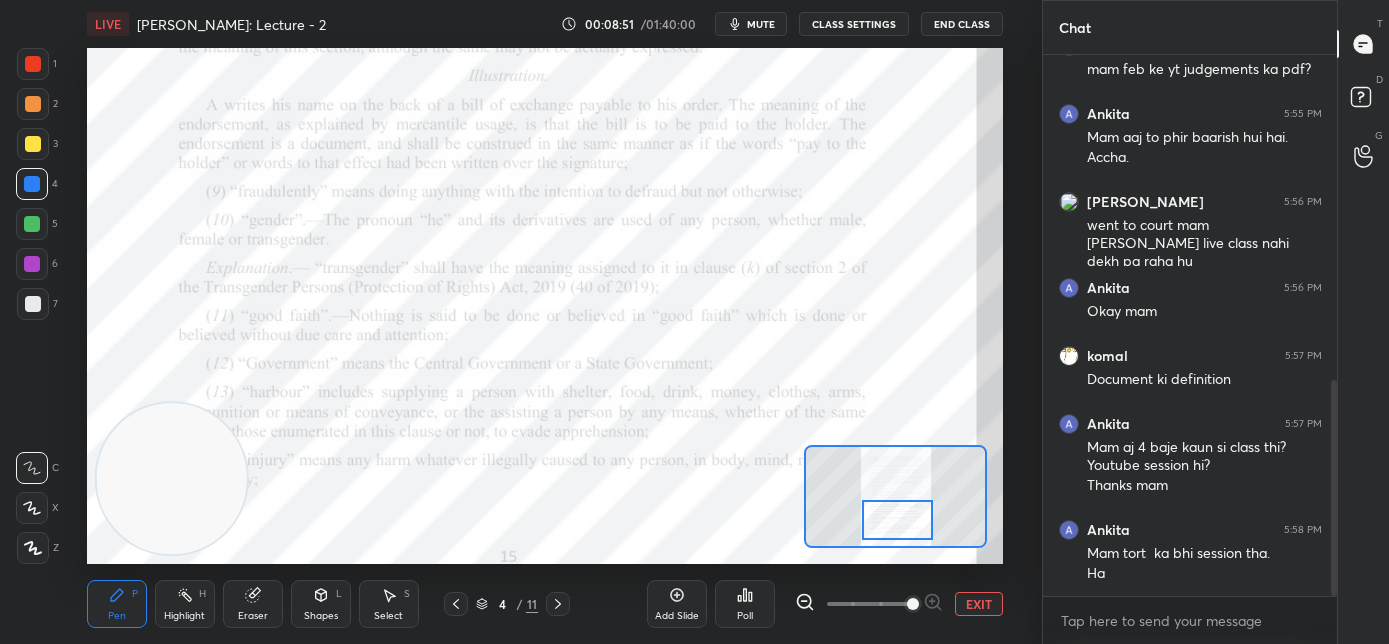 click at bounding box center (898, 520) 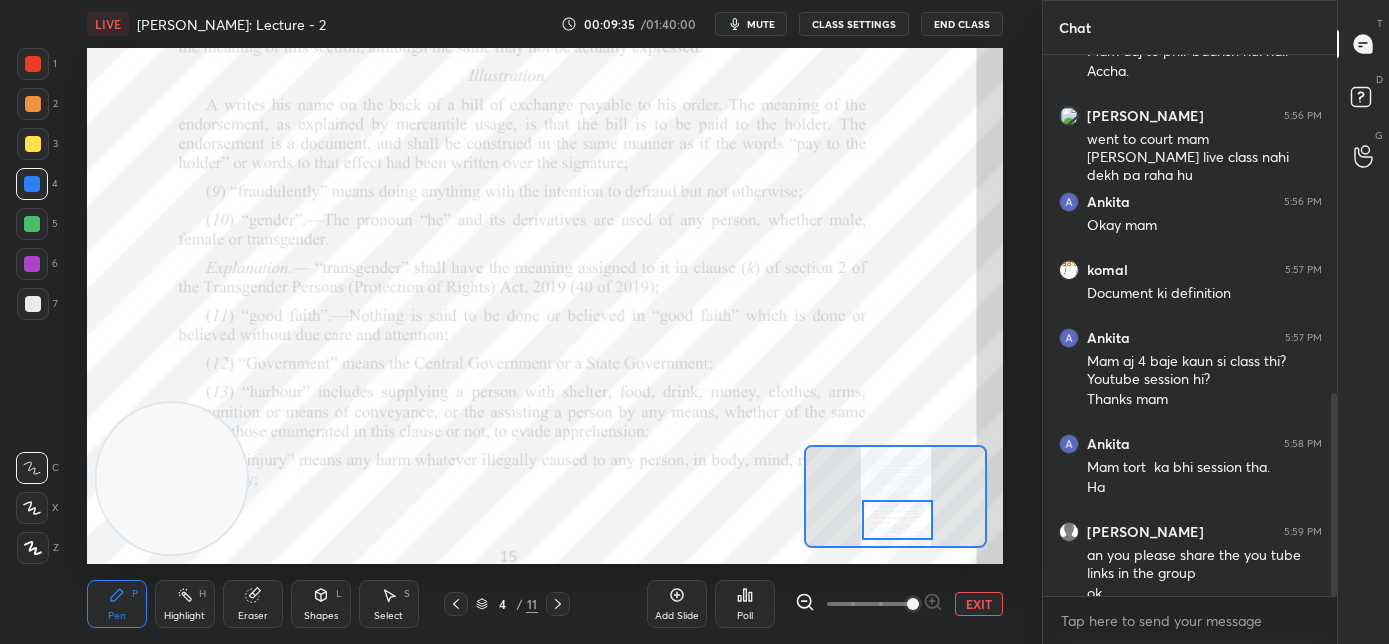 scroll, scrollTop: 920, scrollLeft: 0, axis: vertical 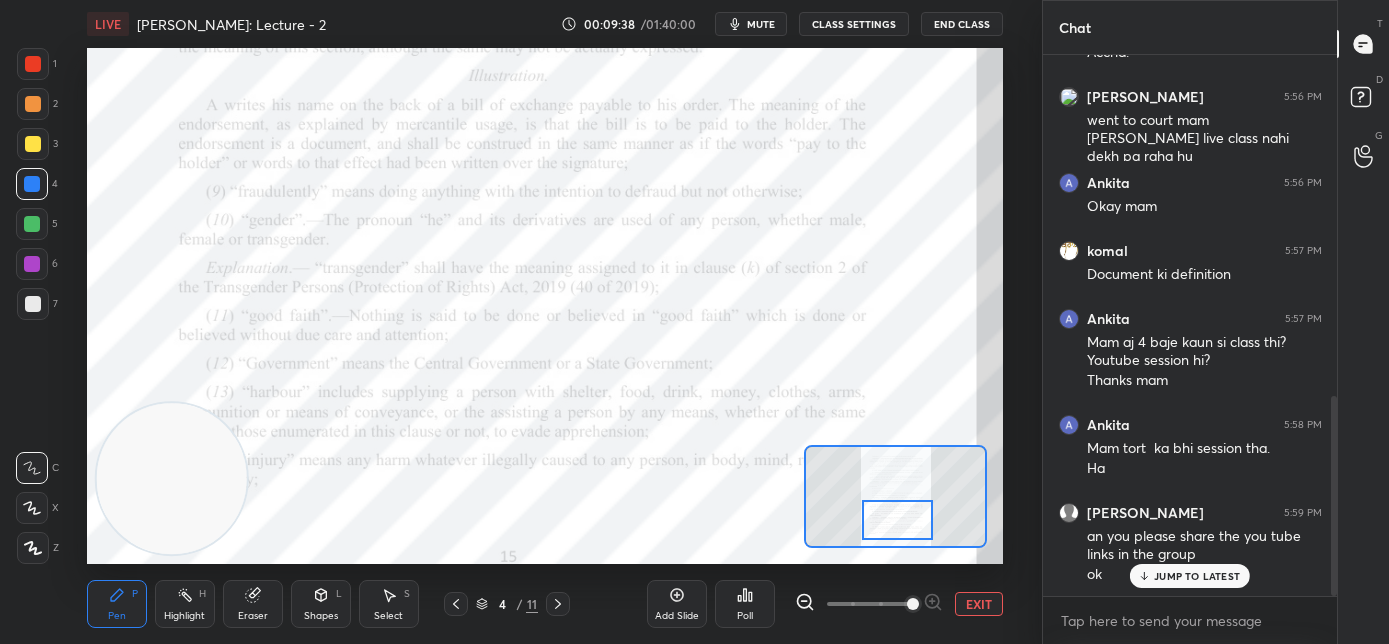 click on "JUMP TO LATEST" at bounding box center (1197, 576) 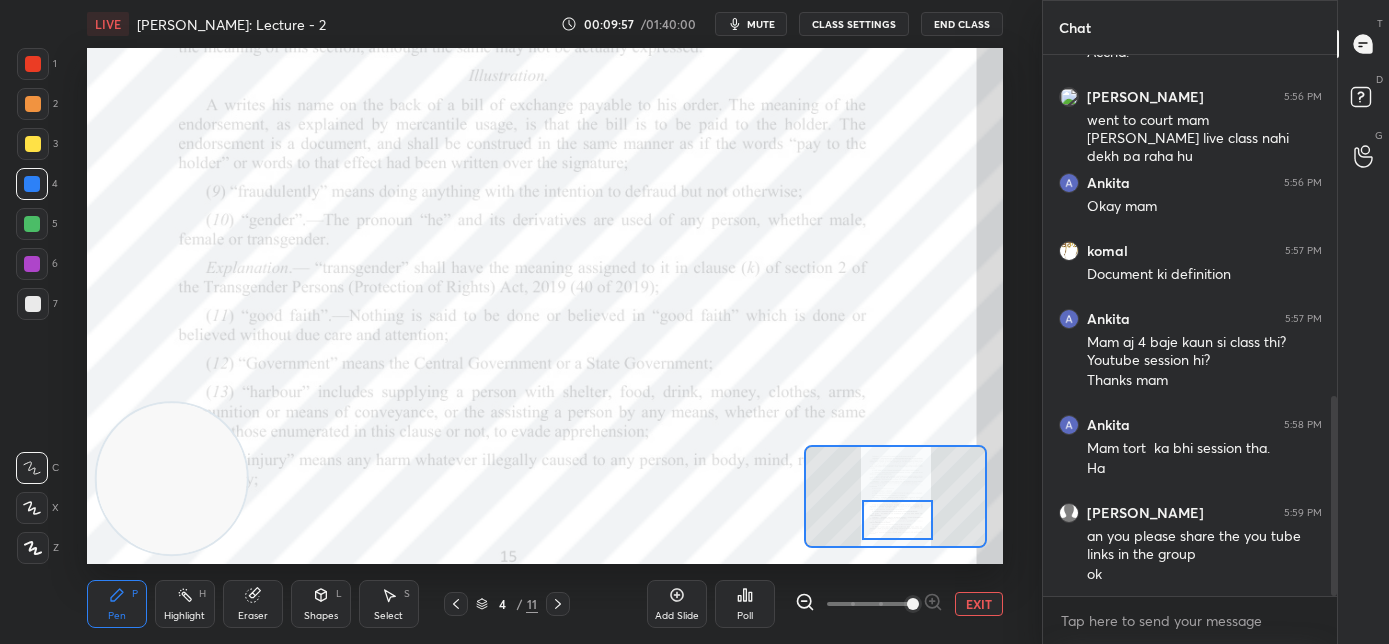 scroll, scrollTop: 989, scrollLeft: 0, axis: vertical 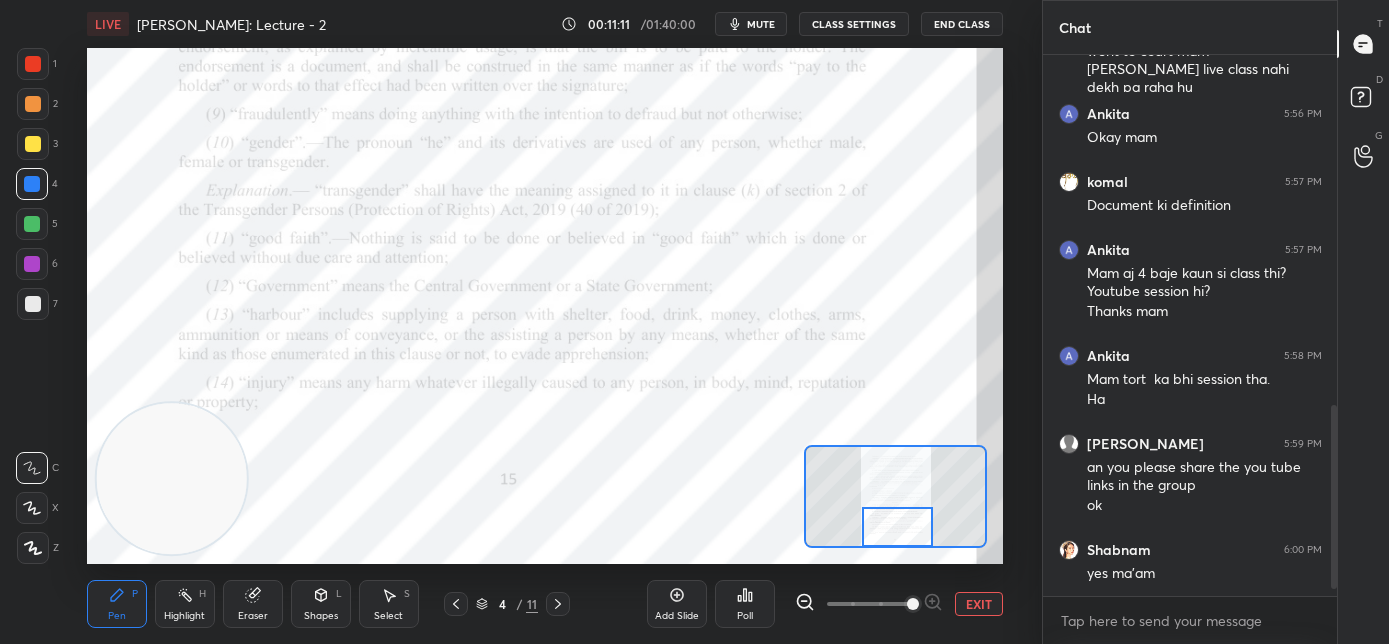 click at bounding box center [898, 527] 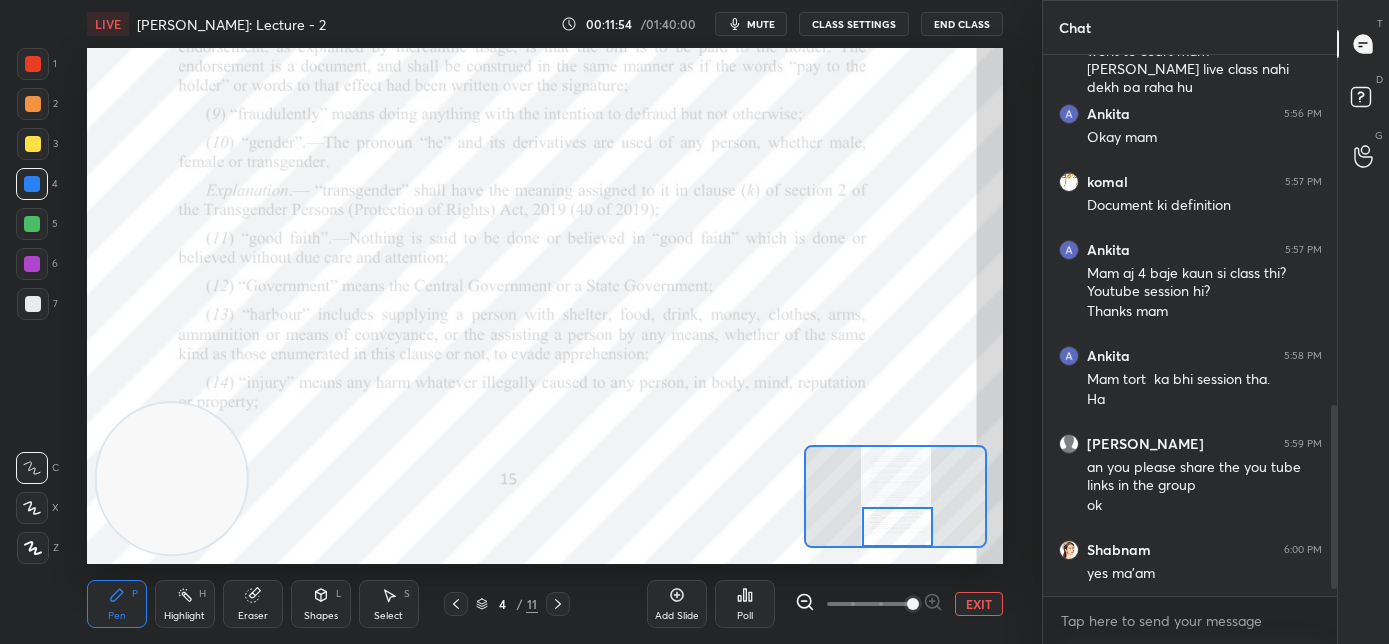 scroll, scrollTop: 1061, scrollLeft: 0, axis: vertical 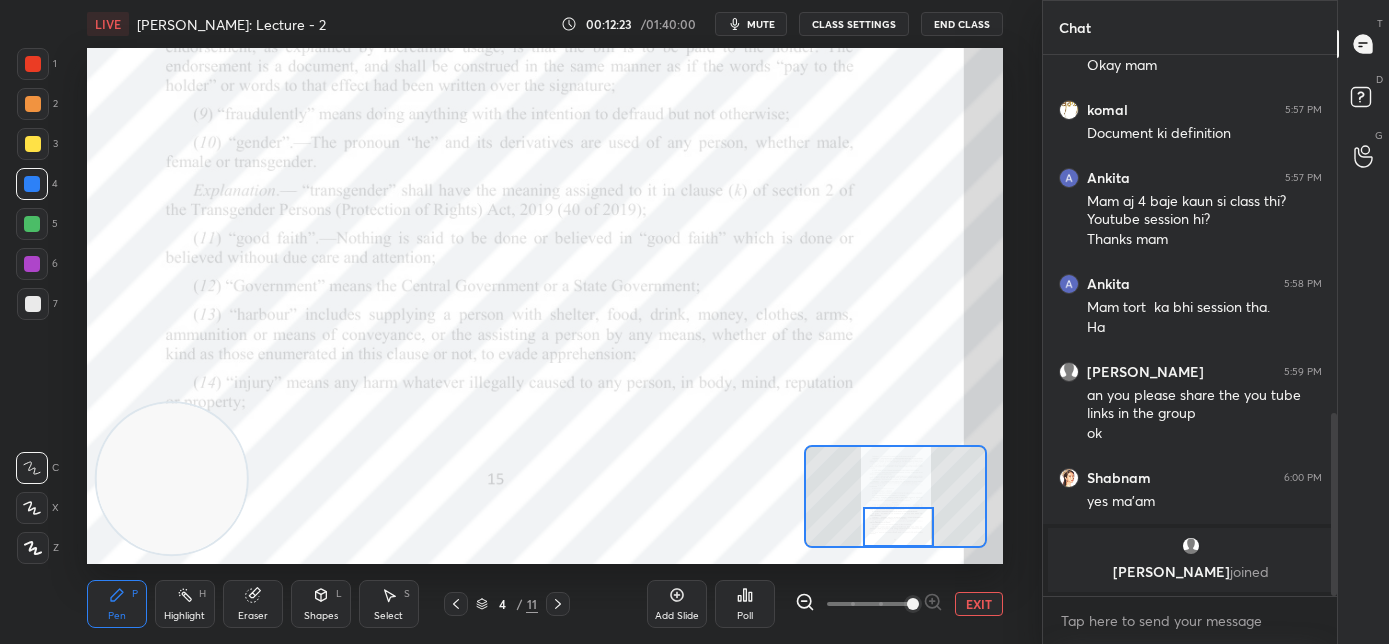 click at bounding box center [899, 527] 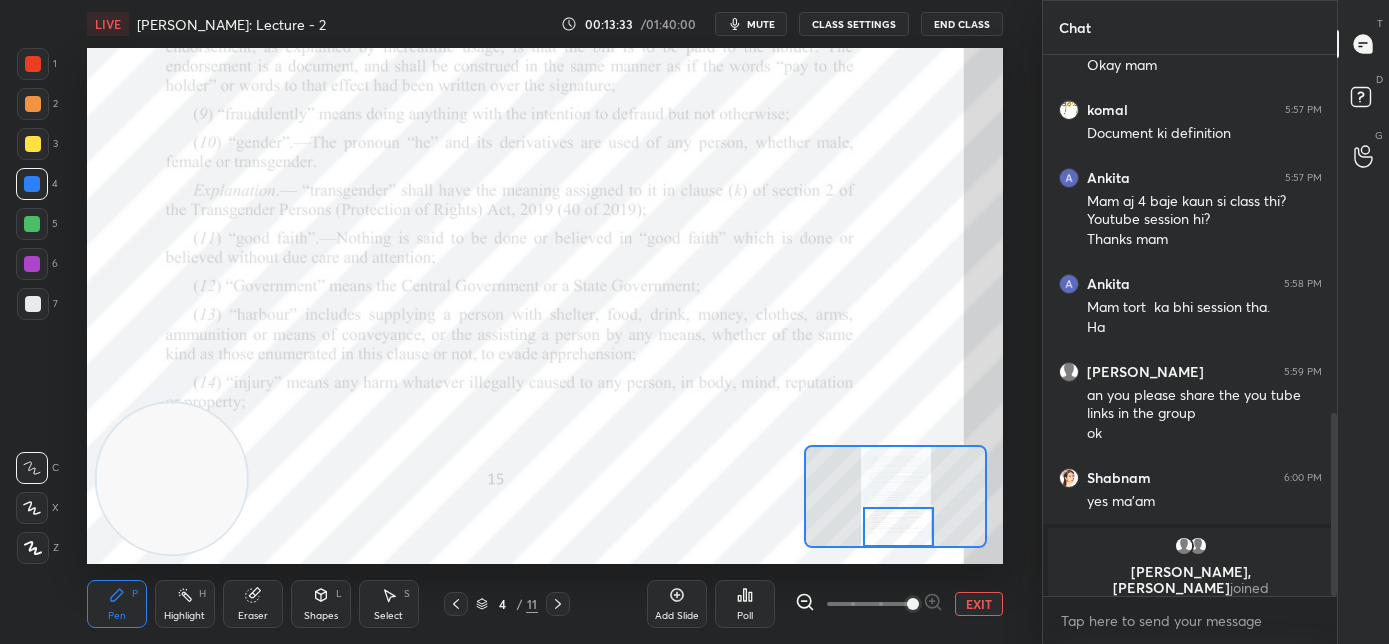 scroll, scrollTop: 1096, scrollLeft: 0, axis: vertical 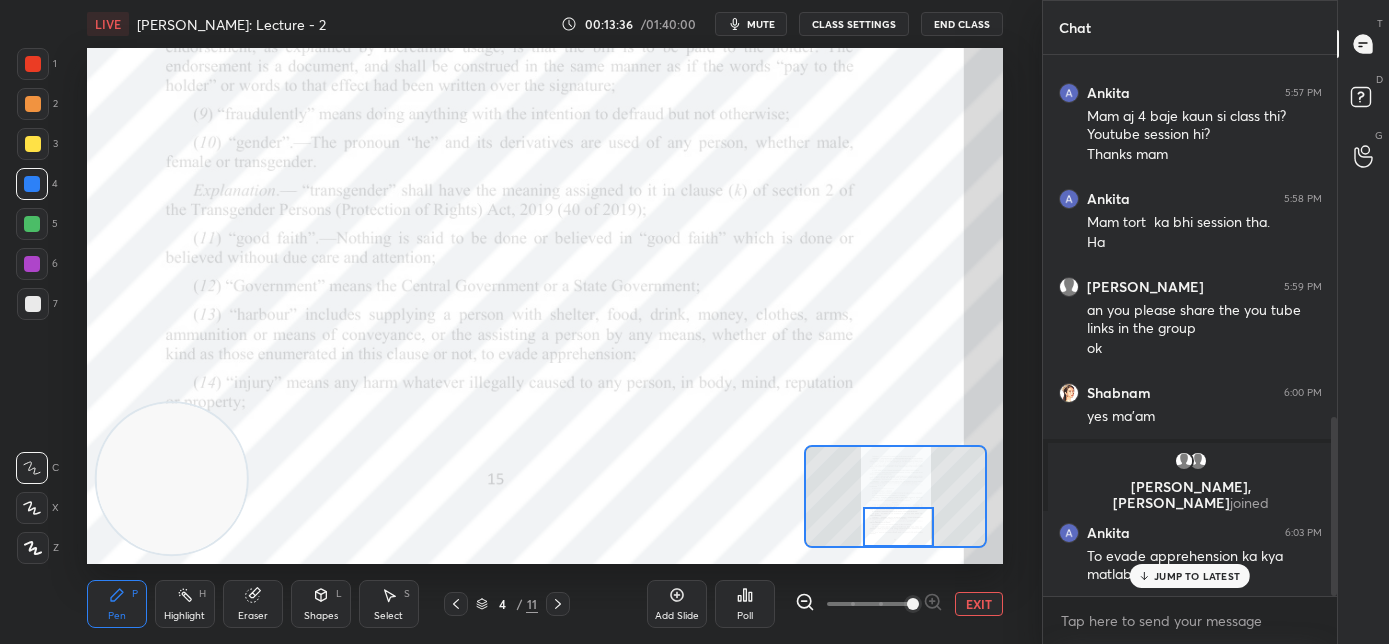 drag, startPoint x: 1189, startPoint y: 575, endPoint x: 1095, endPoint y: 572, distance: 94.04786 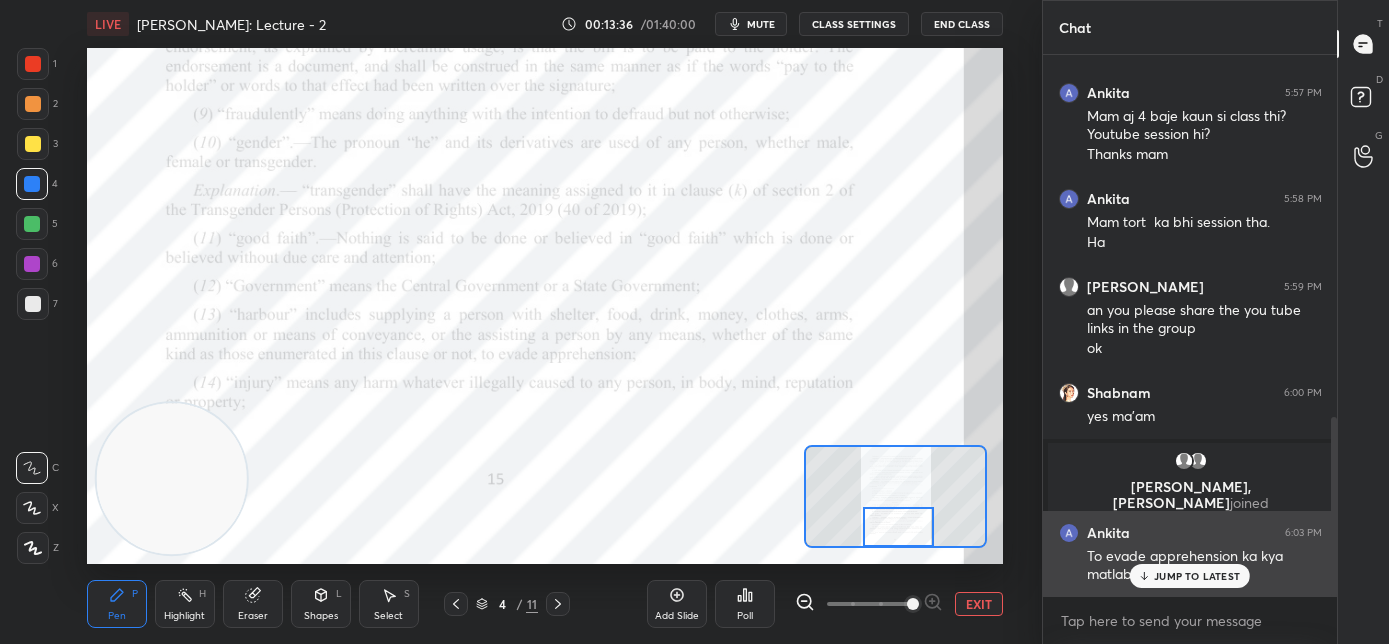 click on "JUMP TO LATEST" at bounding box center [1197, 576] 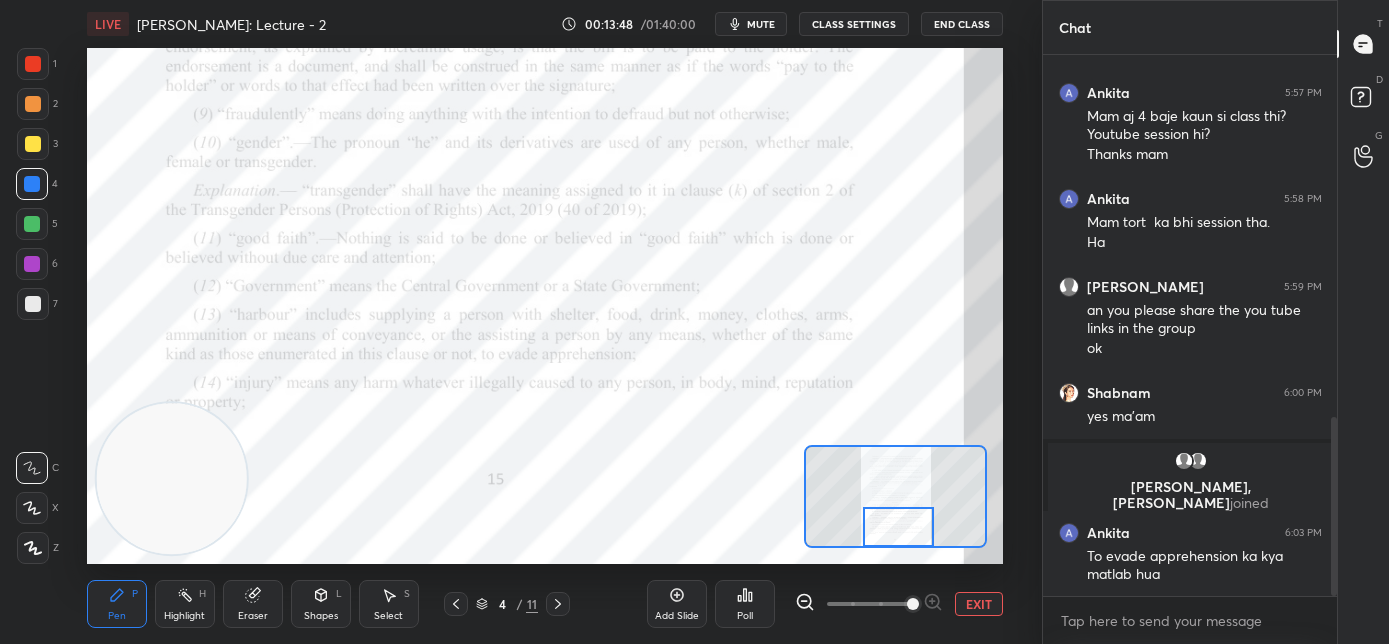 scroll, scrollTop: 1117, scrollLeft: 0, axis: vertical 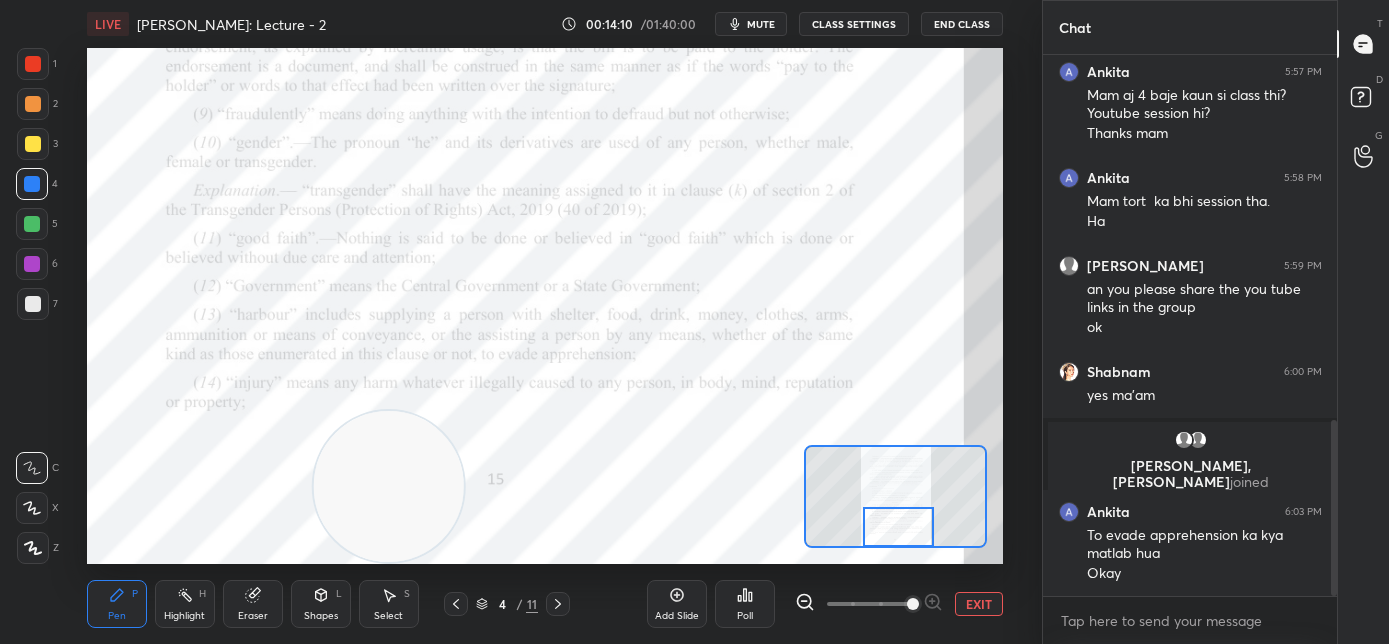 drag, startPoint x: 418, startPoint y: 533, endPoint x: 443, endPoint y: 548, distance: 29.15476 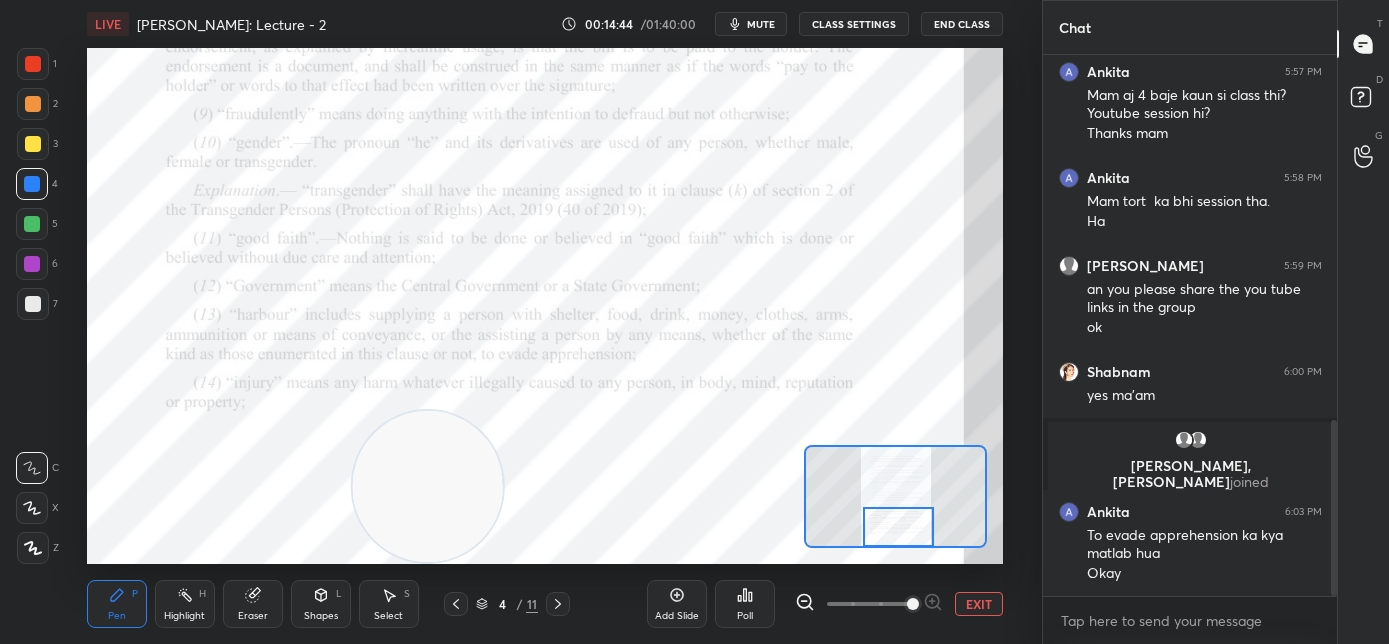 click 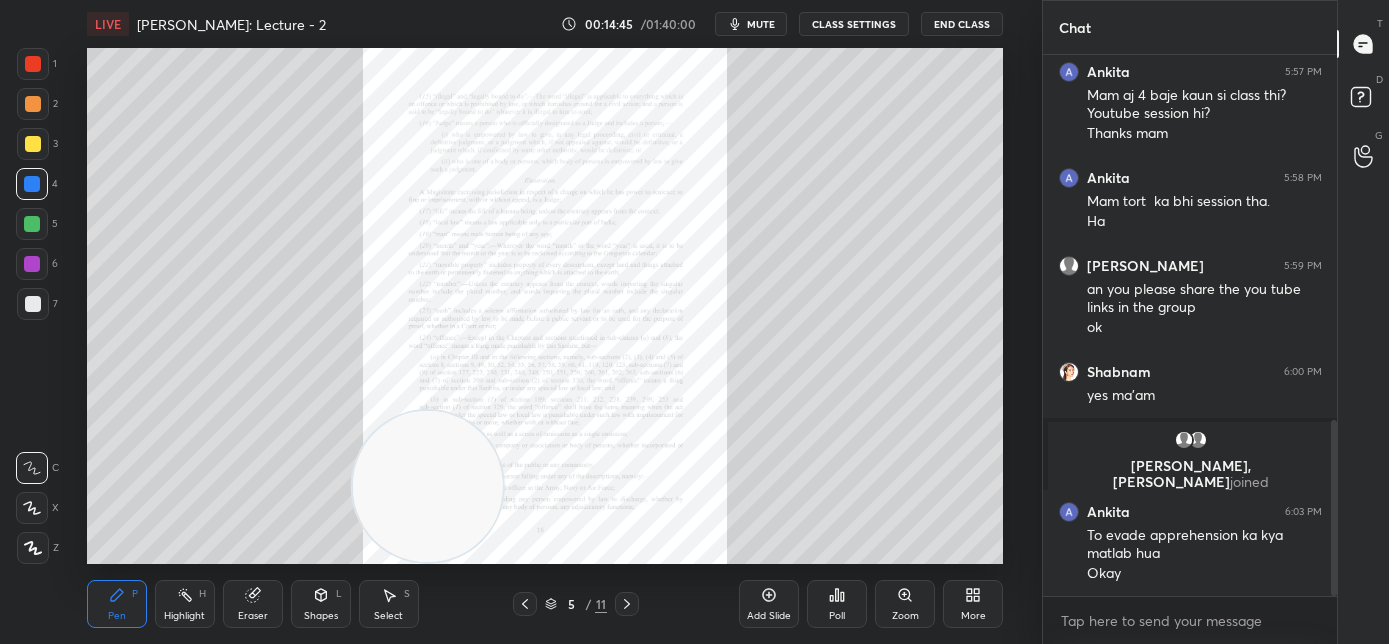 click on "Zoom" at bounding box center (905, 616) 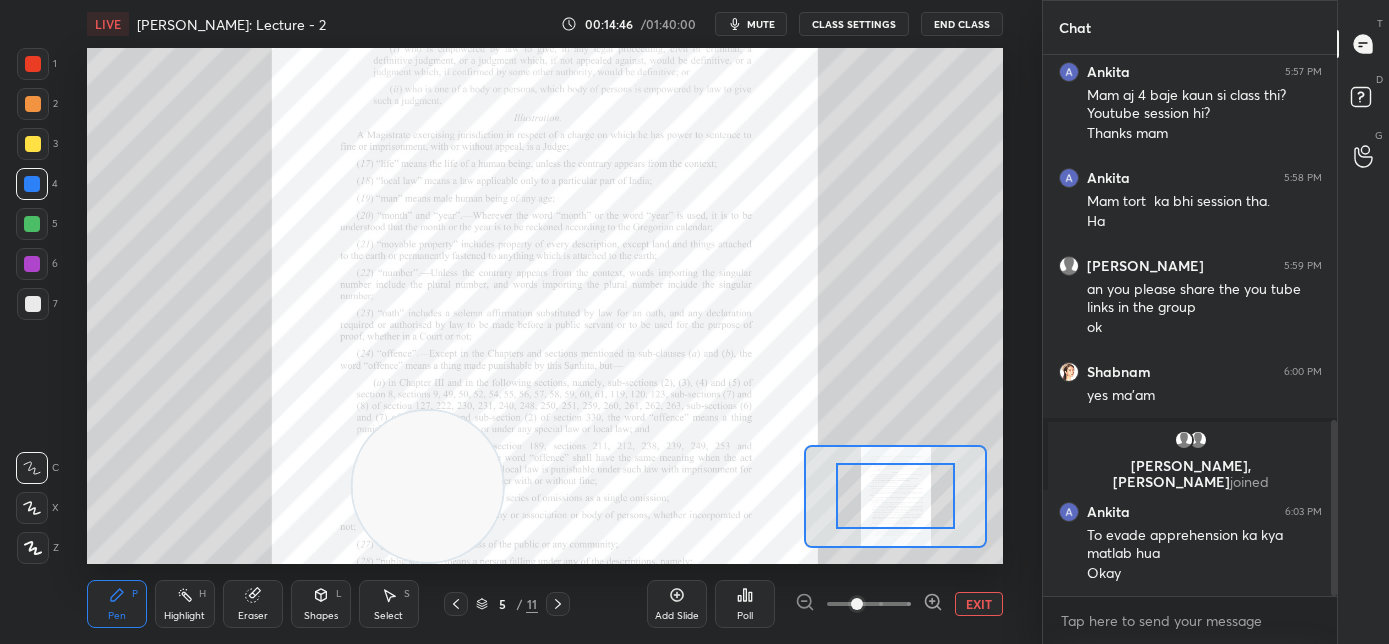 click at bounding box center (869, 604) 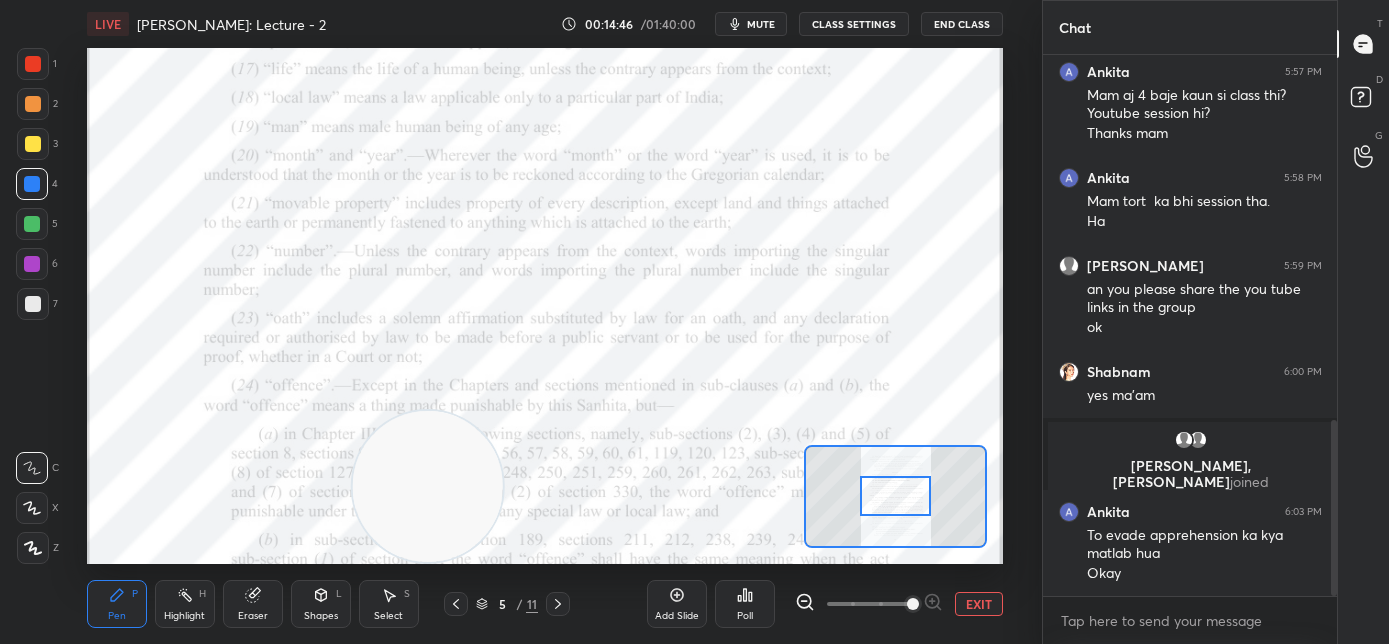 click at bounding box center [913, 604] 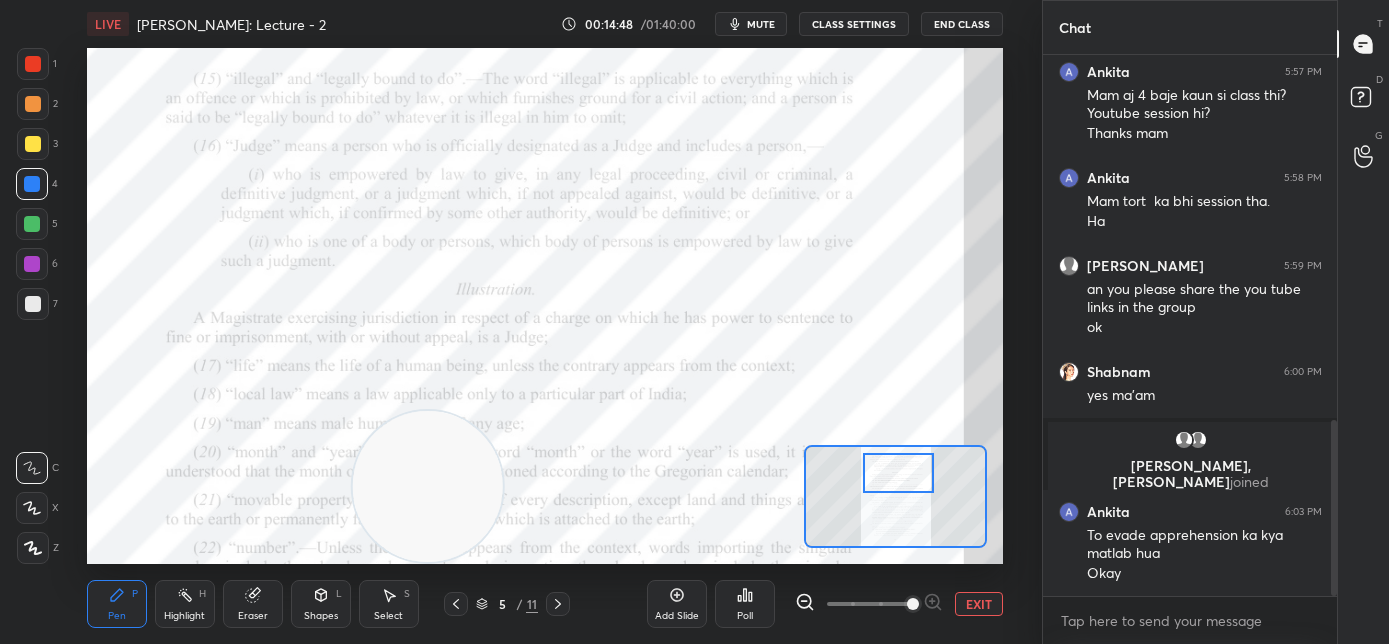 drag, startPoint x: 887, startPoint y: 493, endPoint x: 892, endPoint y: 482, distance: 12.083046 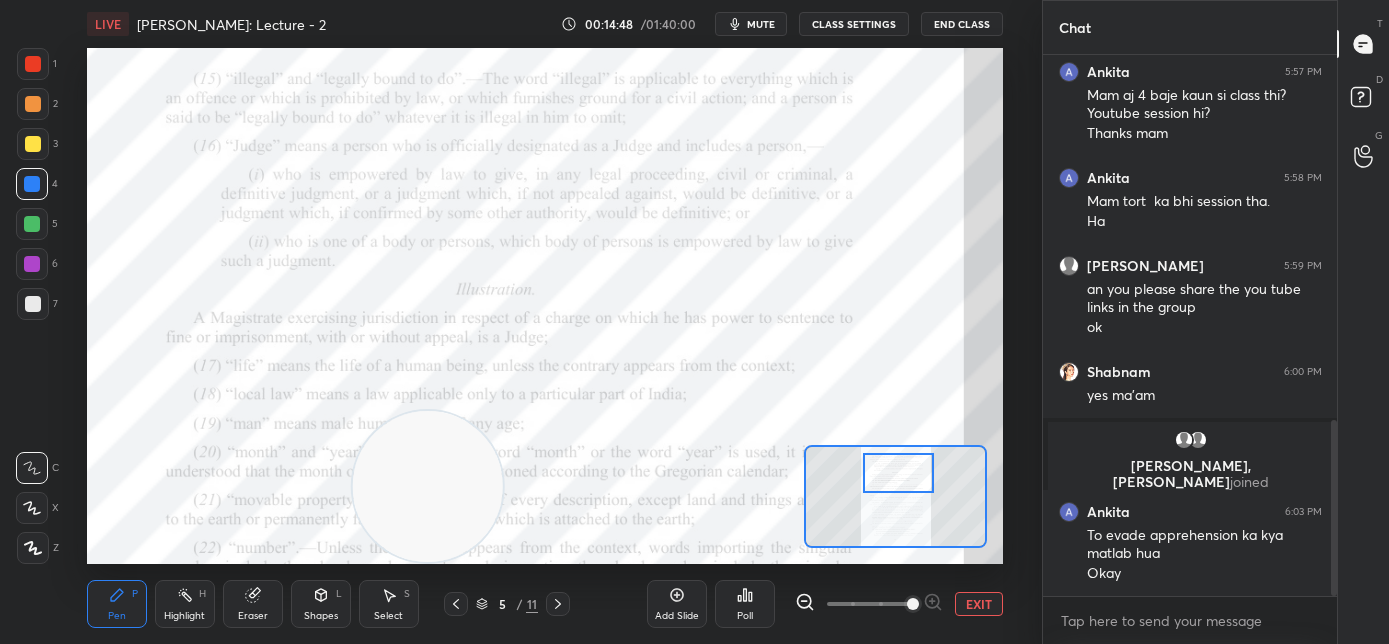click at bounding box center [899, 473] 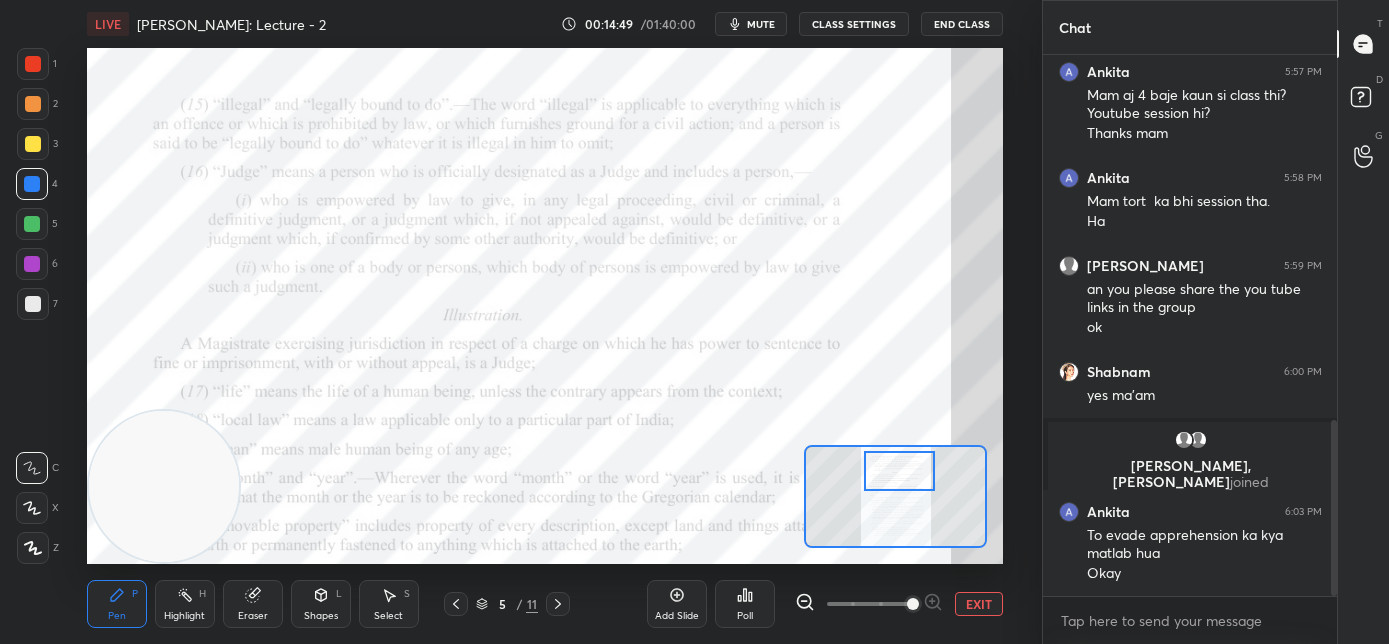 click on "1 2 3 4 5 6 7 C X Z C X Z E E Erase all   H H LIVE Bhartiya [PERSON_NAME]: Lecture - 2 00:14:49 /  01:40:00 mute CLASS SETTINGS End Class Setting up your live class Poll for   secs No correct answer Start poll Back Bhartiya [PERSON_NAME]: Lecture - 2 • L2 of Course On BNS for CLAT/AILET PG - 2026 [PERSON_NAME] Pen P Highlight H Eraser Shapes L Select S 5 / 11 Add Slide Poll EXIT" at bounding box center [513, 322] 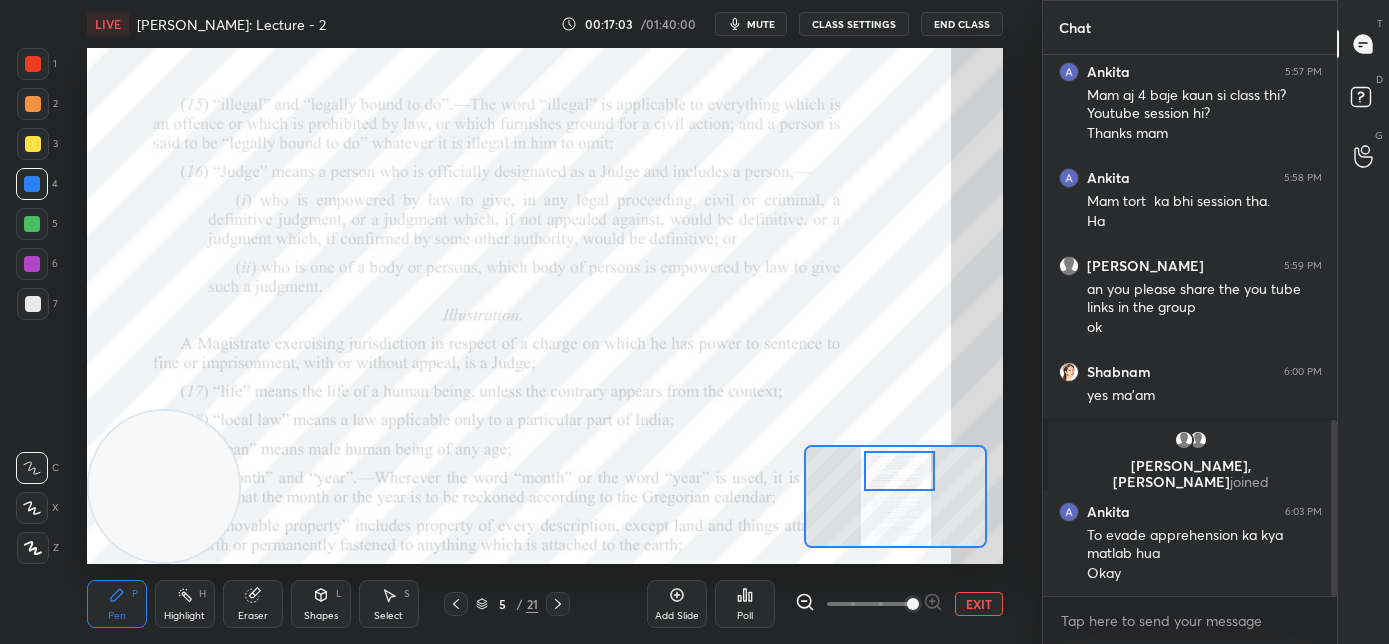 scroll, scrollTop: 1184, scrollLeft: 0, axis: vertical 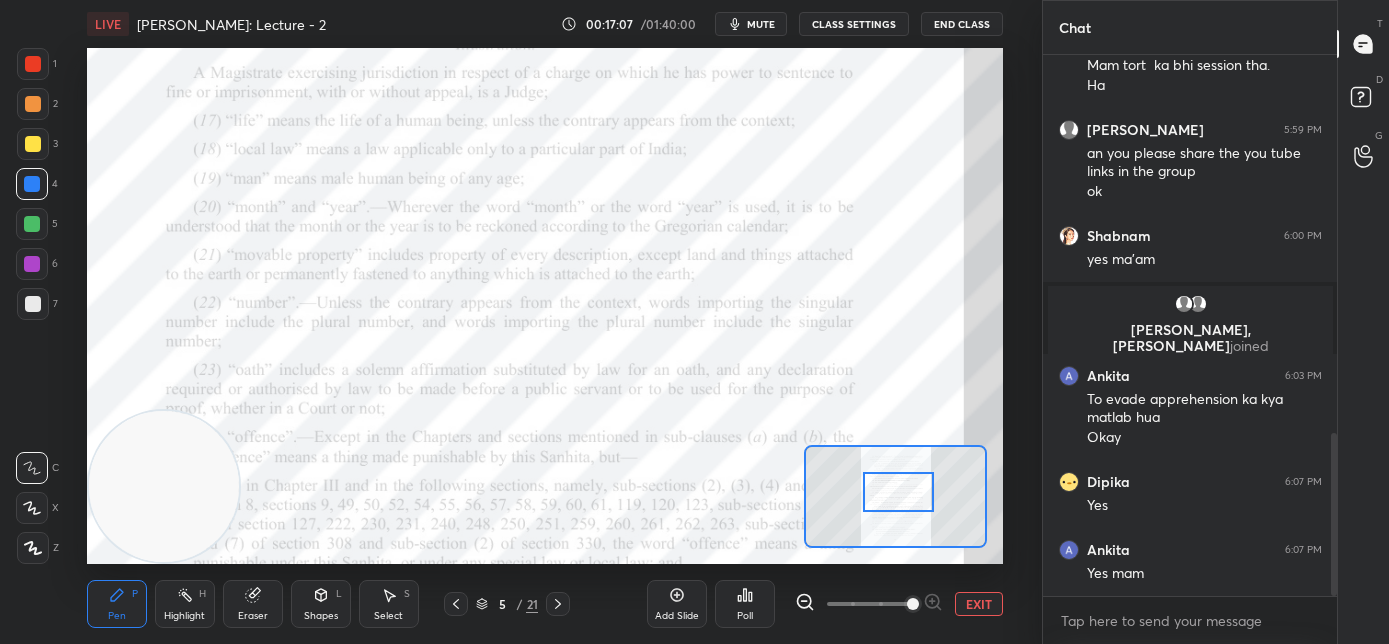 drag, startPoint x: 891, startPoint y: 479, endPoint x: 890, endPoint y: 500, distance: 21.023796 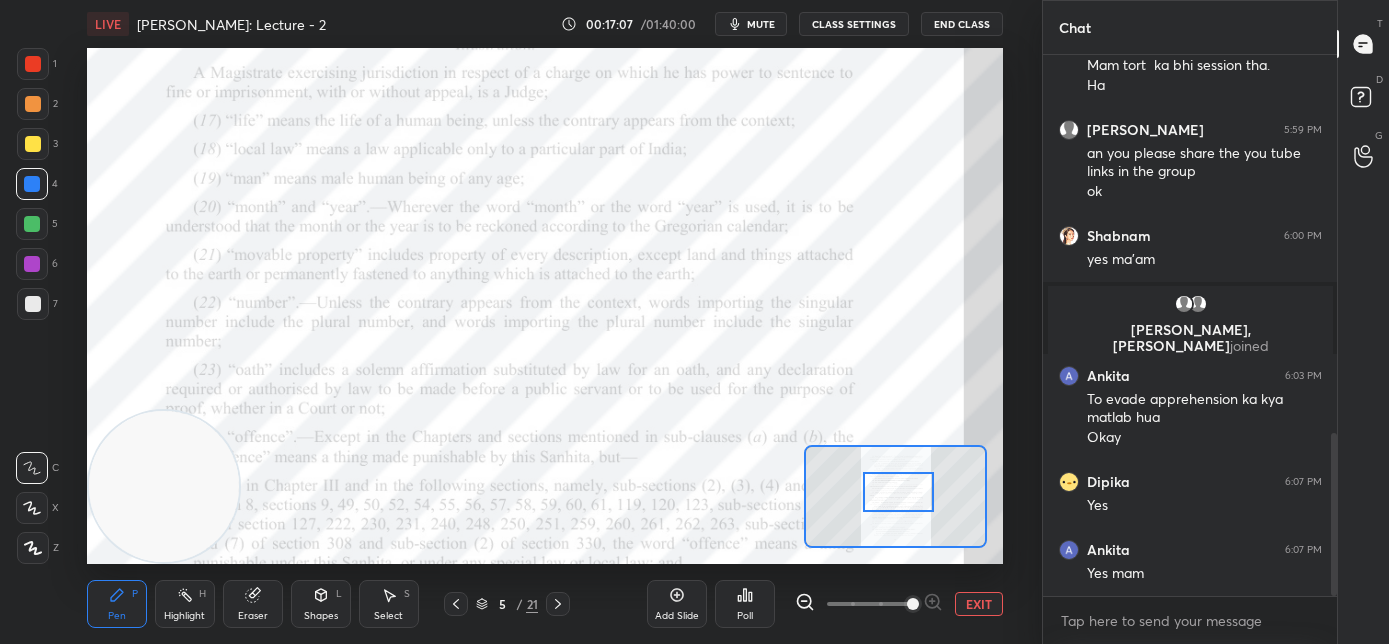 click at bounding box center [899, 492] 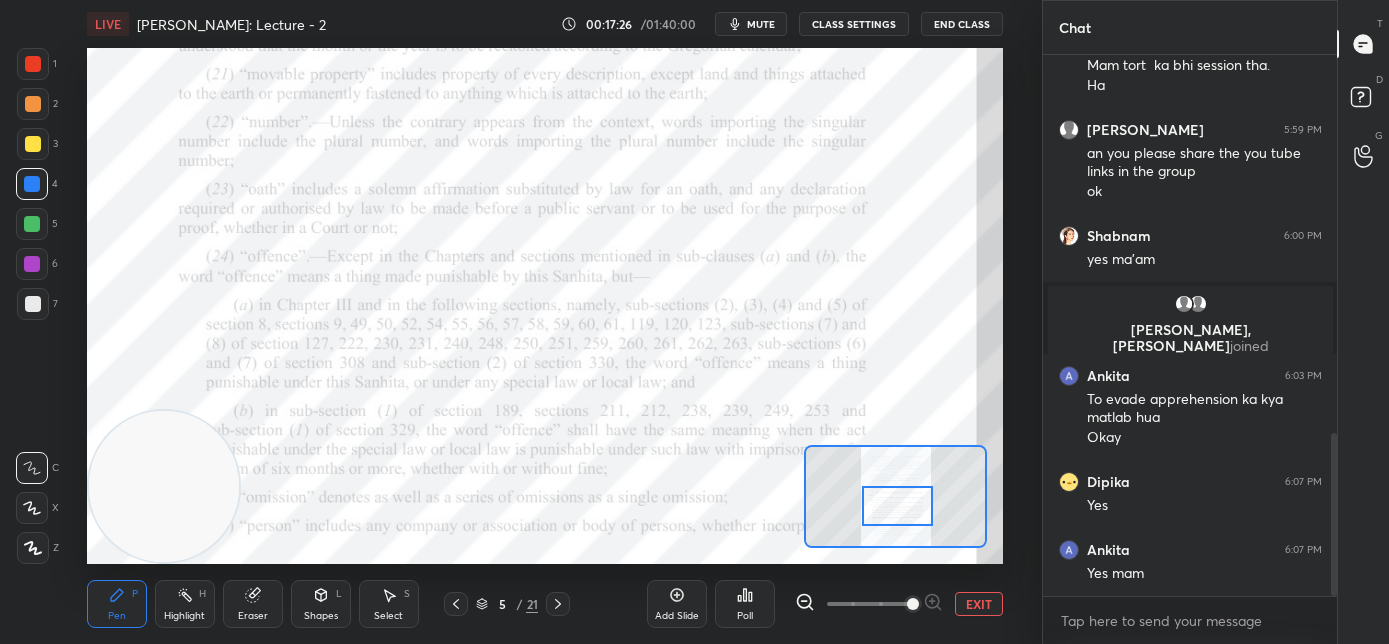 click at bounding box center [898, 506] 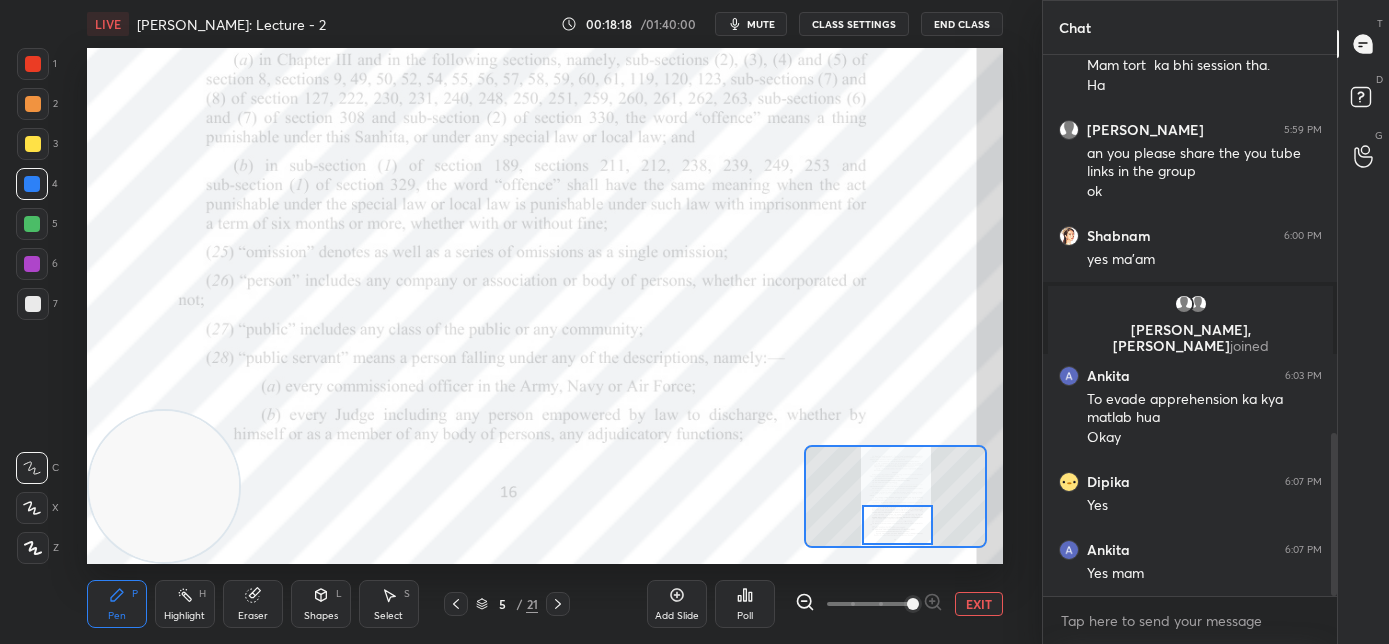 drag, startPoint x: 901, startPoint y: 505, endPoint x: 902, endPoint y: 515, distance: 10.049875 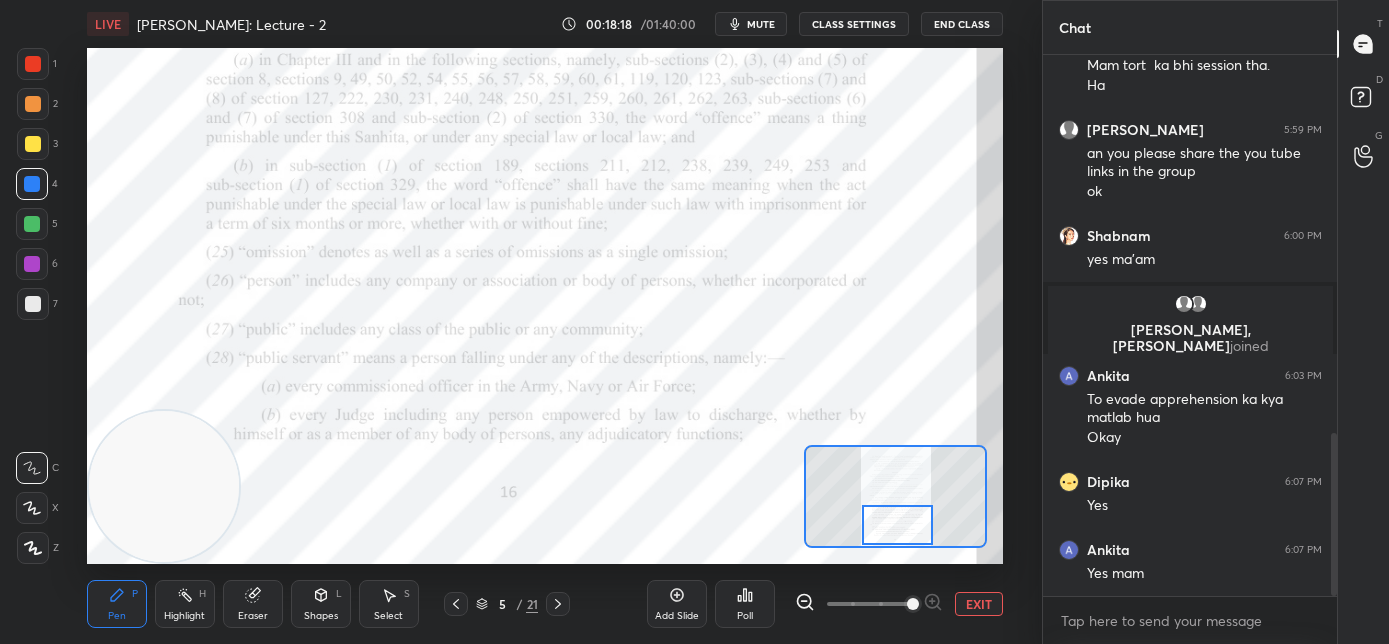 click at bounding box center (898, 525) 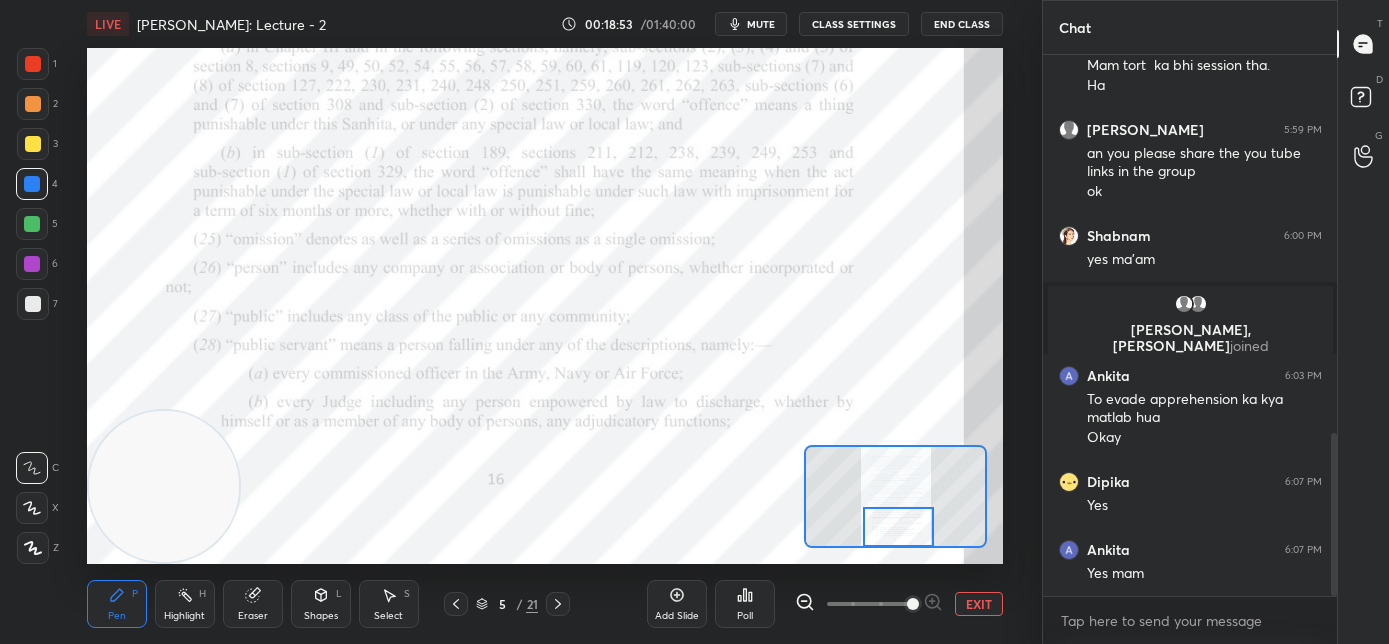 click at bounding box center (899, 527) 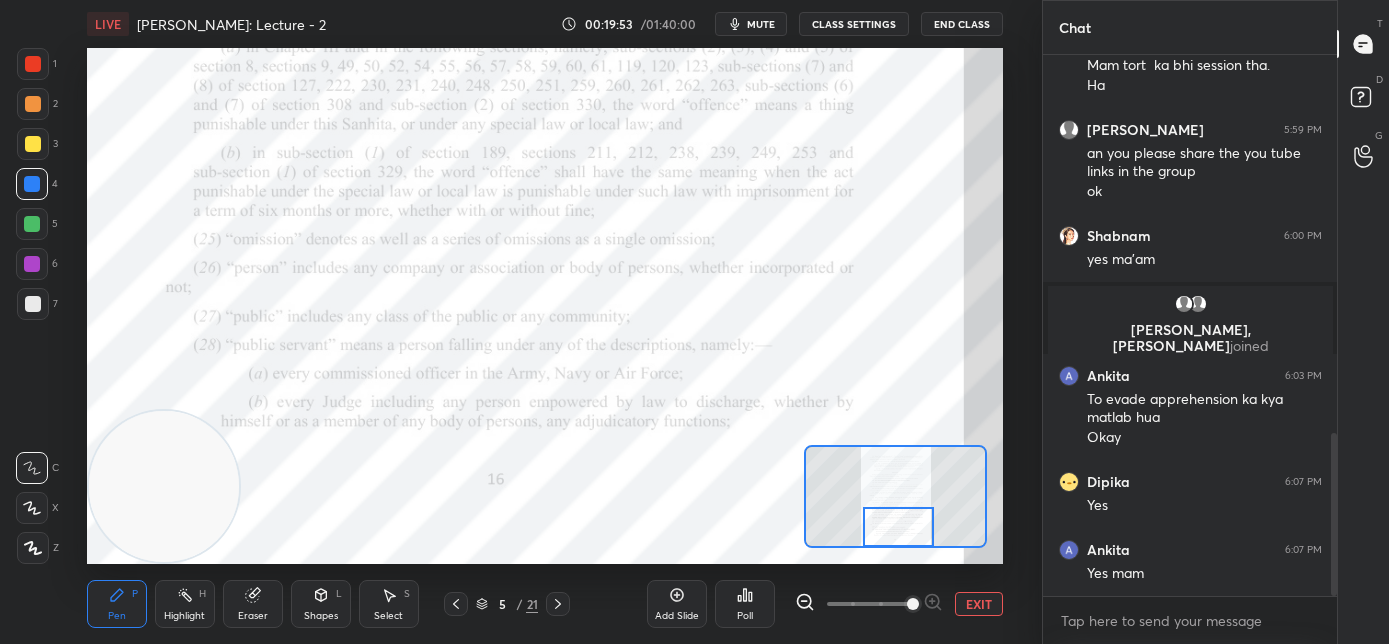 click 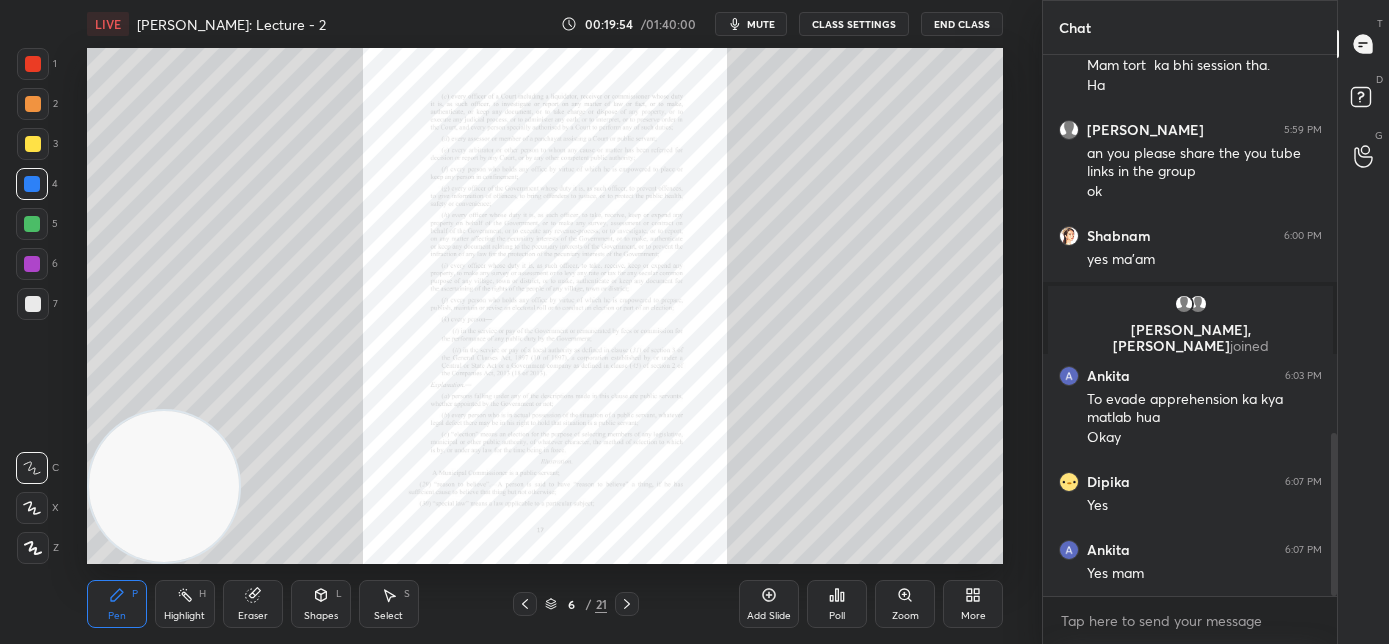 click on "Zoom" at bounding box center (905, 604) 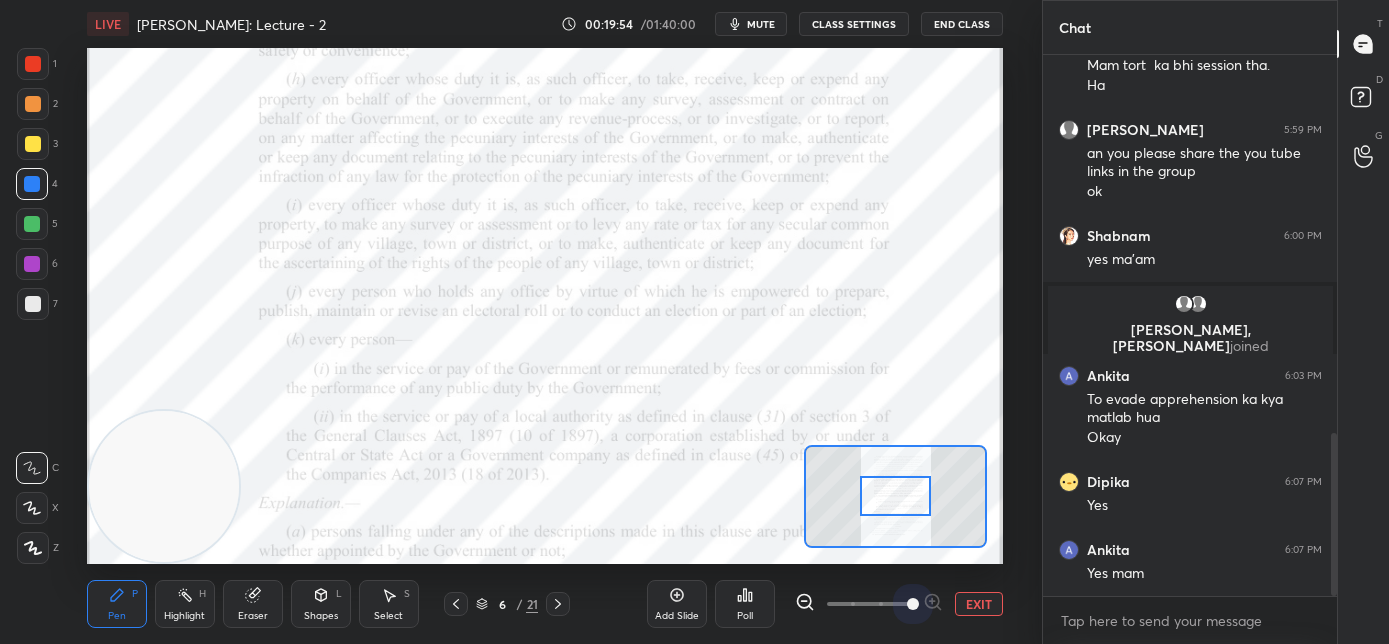 click at bounding box center [869, 604] 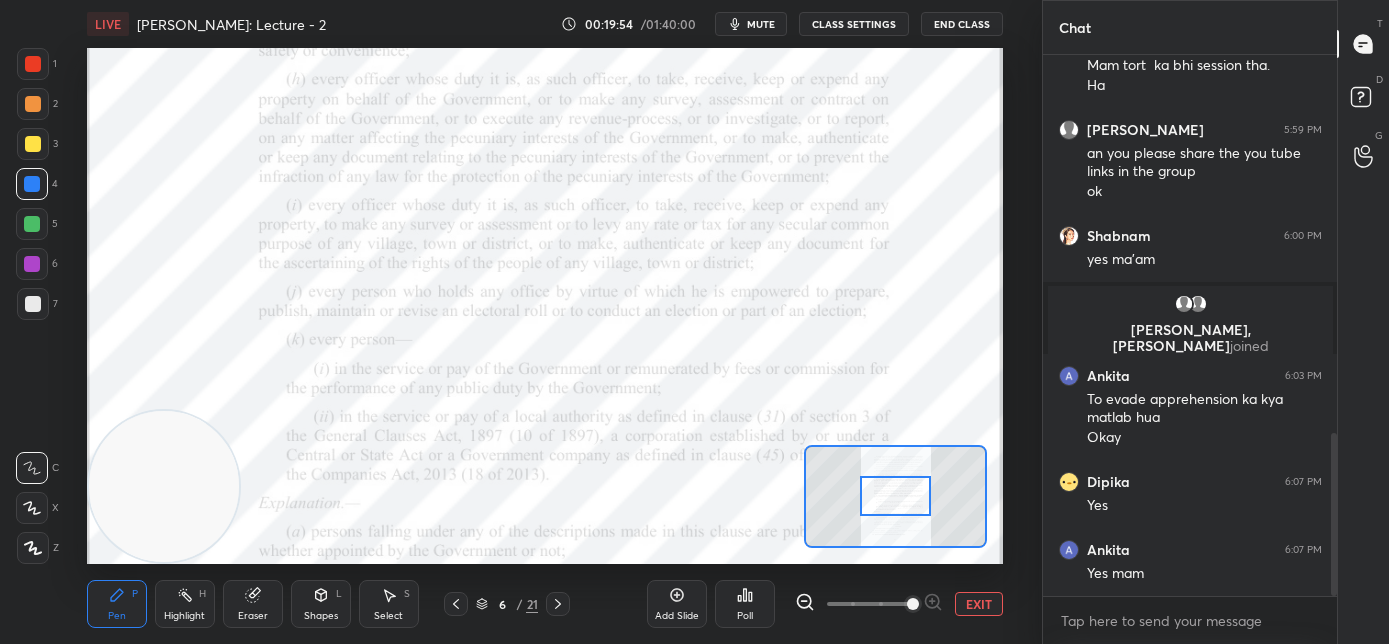 click at bounding box center [913, 604] 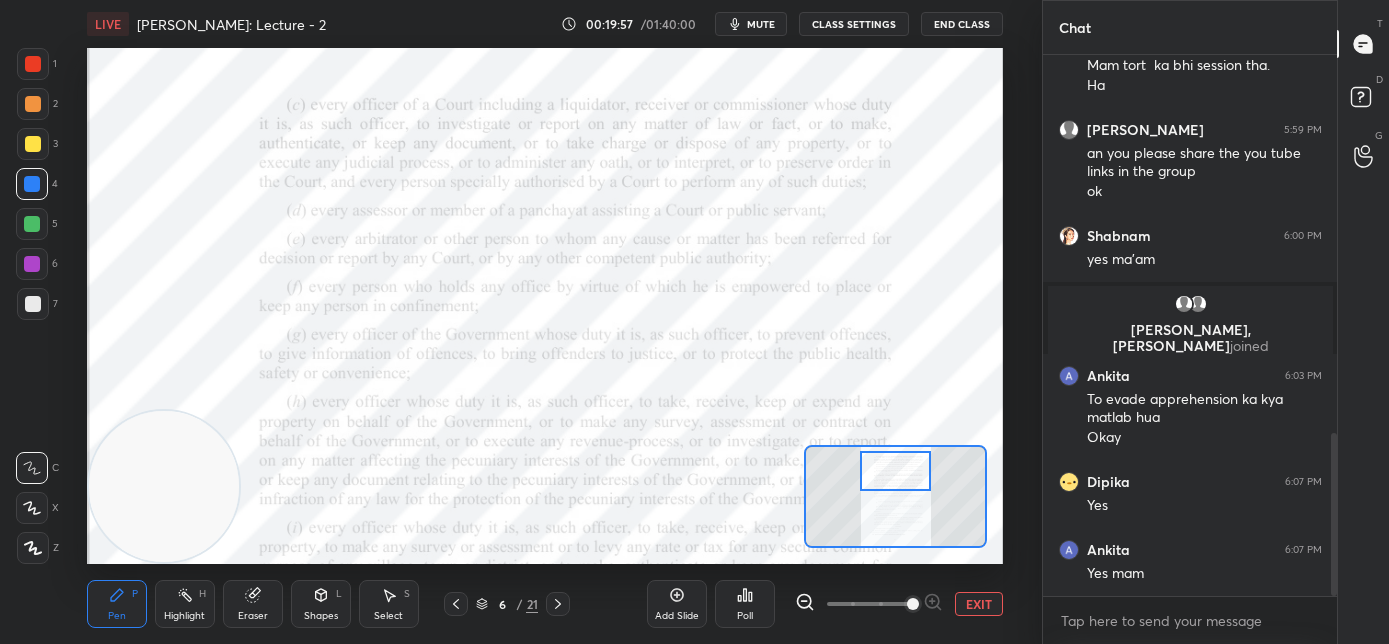 drag, startPoint x: 893, startPoint y: 494, endPoint x: 896, endPoint y: 471, distance: 23.194826 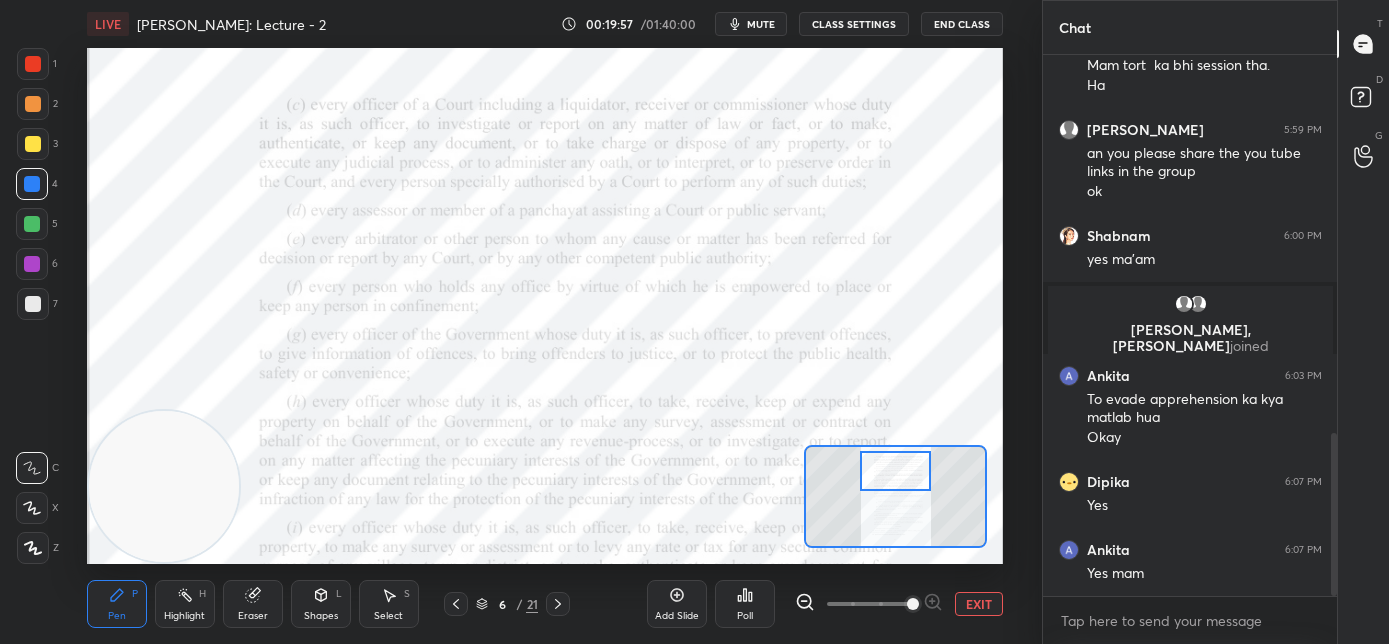 click at bounding box center [896, 471] 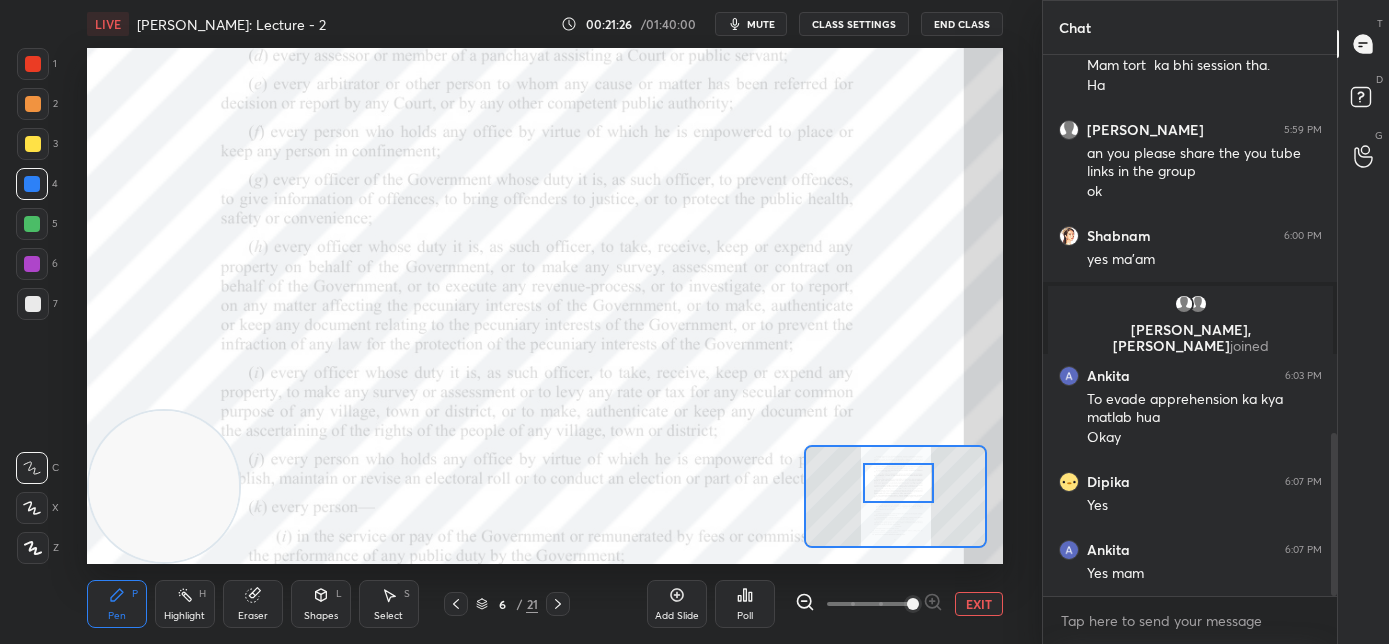 drag, startPoint x: 885, startPoint y: 473, endPoint x: 885, endPoint y: 484, distance: 11 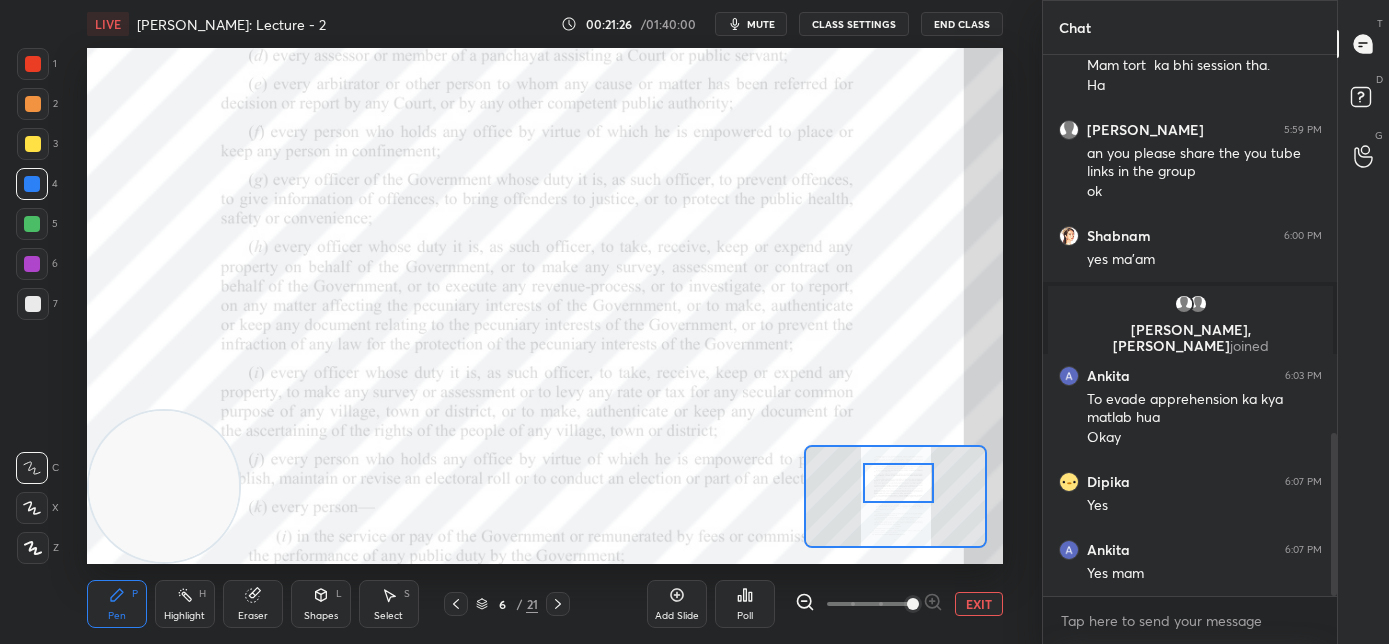 click at bounding box center [899, 483] 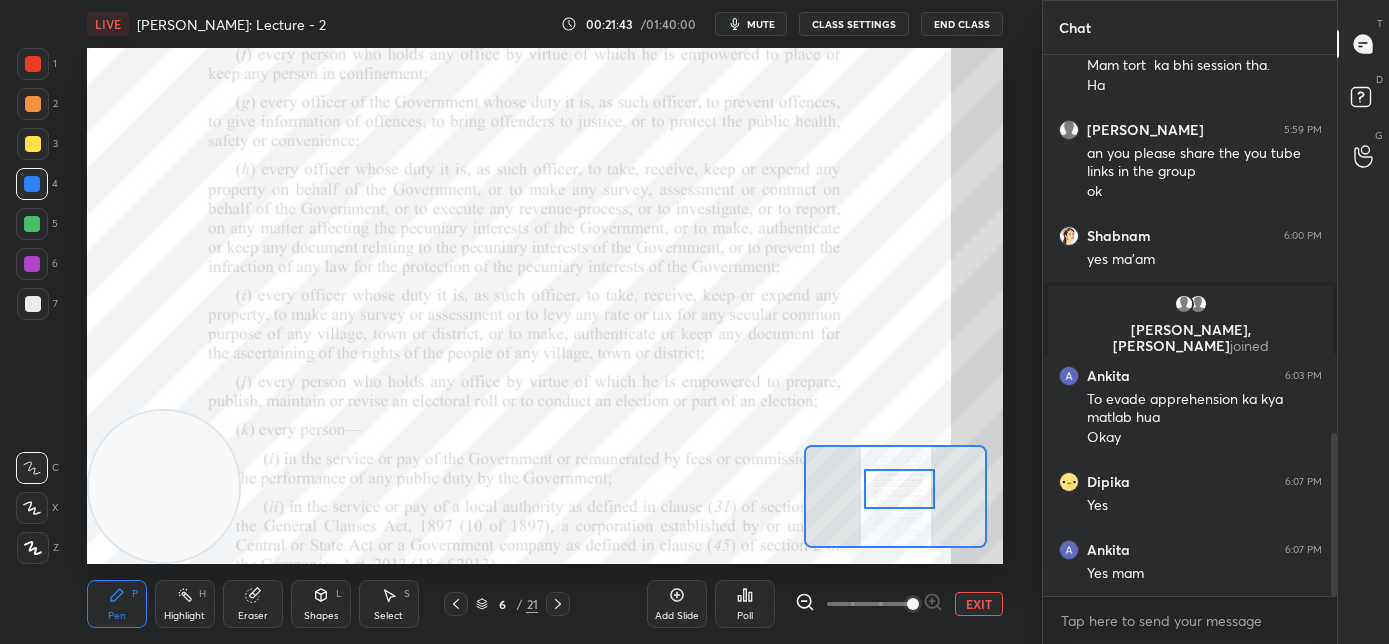 click at bounding box center [900, 489] 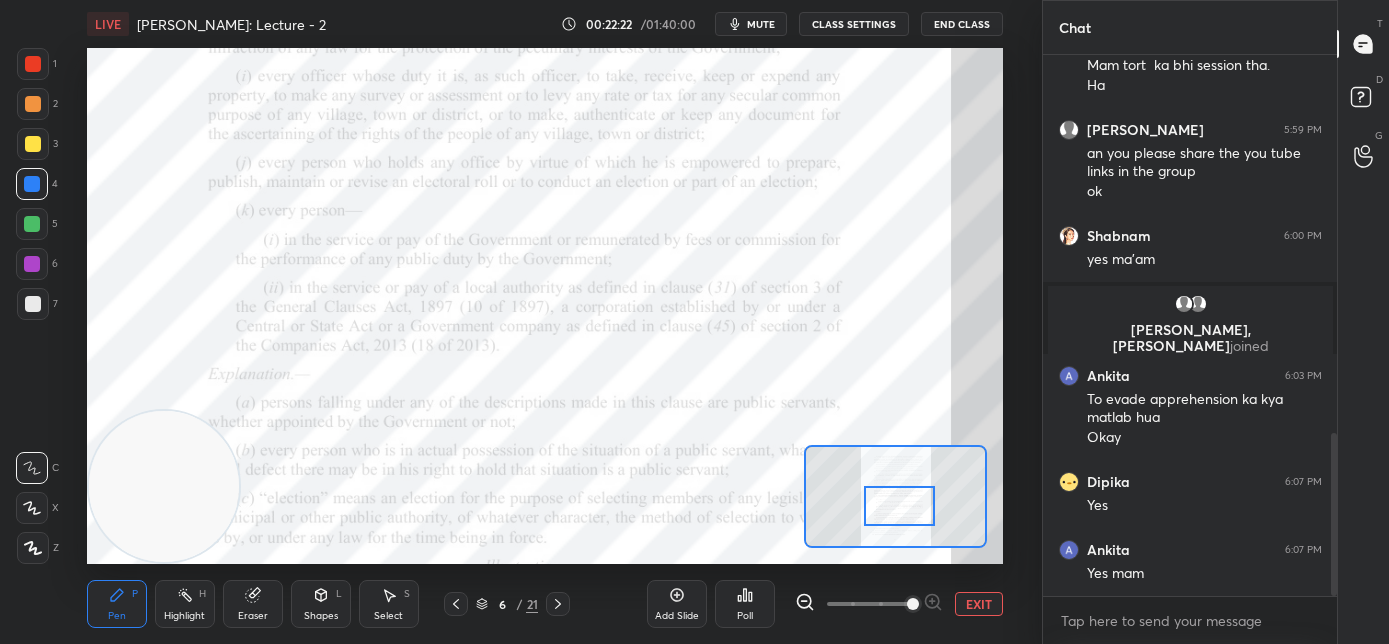 drag, startPoint x: 901, startPoint y: 493, endPoint x: 901, endPoint y: 510, distance: 17 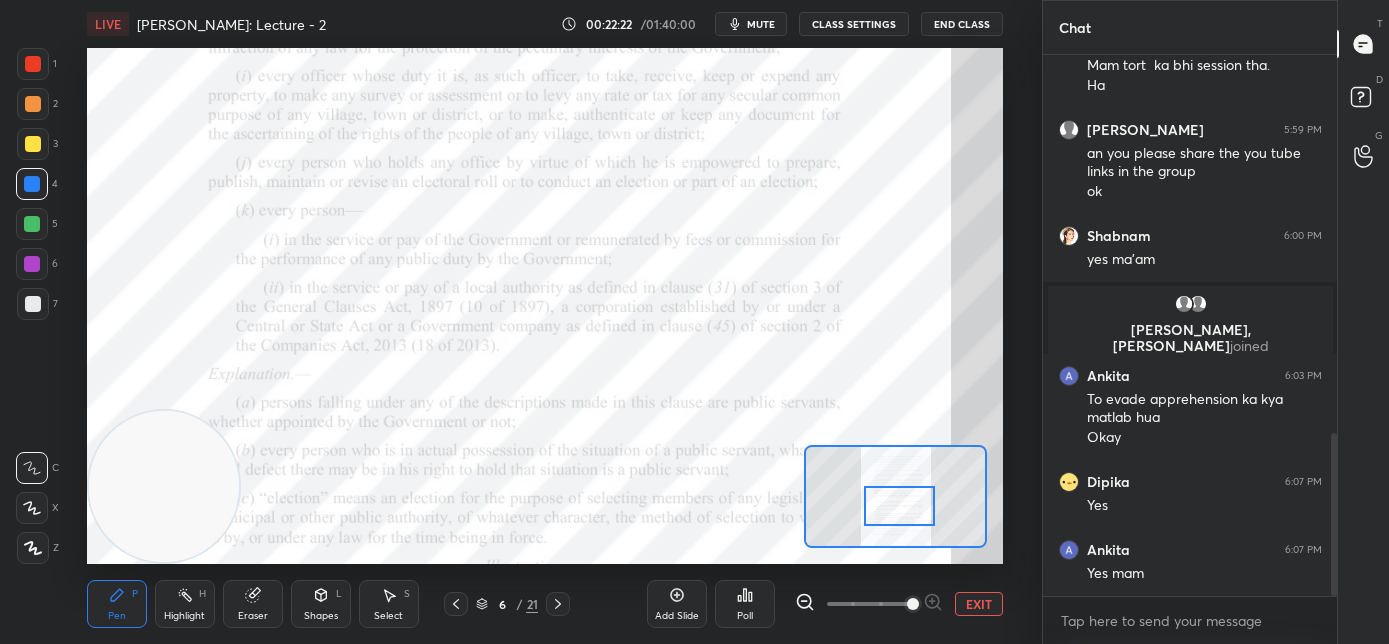 click at bounding box center [900, 506] 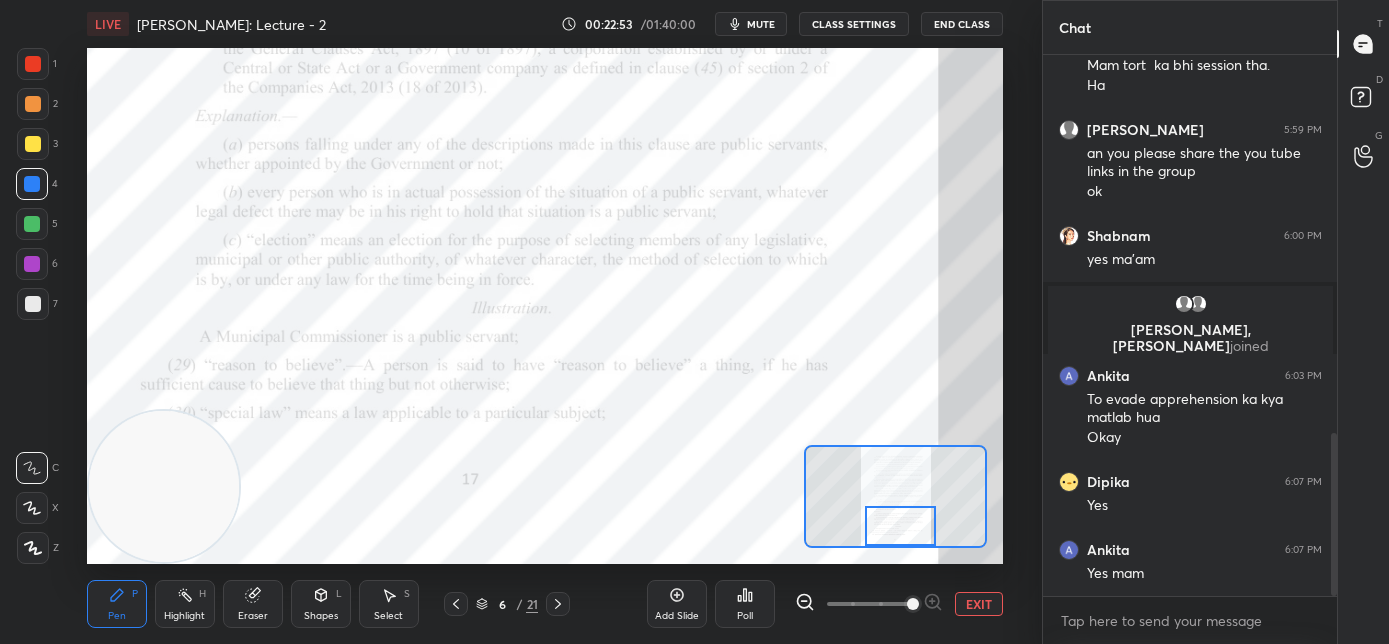 drag, startPoint x: 905, startPoint y: 520, endPoint x: 906, endPoint y: 534, distance: 14.035668 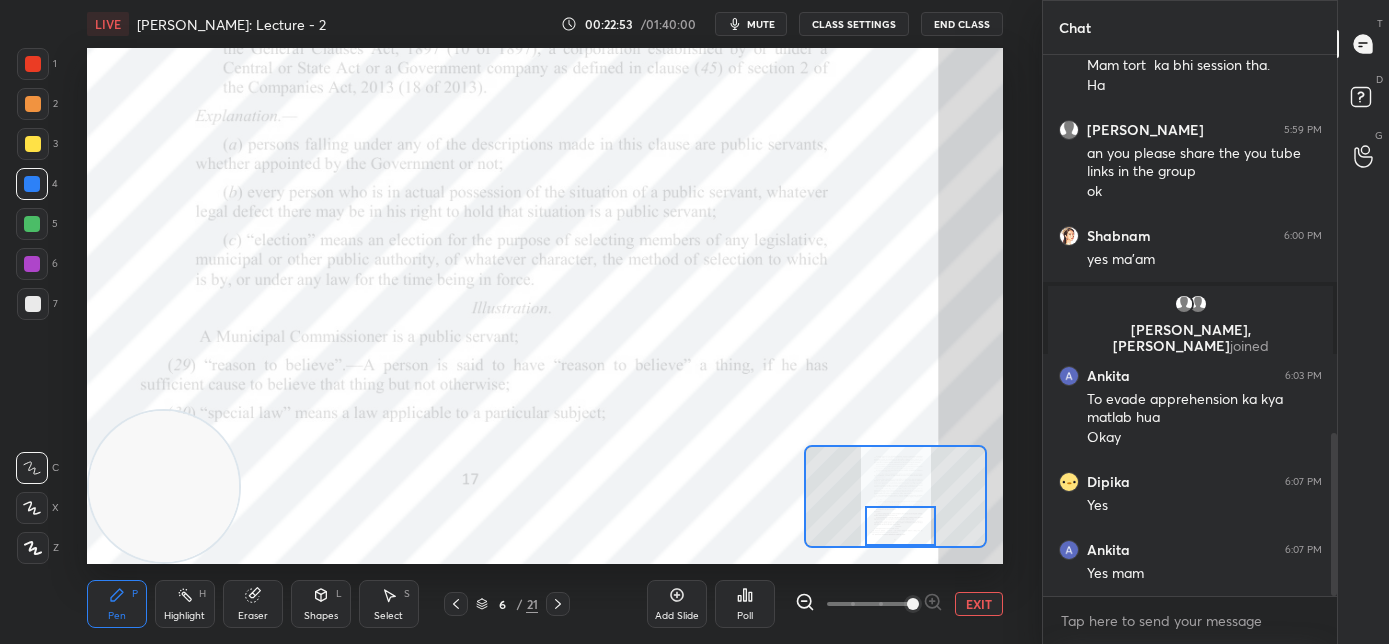click at bounding box center (901, 526) 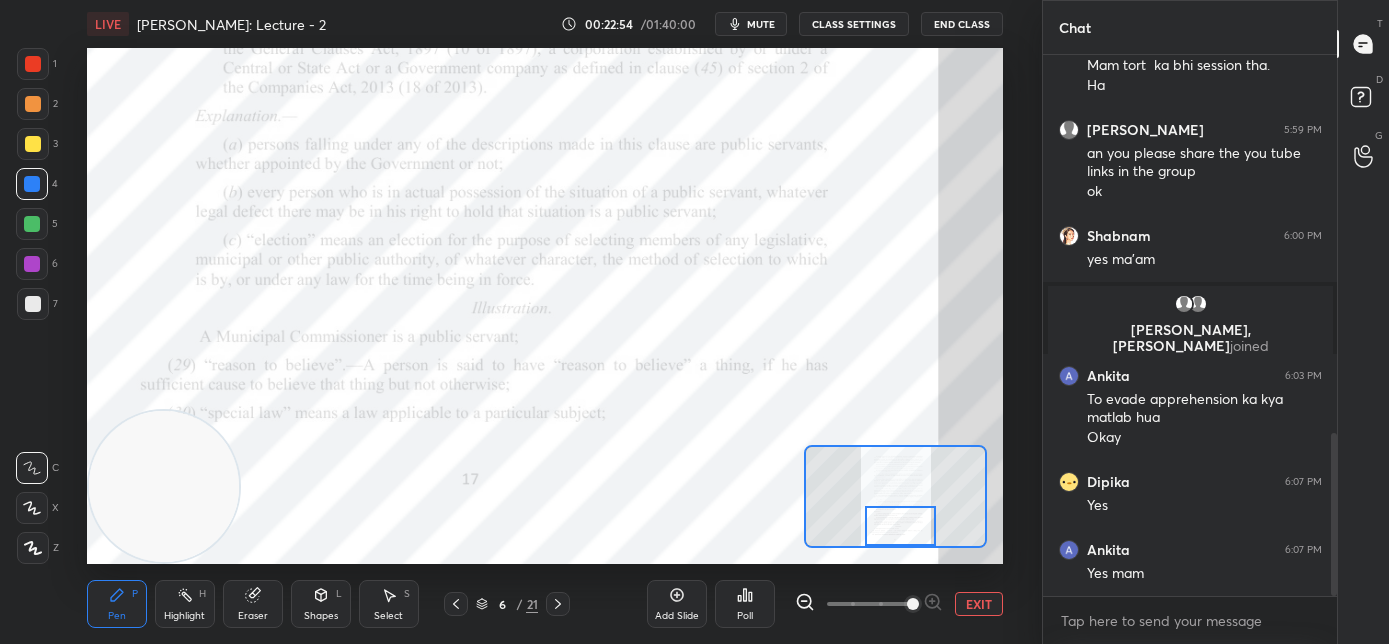 click on "mute" at bounding box center [761, 24] 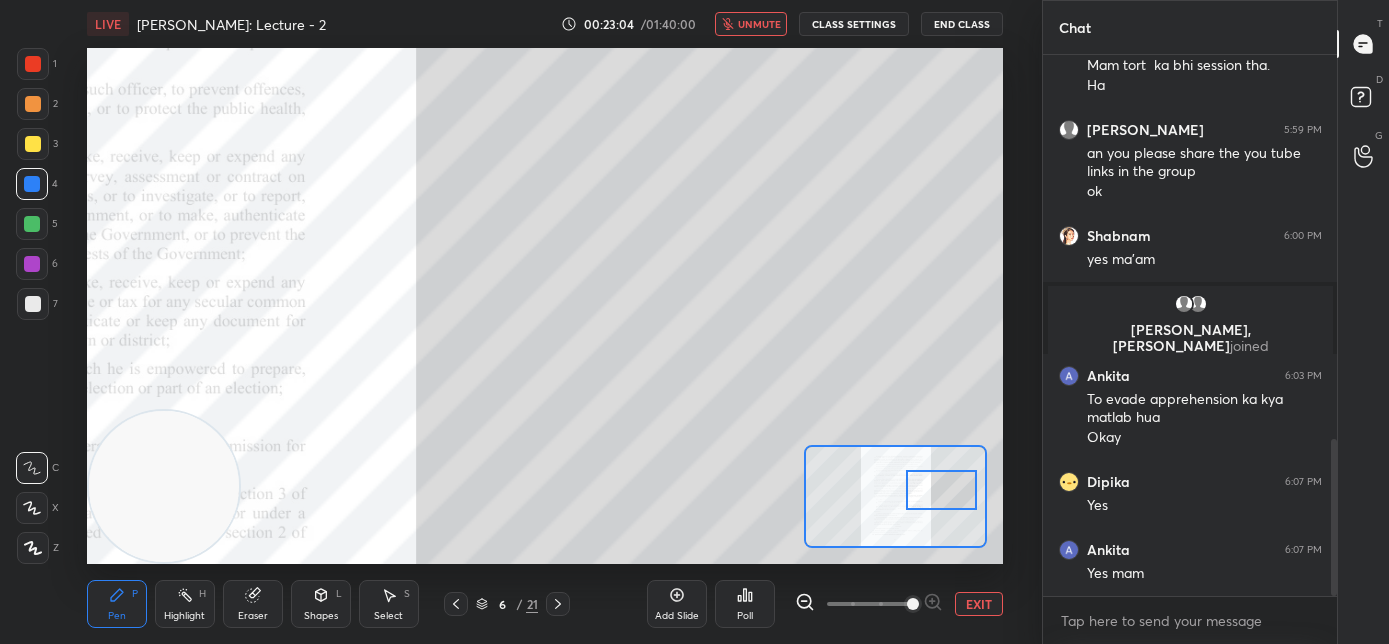 scroll, scrollTop: 1325, scrollLeft: 0, axis: vertical 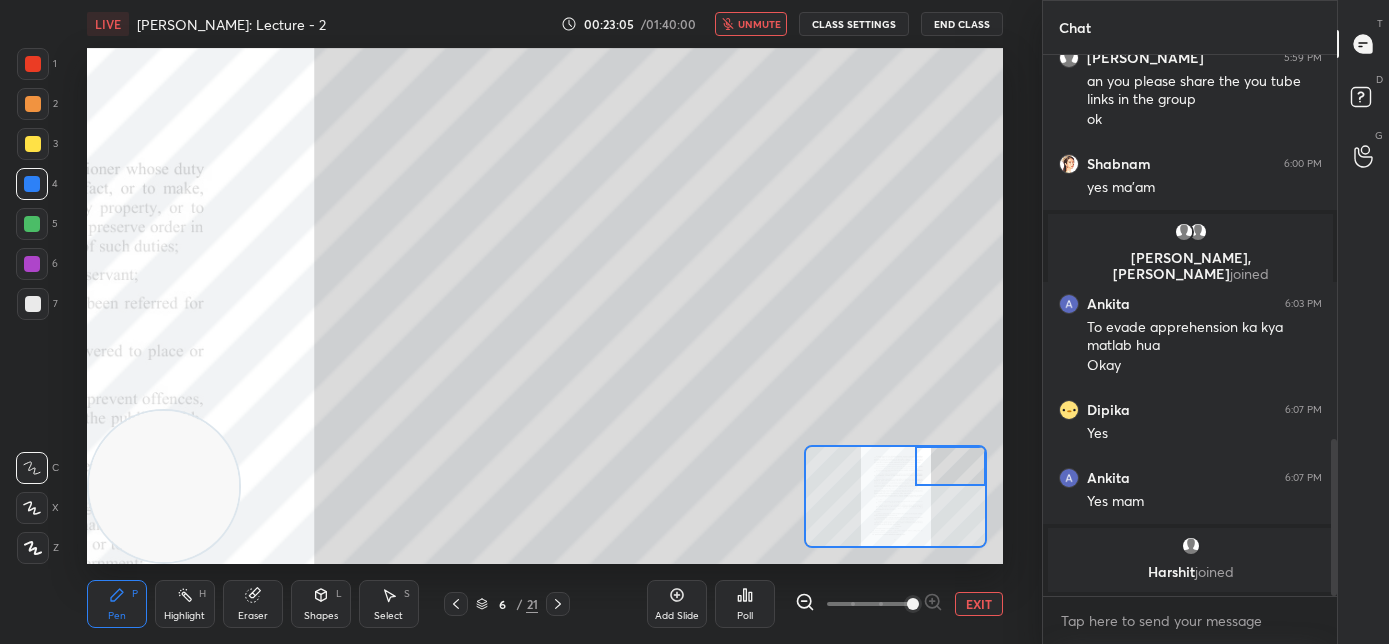 drag, startPoint x: 897, startPoint y: 524, endPoint x: 951, endPoint y: 453, distance: 89.20202 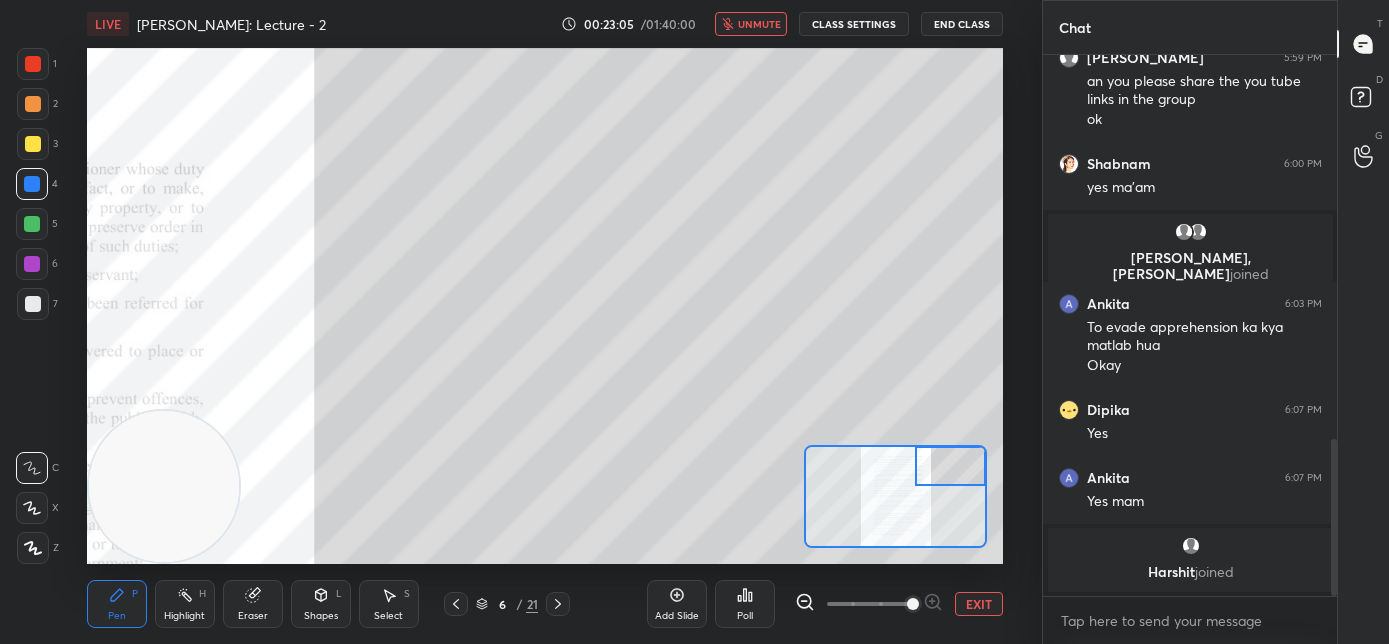 click at bounding box center [951, 466] 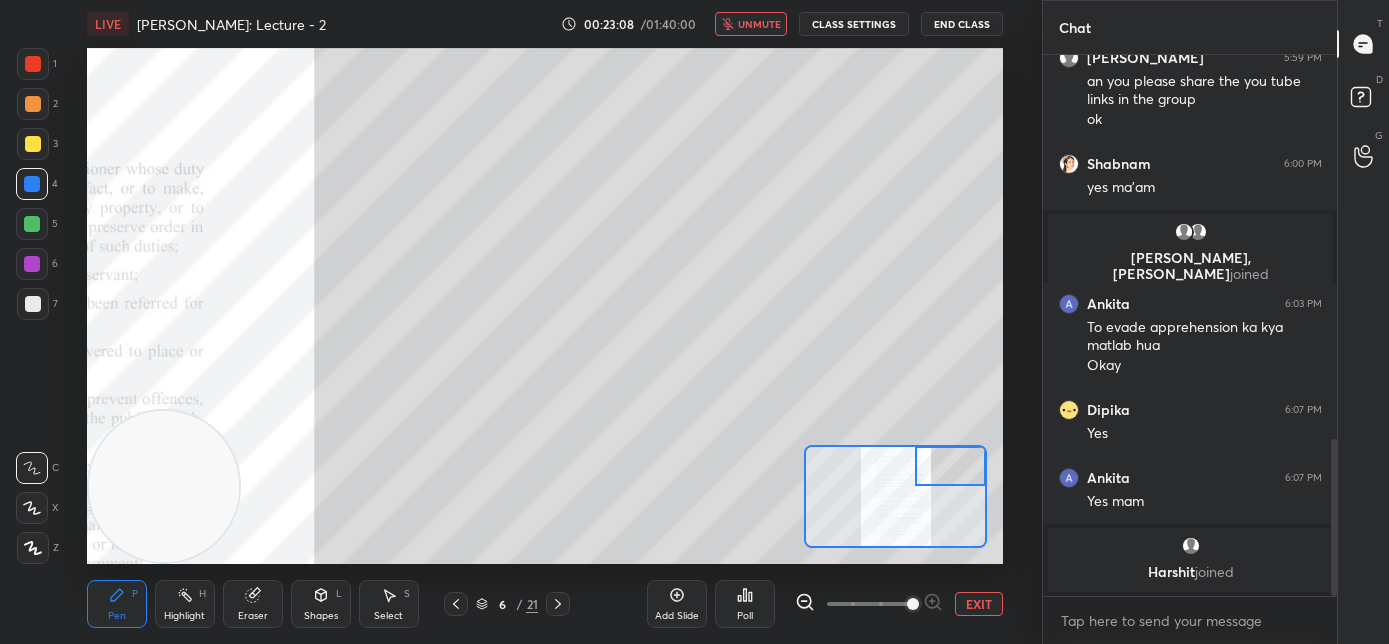 click on "unmute" at bounding box center [759, 24] 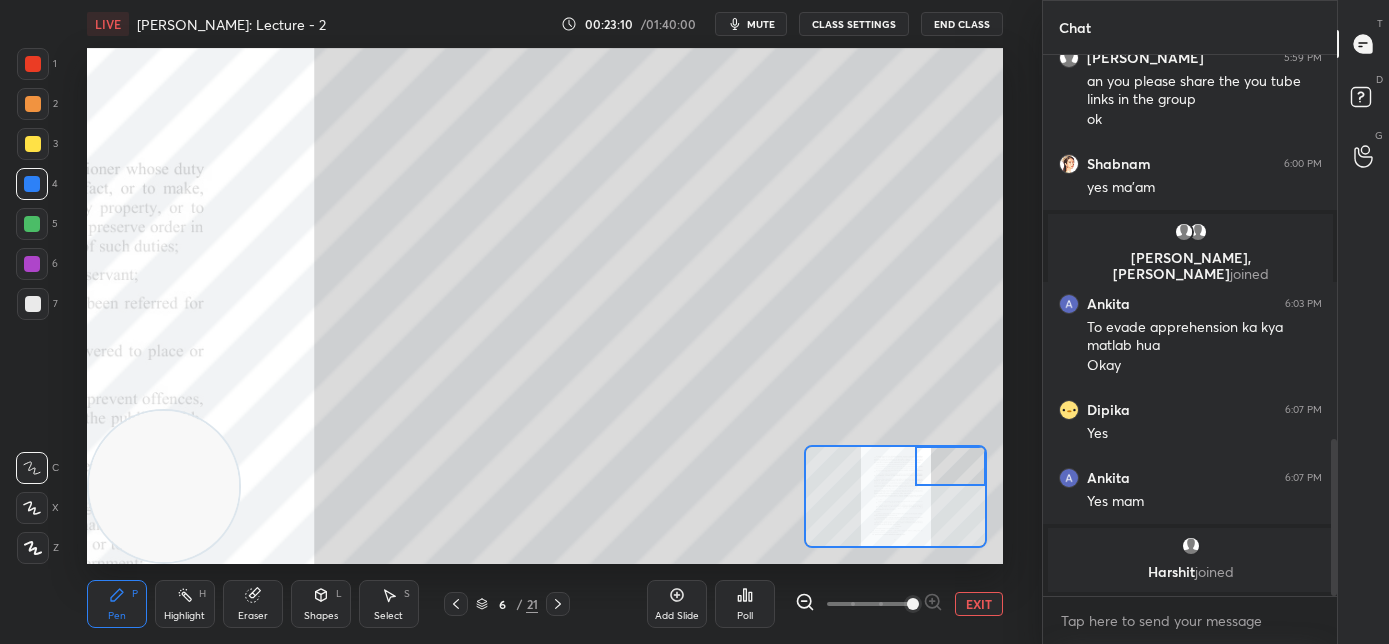 click at bounding box center (33, 304) 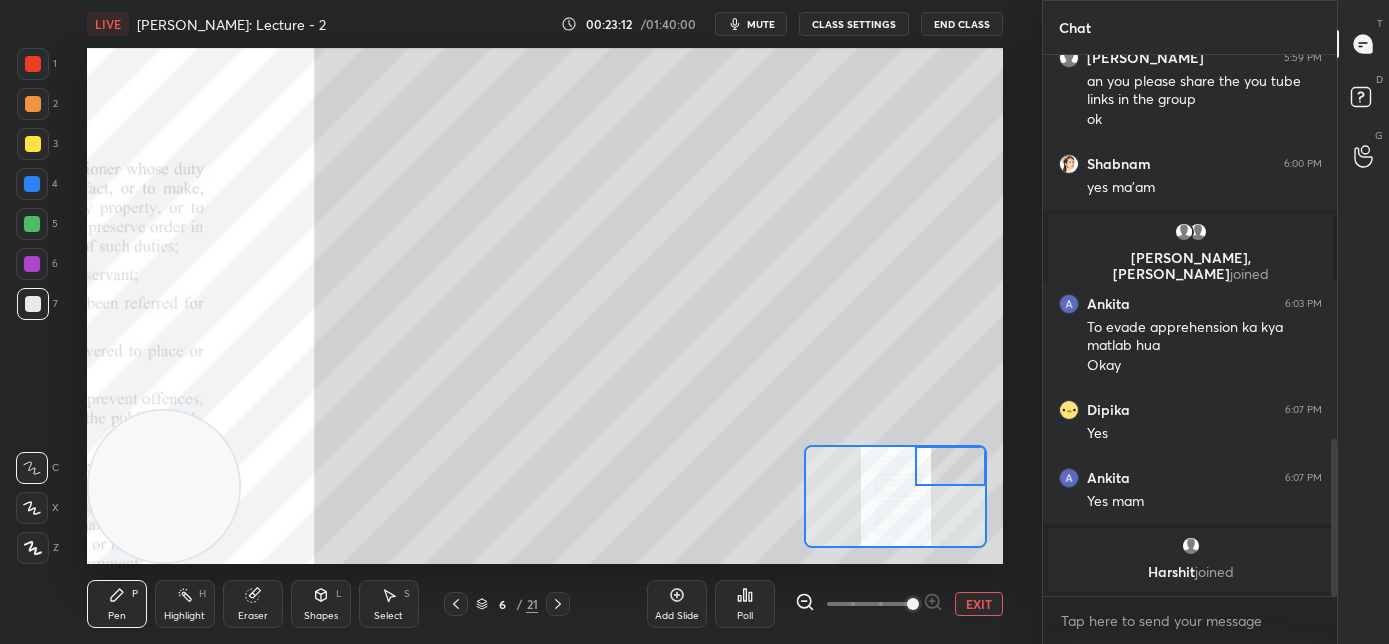 click 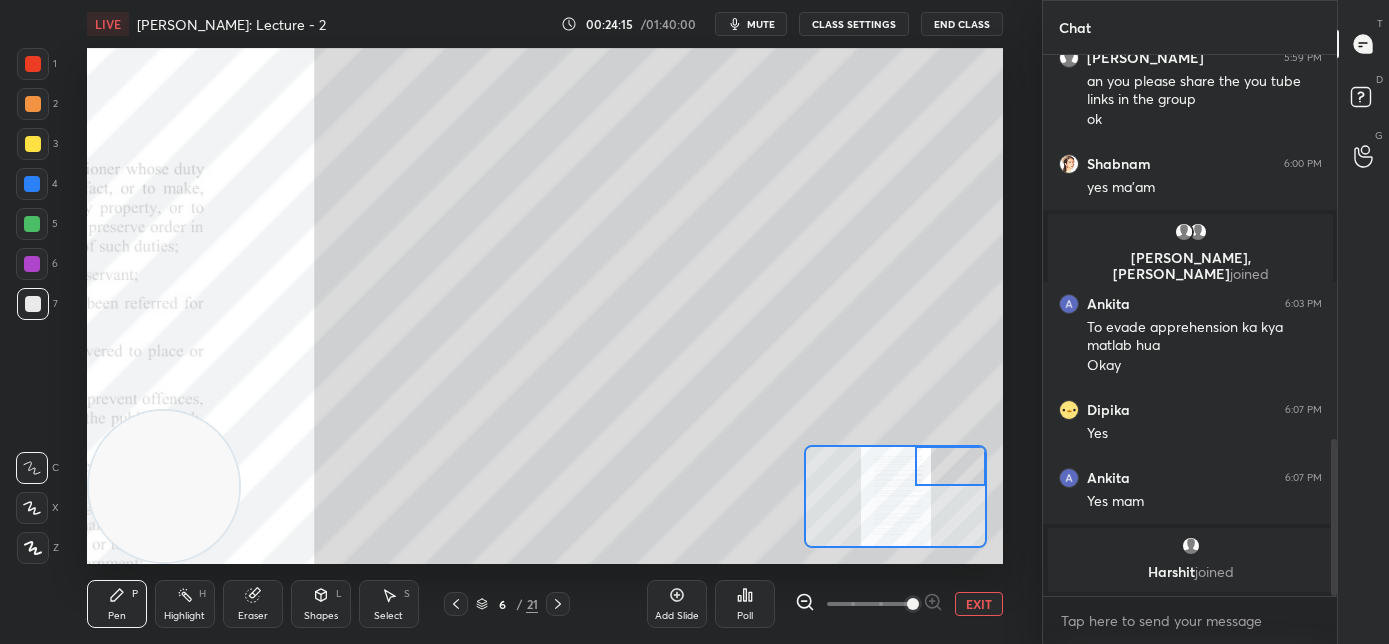 drag, startPoint x: 256, startPoint y: 605, endPoint x: 264, endPoint y: 595, distance: 12.806249 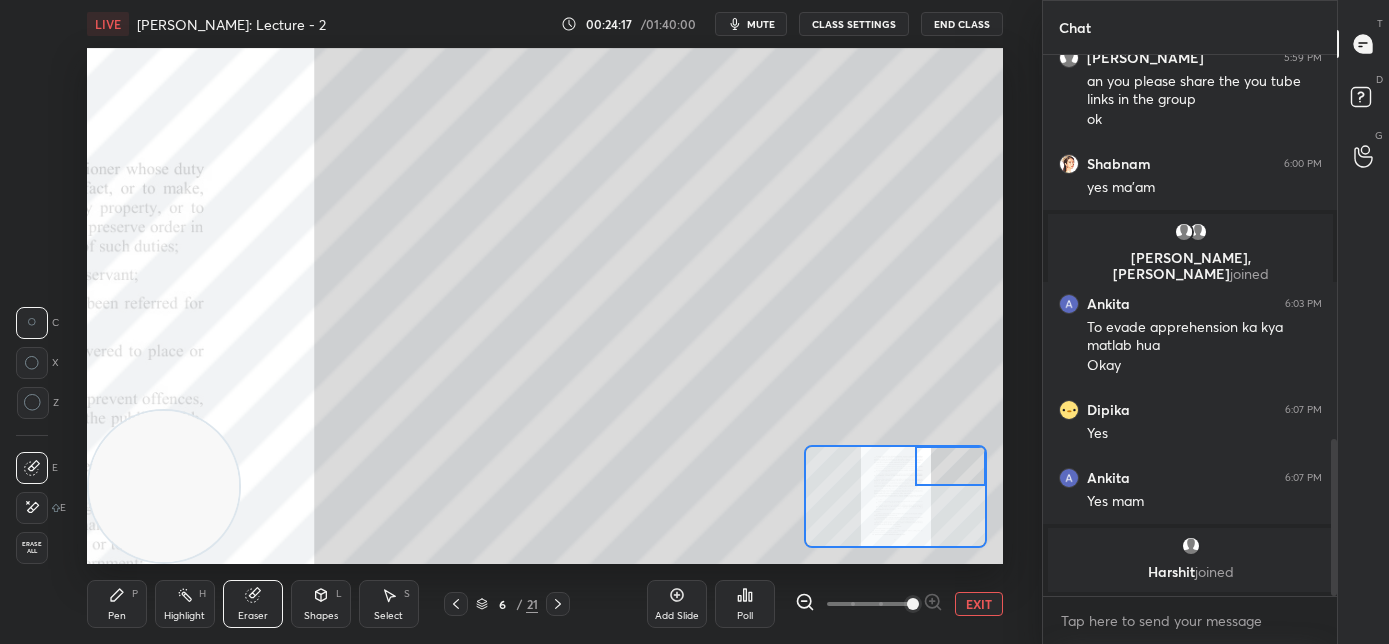 click on "Pen P" at bounding box center (117, 604) 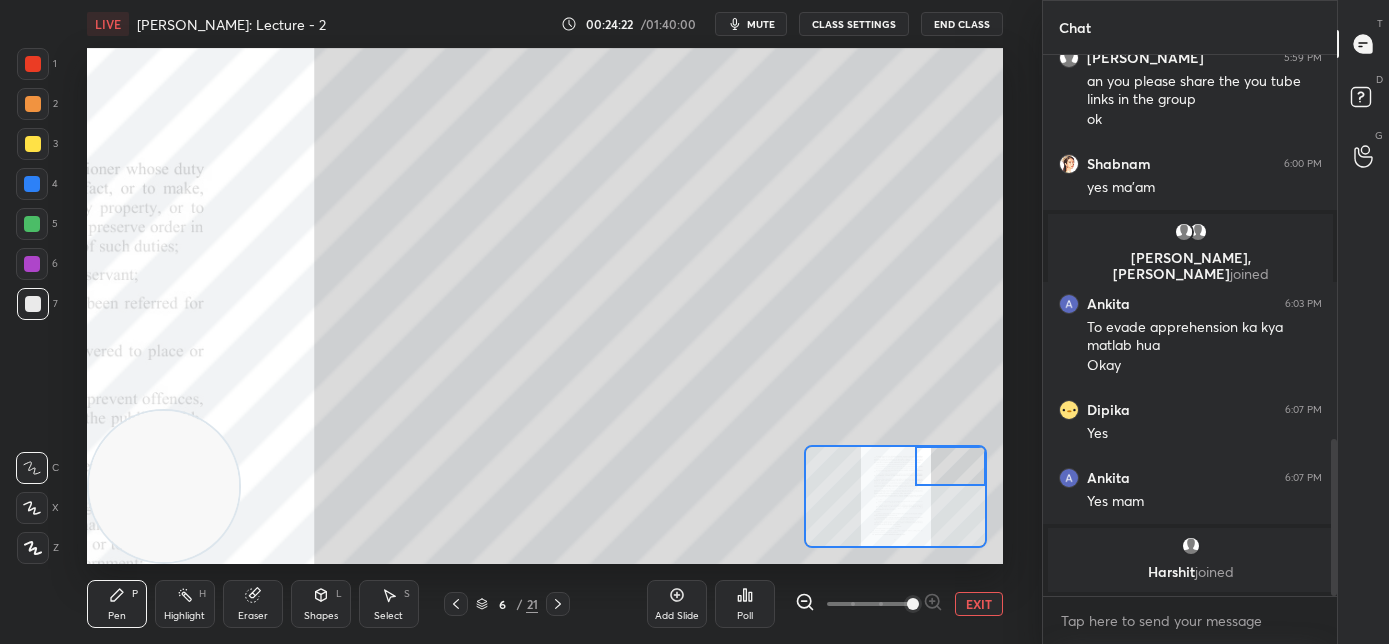 drag, startPoint x: 249, startPoint y: 613, endPoint x: 317, endPoint y: 575, distance: 77.89737 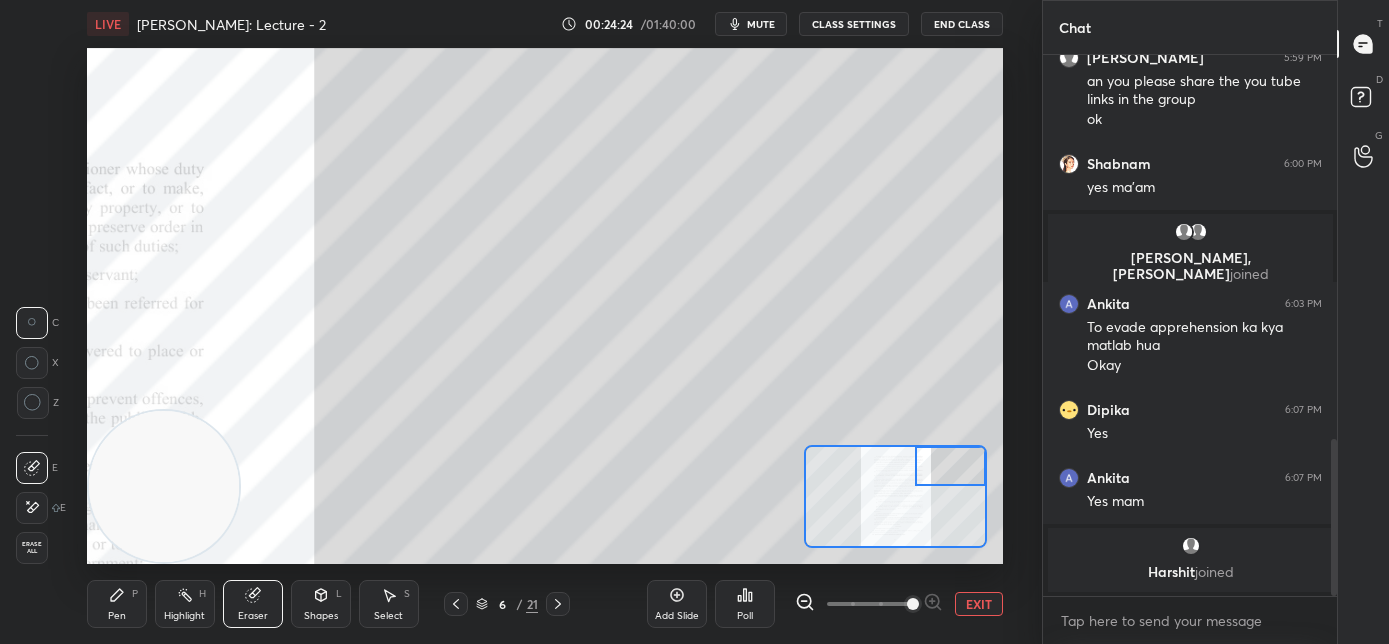 click on "Pen P" at bounding box center [117, 604] 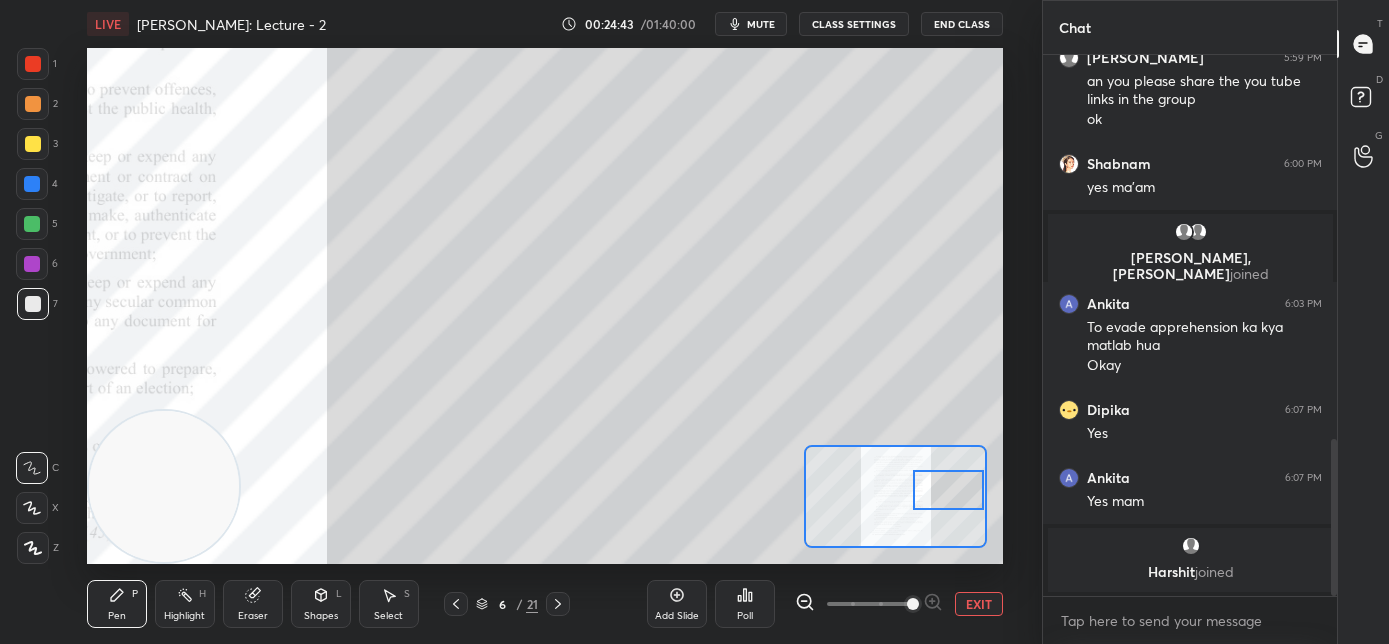 drag, startPoint x: 947, startPoint y: 476, endPoint x: 927, endPoint y: 488, distance: 23.323807 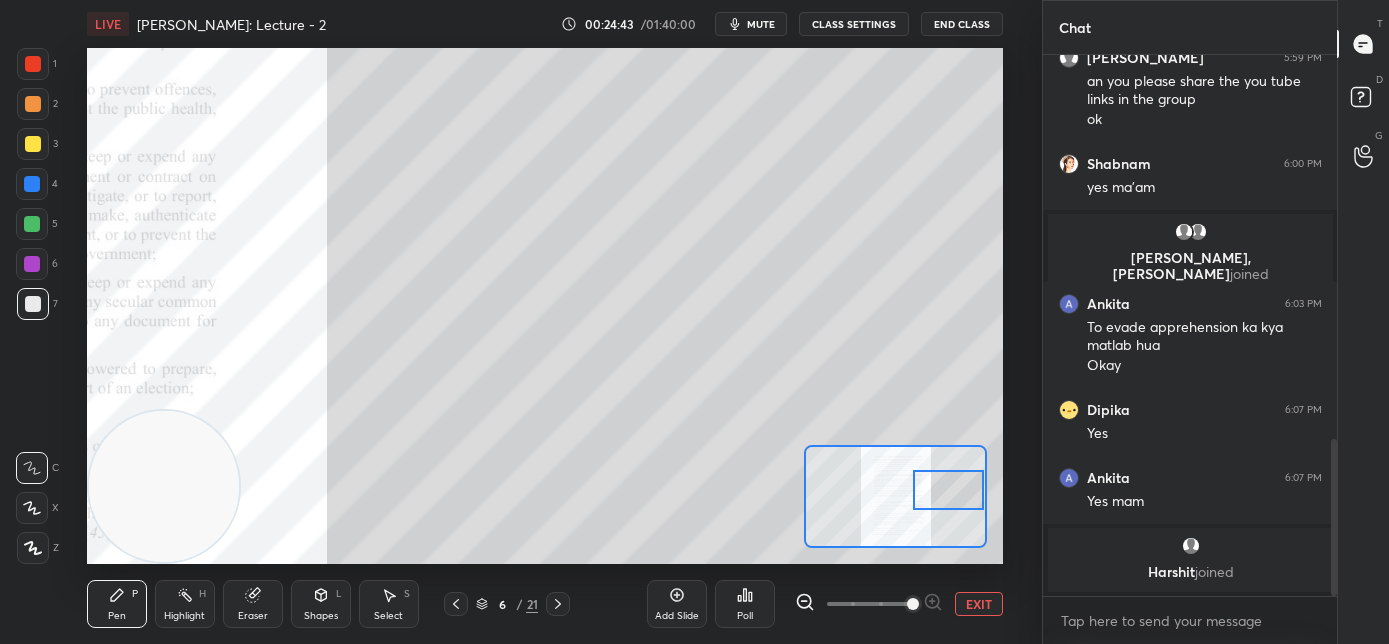 click at bounding box center [949, 490] 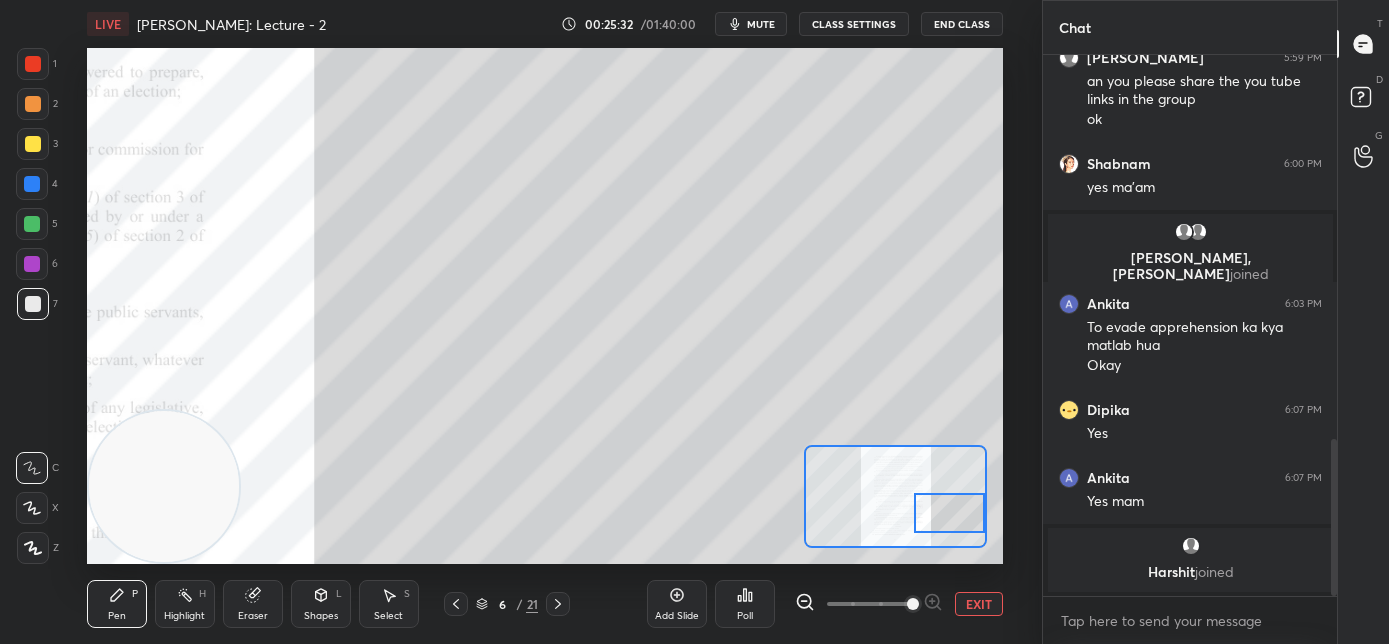 click at bounding box center (950, 513) 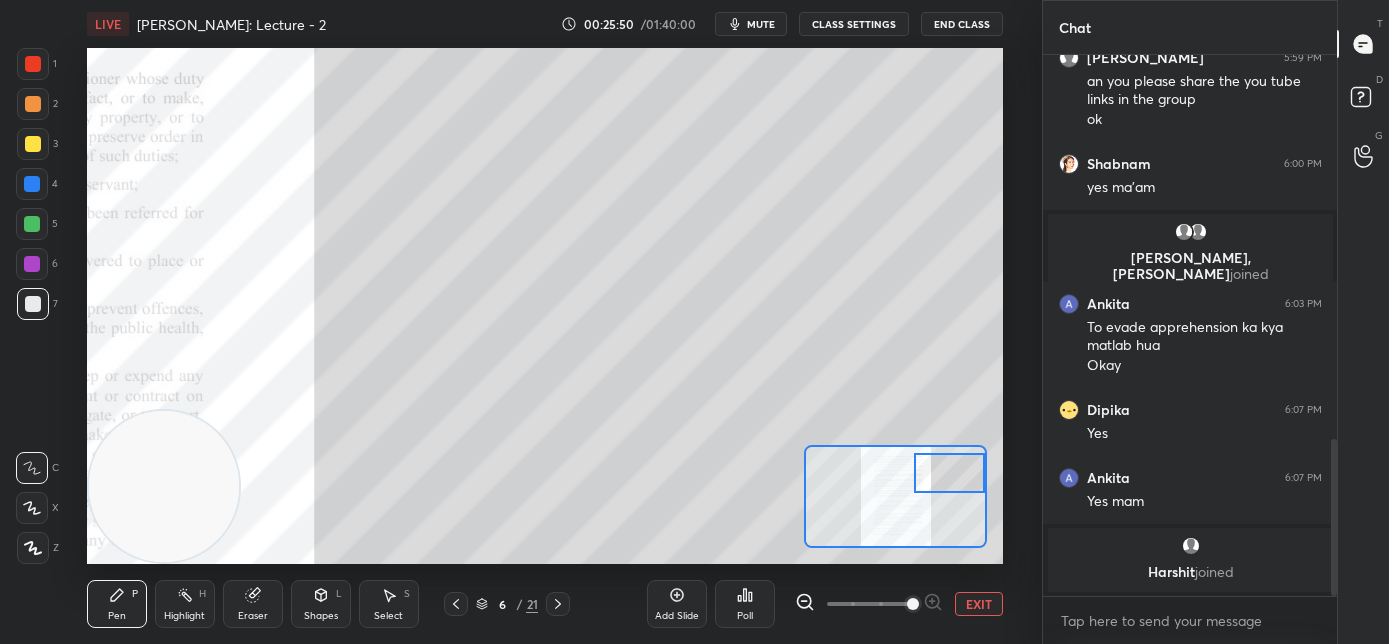 drag, startPoint x: 953, startPoint y: 495, endPoint x: 953, endPoint y: 477, distance: 18 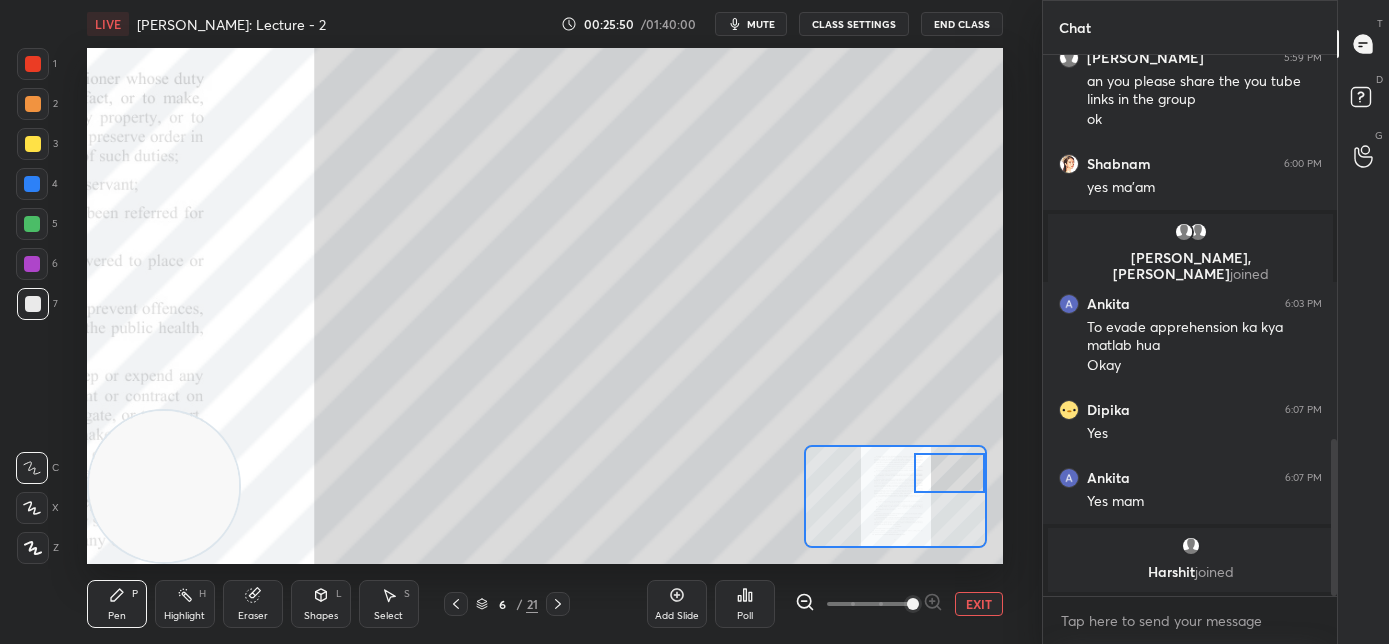 click at bounding box center [950, 473] 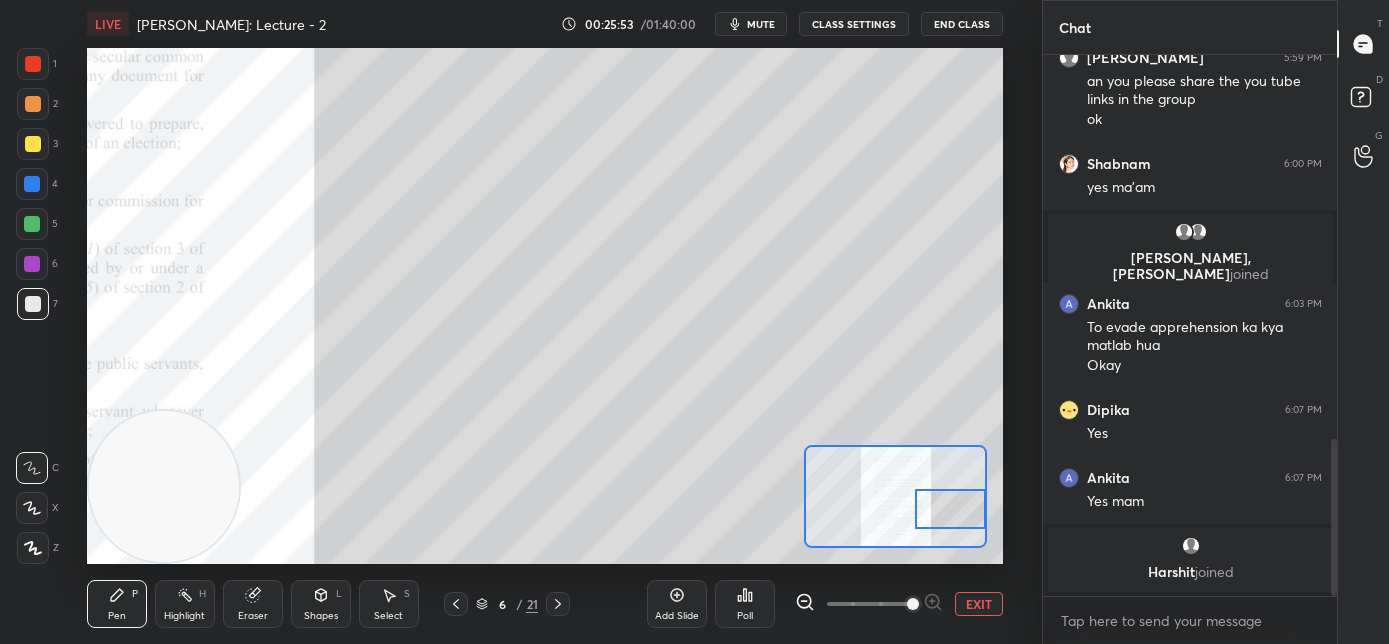 drag, startPoint x: 943, startPoint y: 490, endPoint x: 958, endPoint y: 502, distance: 19.209373 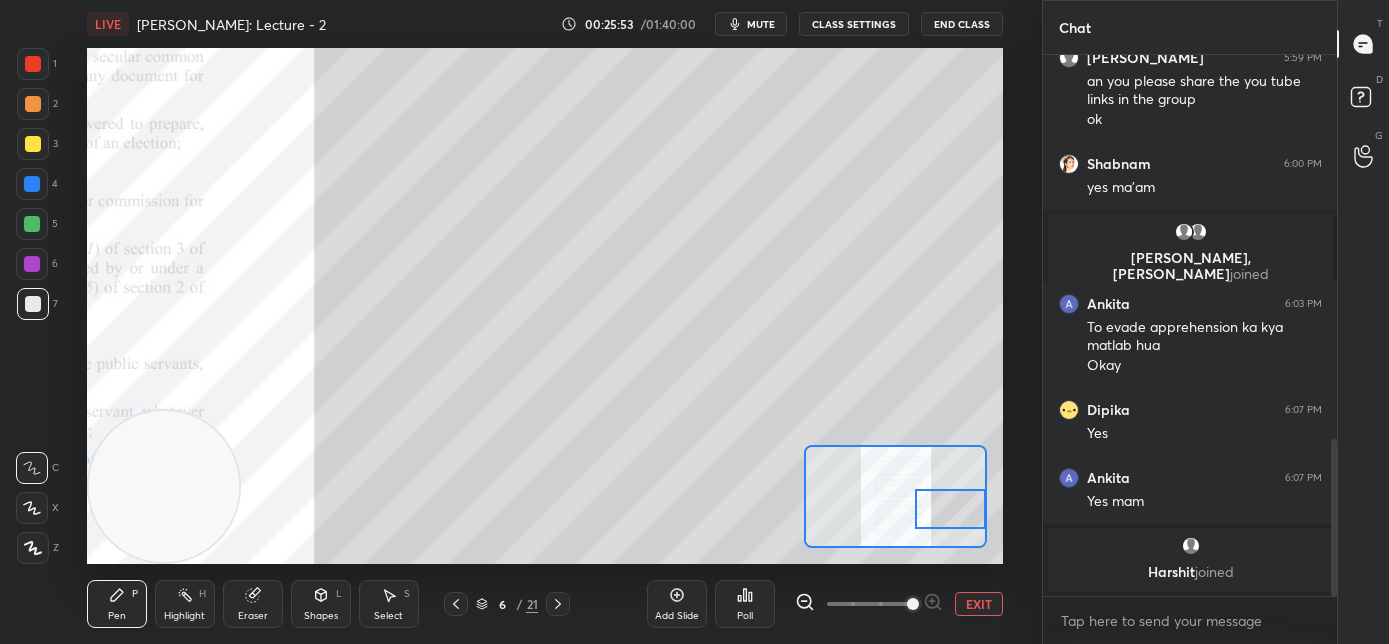 click at bounding box center [951, 509] 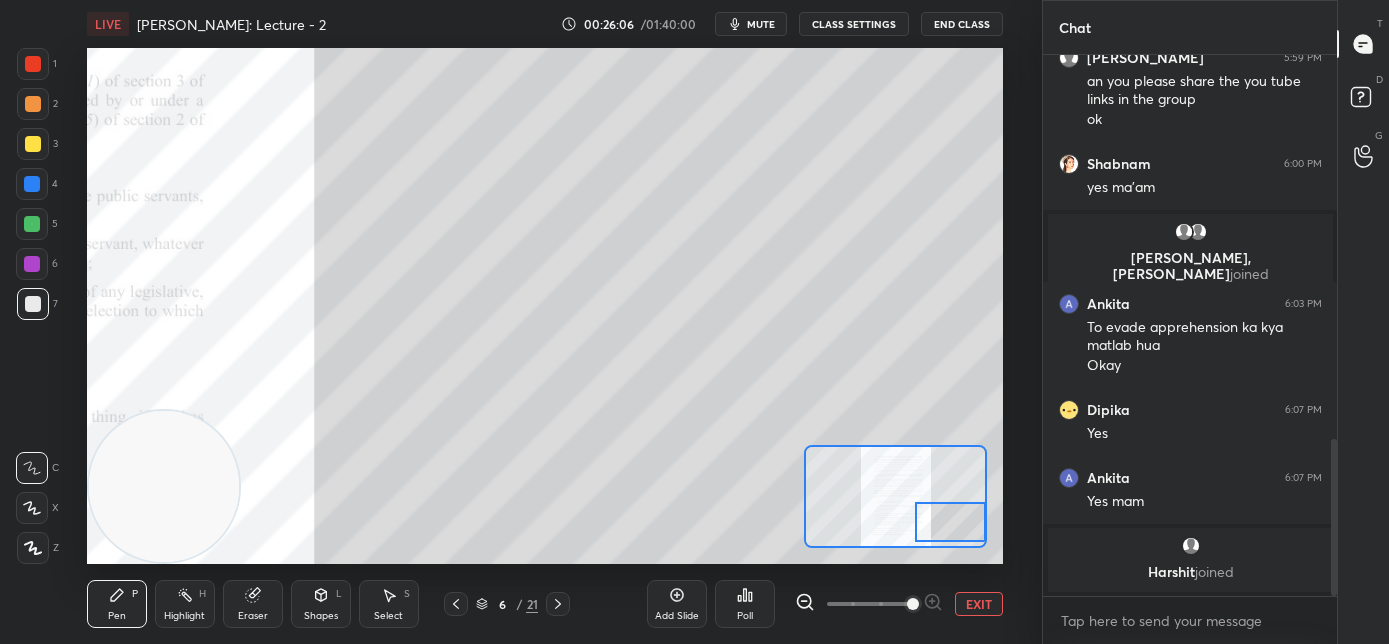 click at bounding box center (951, 522) 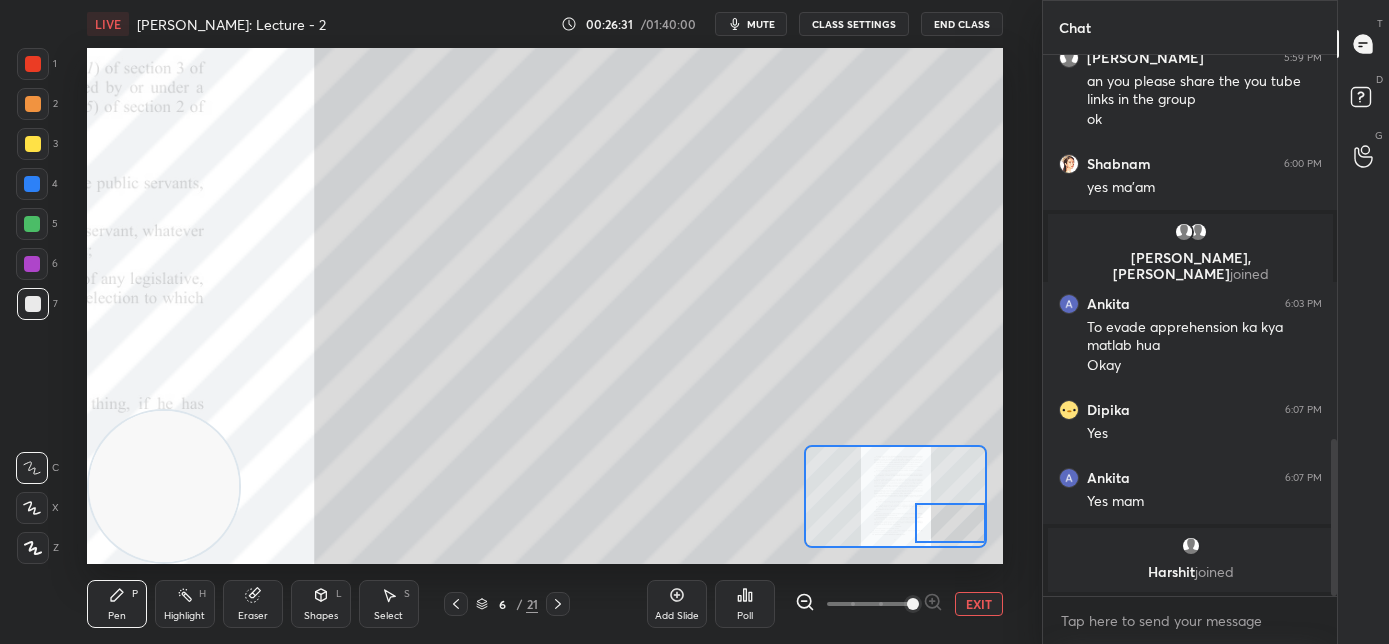 click 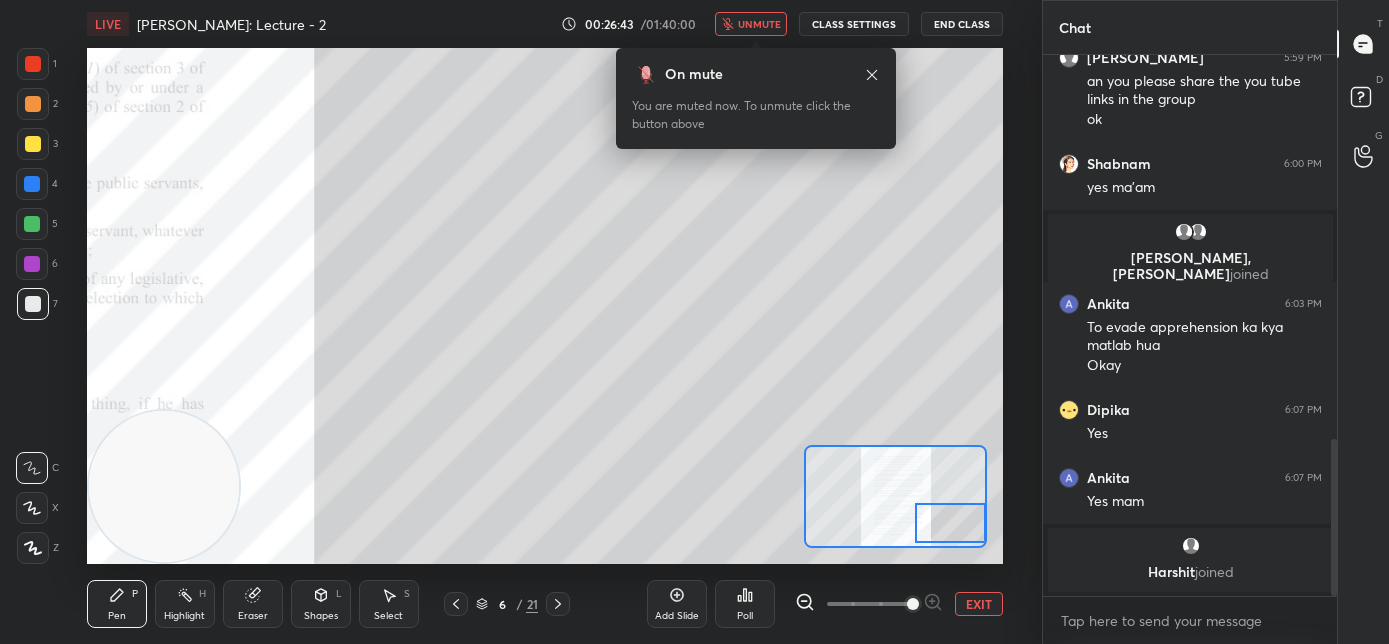click 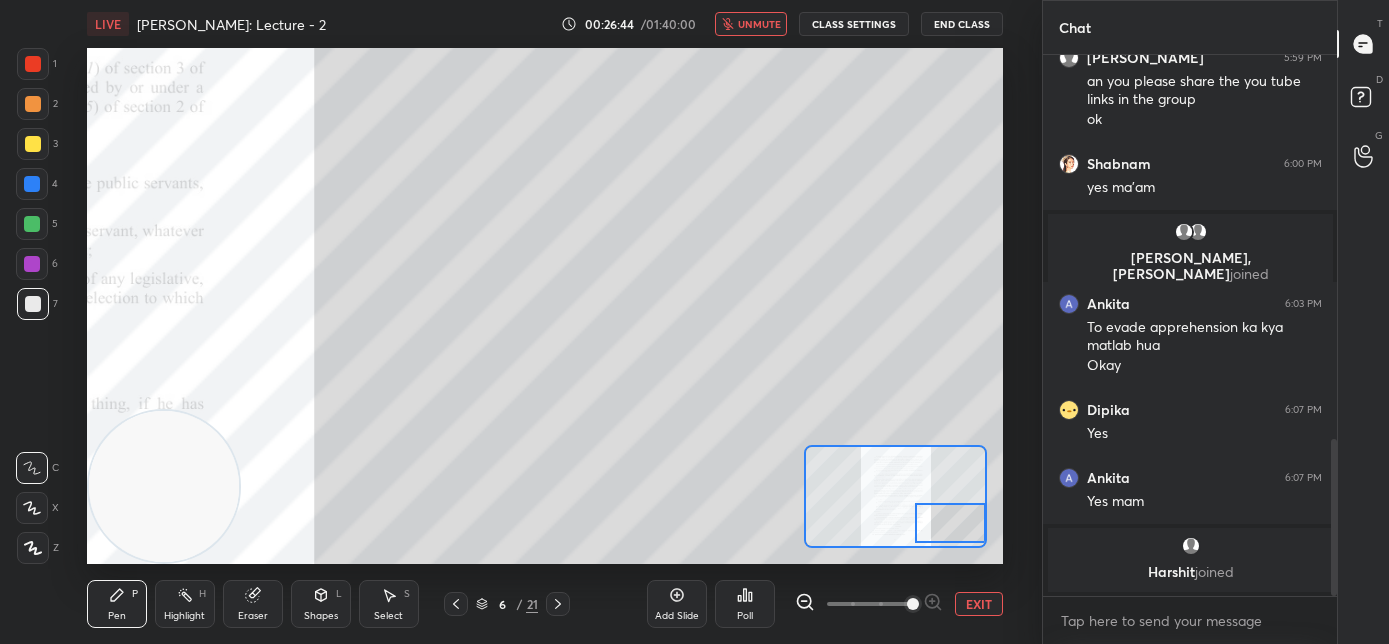 click 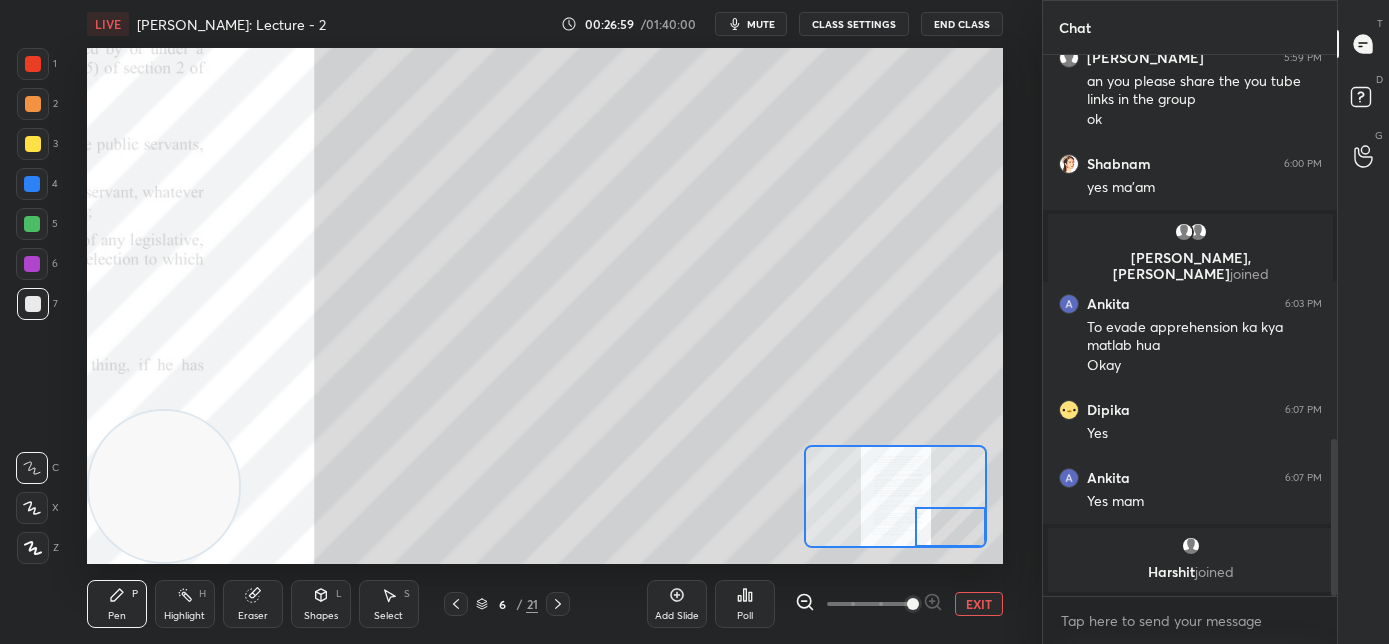 click at bounding box center (951, 527) 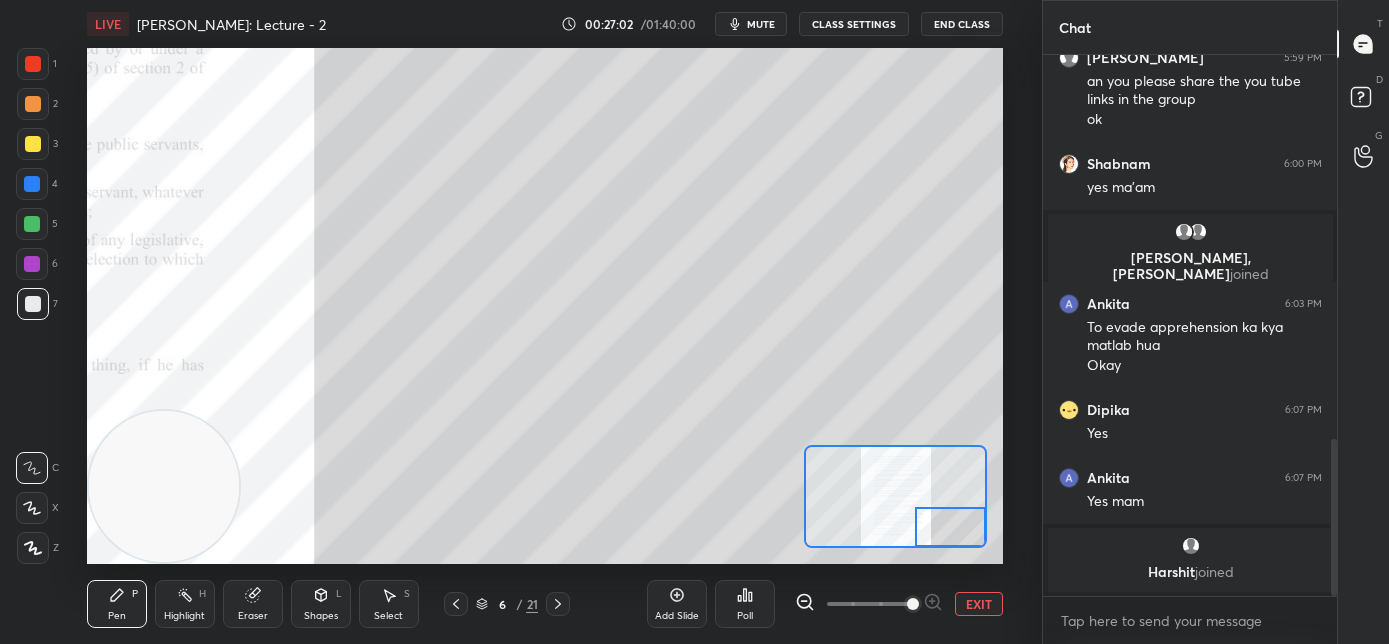 drag, startPoint x: 900, startPoint y: 517, endPoint x: 978, endPoint y: 548, distance: 83.9345 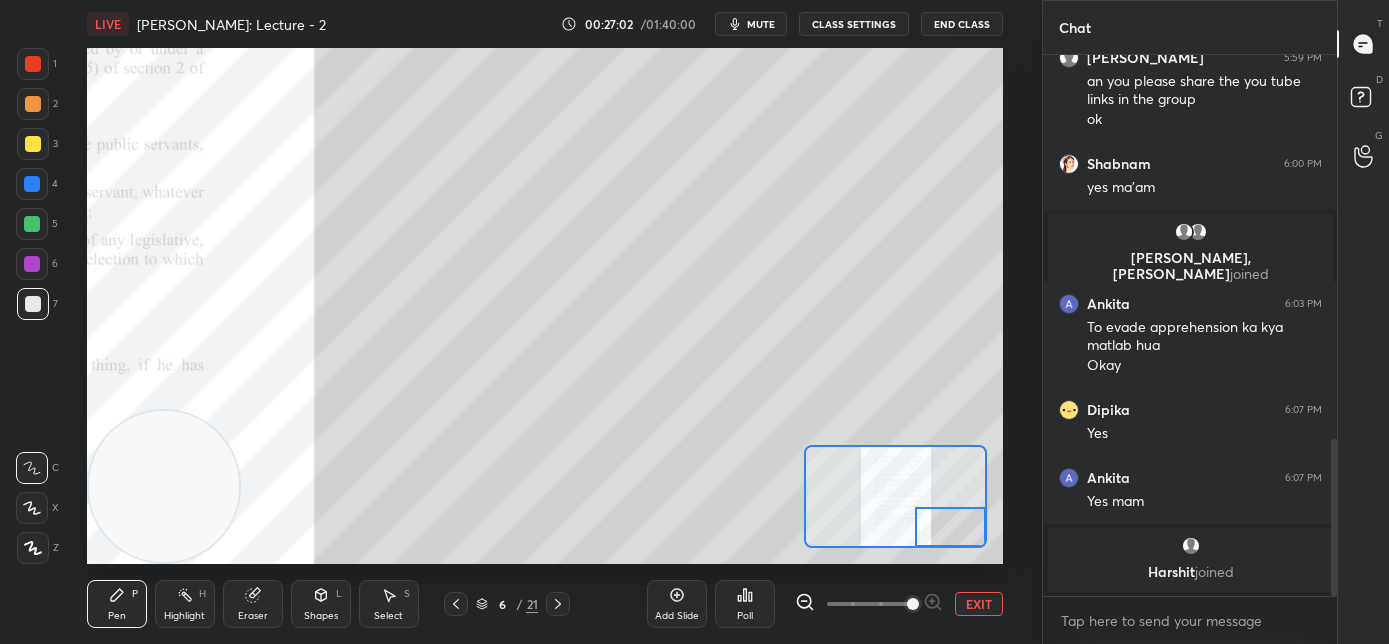 click on "LIVE [PERSON_NAME]: Lecture - 2 00:27:02 /  01:40:00 mute CLASS SETTINGS End Class Setting up your live class Poll for   secs No correct answer Start poll Back [PERSON_NAME]: Lecture - 2 • L2 of Course On BNS for CLAT/AILET PG - 2026 [PERSON_NAME] Pen P Highlight H Eraser Shapes L Select S 6 / 21 Add Slide Poll EXIT" at bounding box center (545, 322) 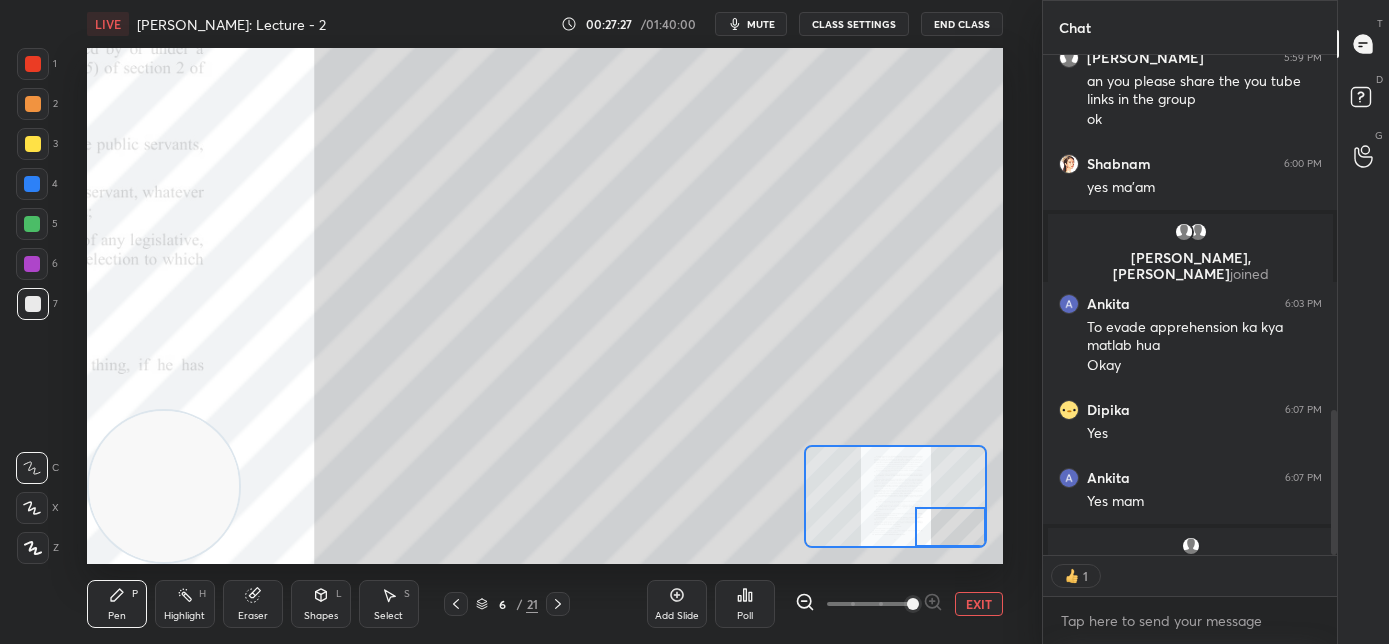 scroll, scrollTop: 494, scrollLeft: 288, axis: both 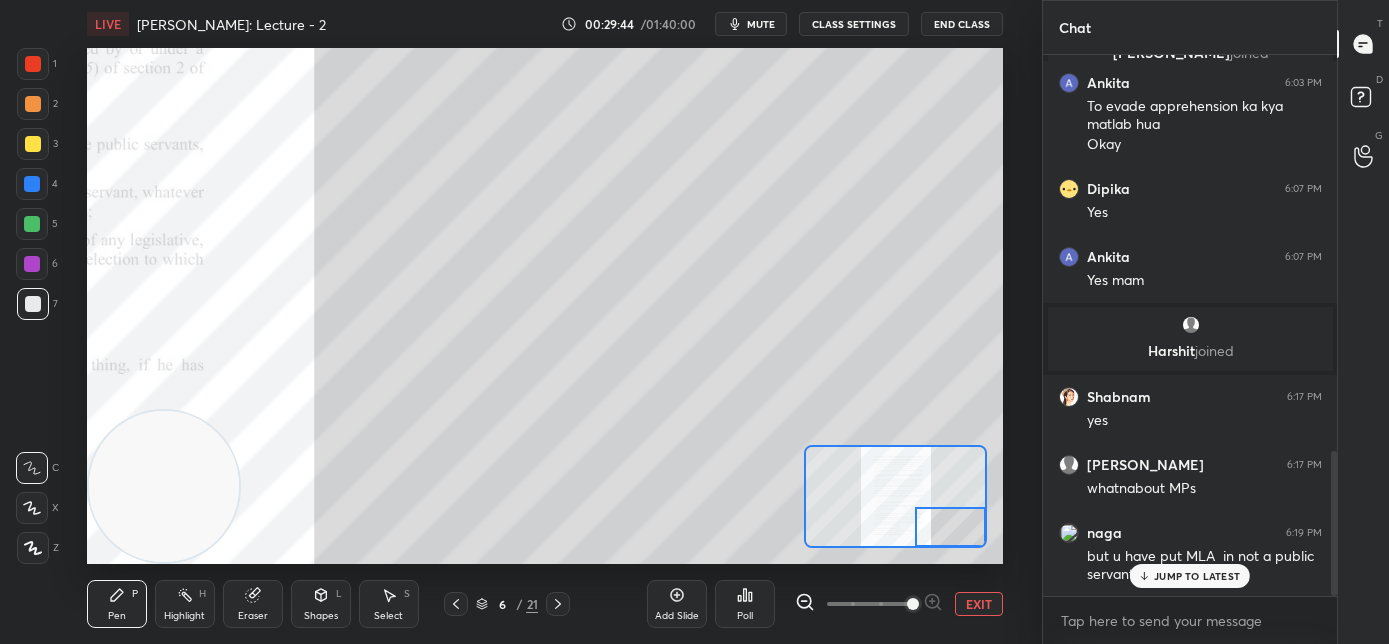 click on "JUMP TO LATEST" at bounding box center (1190, 576) 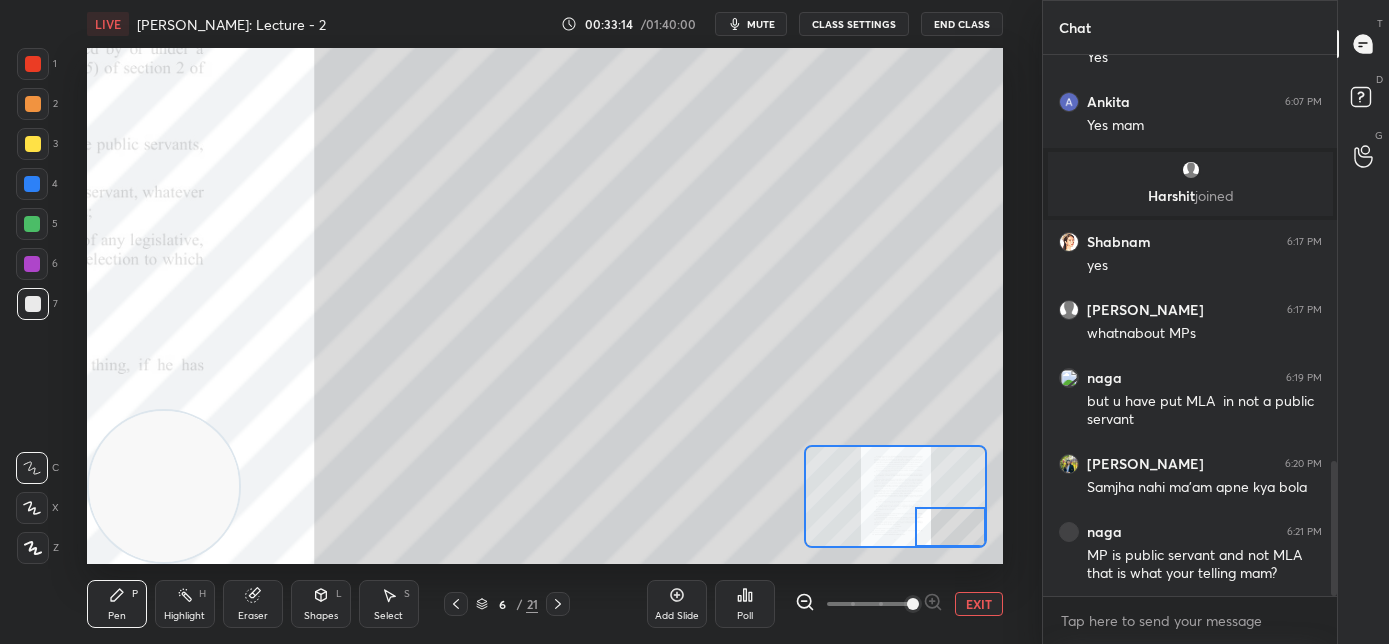 scroll, scrollTop: 1714, scrollLeft: 0, axis: vertical 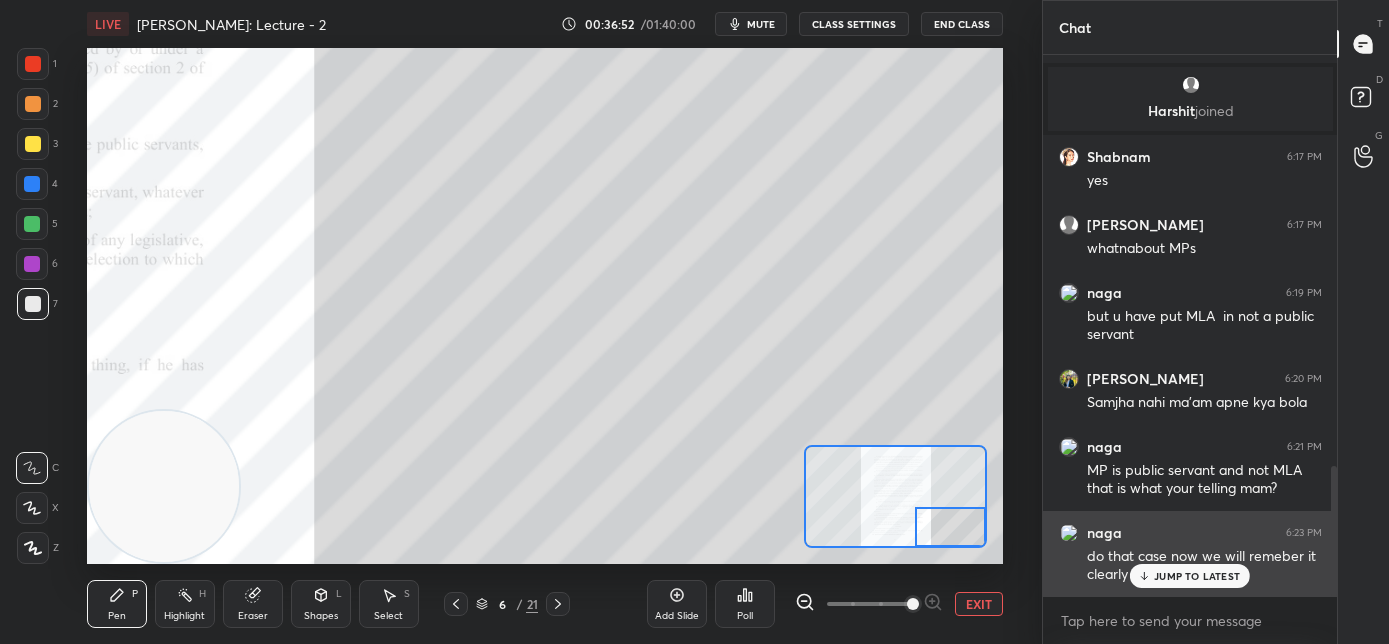 drag, startPoint x: 1181, startPoint y: 573, endPoint x: 1140, endPoint y: 568, distance: 41.303753 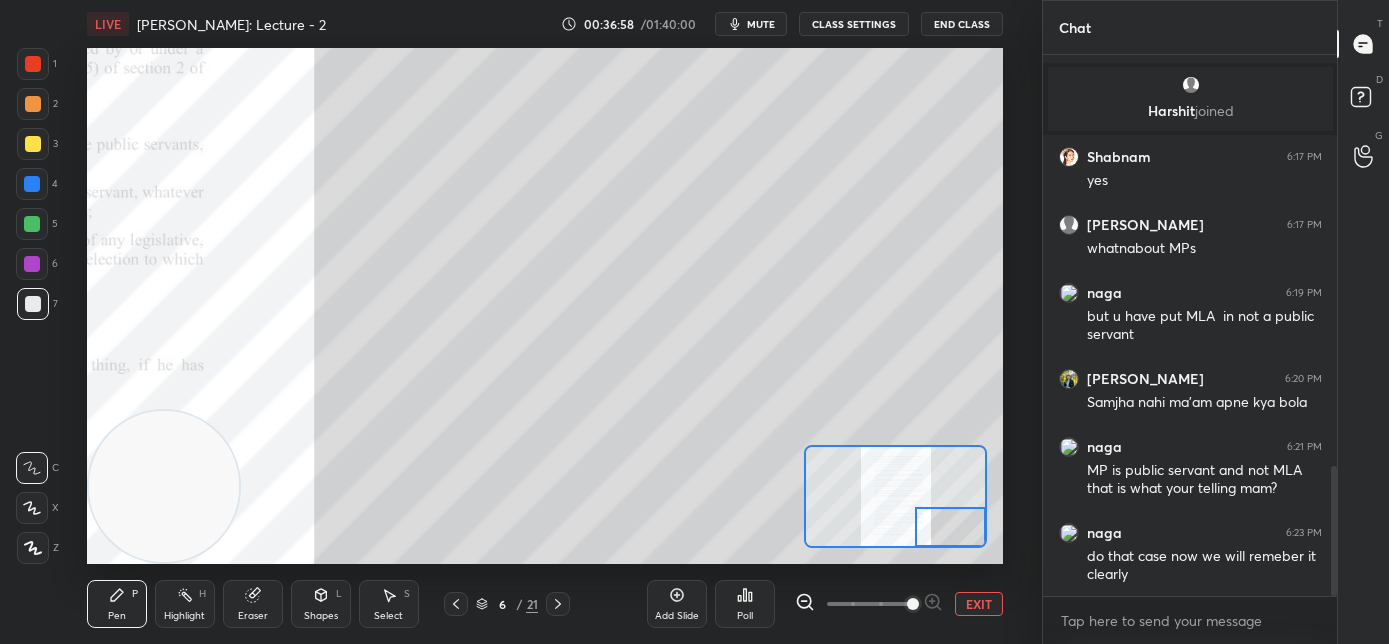 scroll, scrollTop: 1786, scrollLeft: 0, axis: vertical 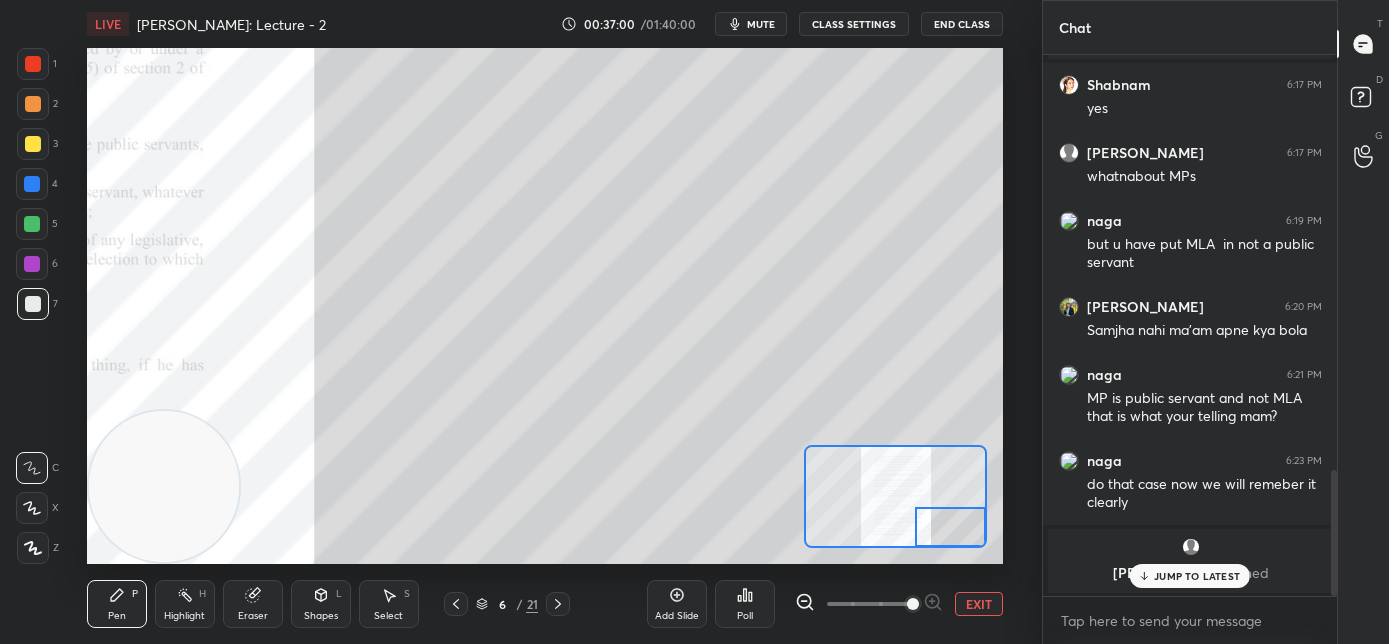click on "JUMP TO LATEST" at bounding box center (1190, 576) 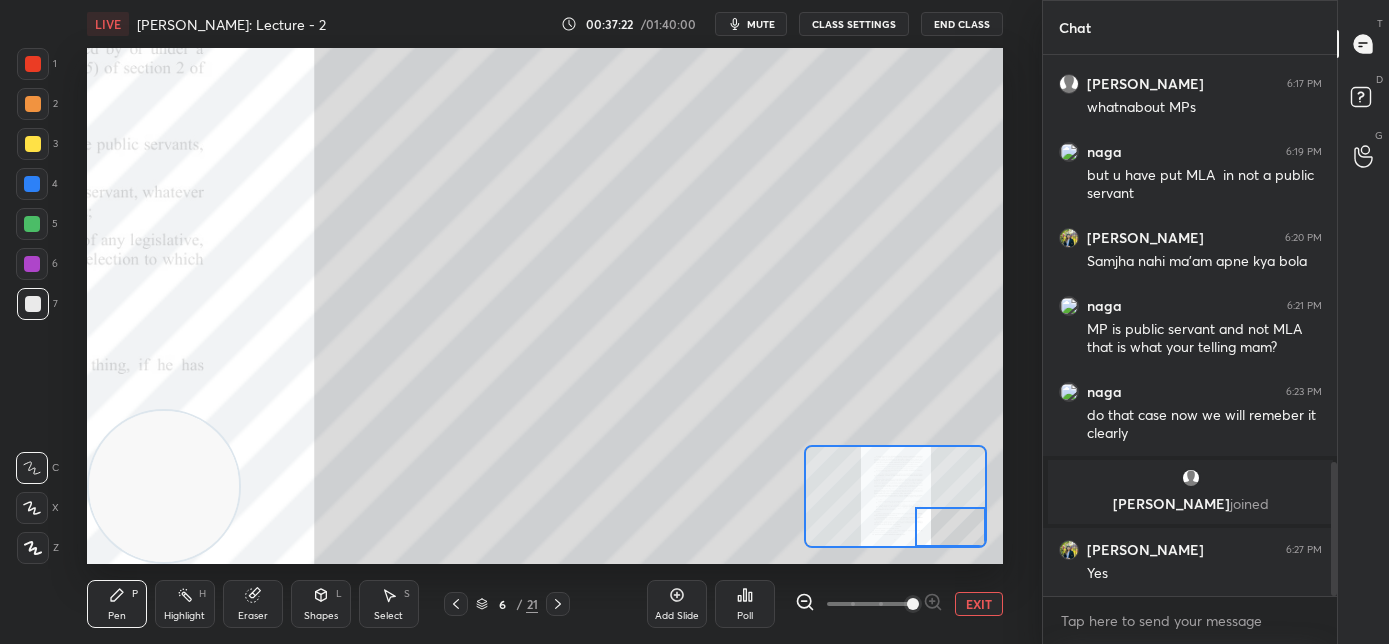 scroll, scrollTop: 1650, scrollLeft: 0, axis: vertical 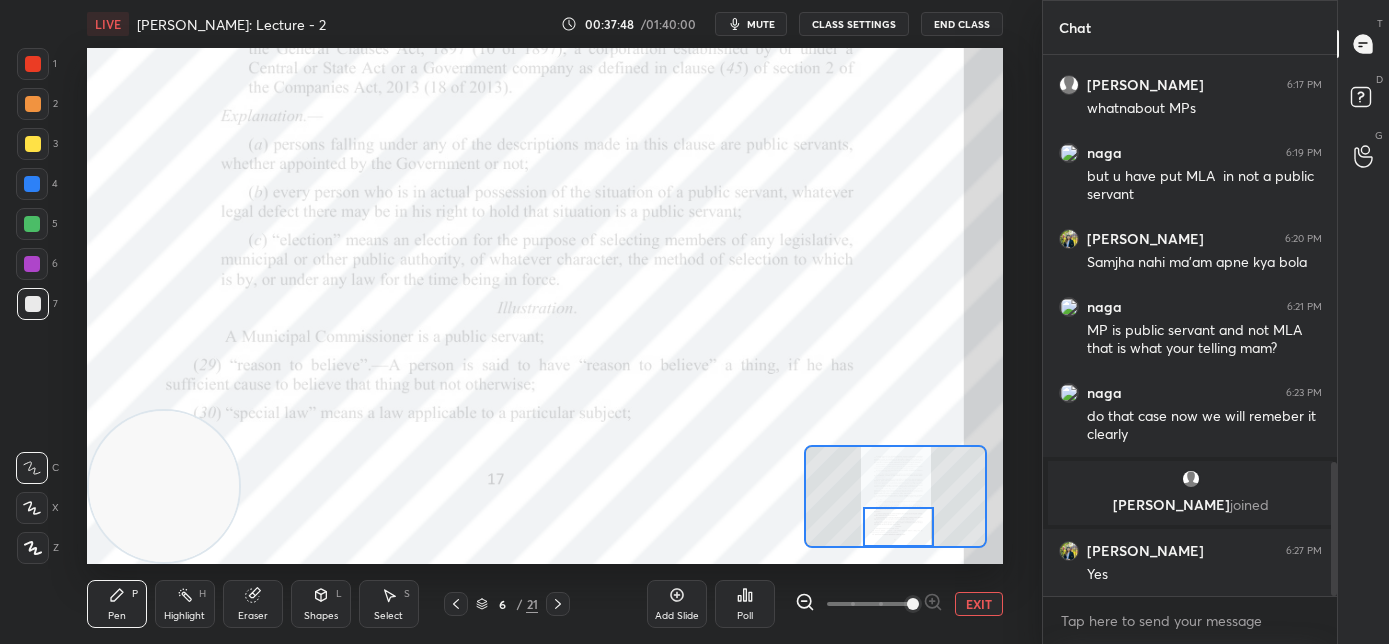 drag, startPoint x: 922, startPoint y: 528, endPoint x: 887, endPoint y: 530, distance: 35.057095 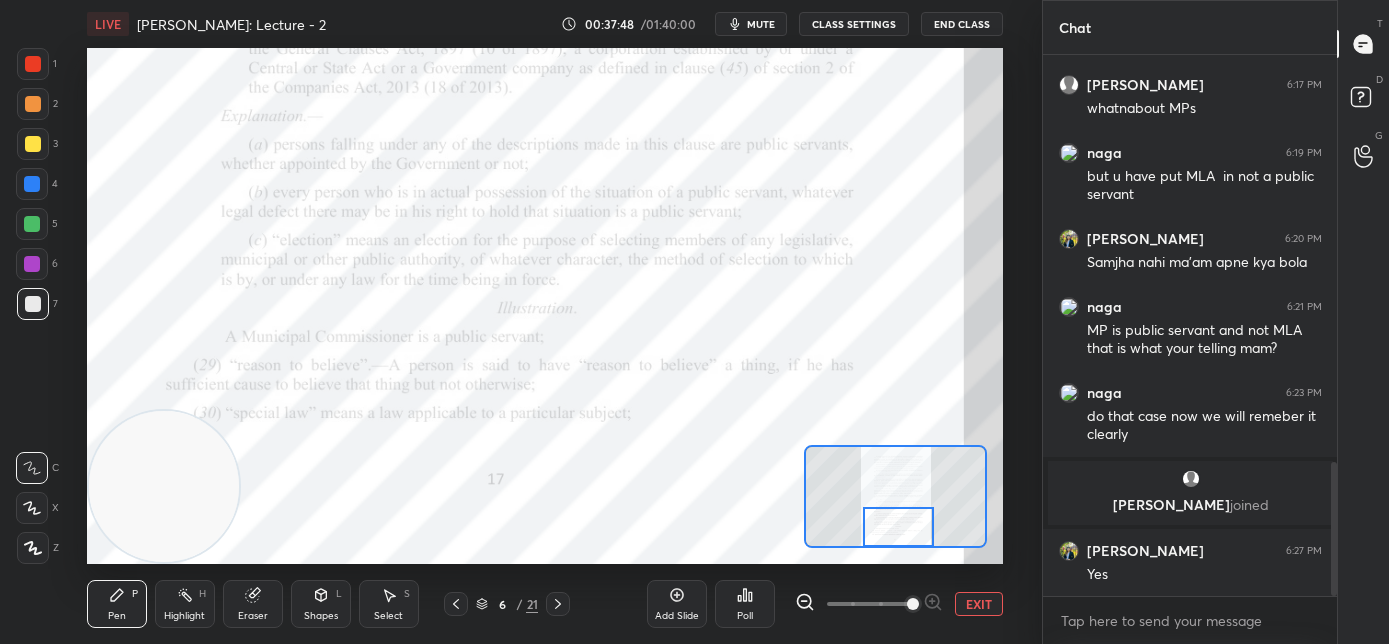 click at bounding box center [899, 527] 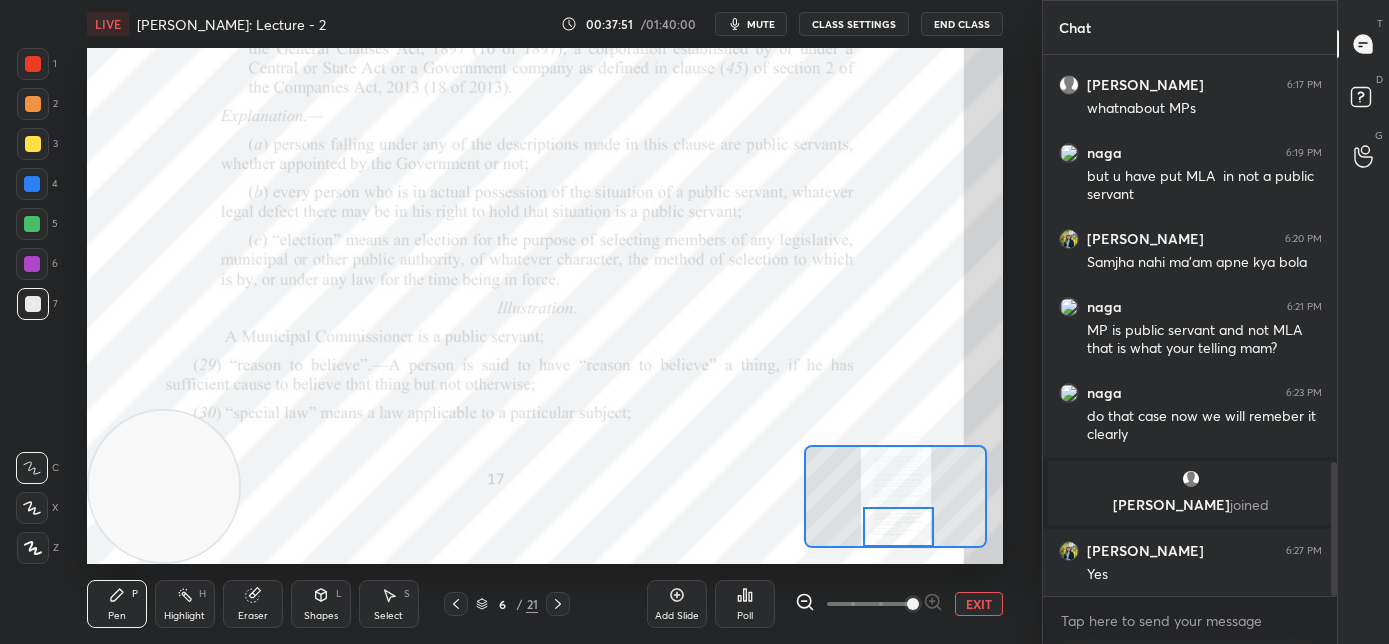 drag, startPoint x: 34, startPoint y: 183, endPoint x: 44, endPoint y: 288, distance: 105.47511 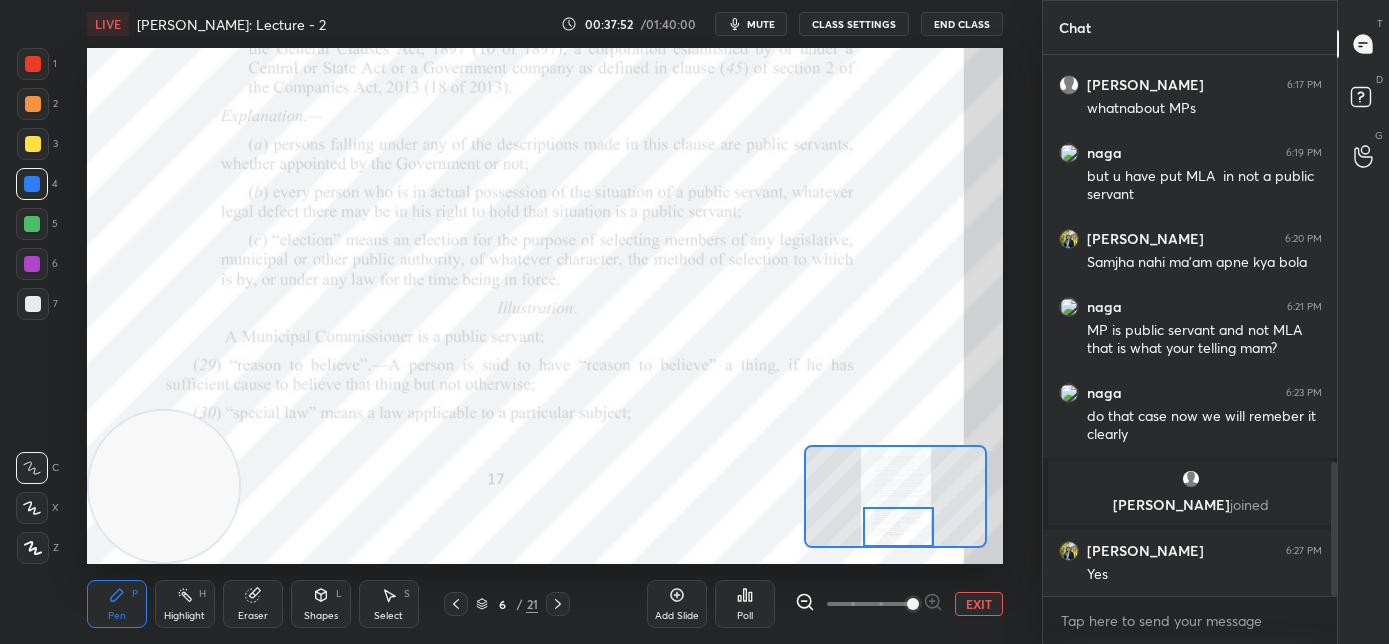 click 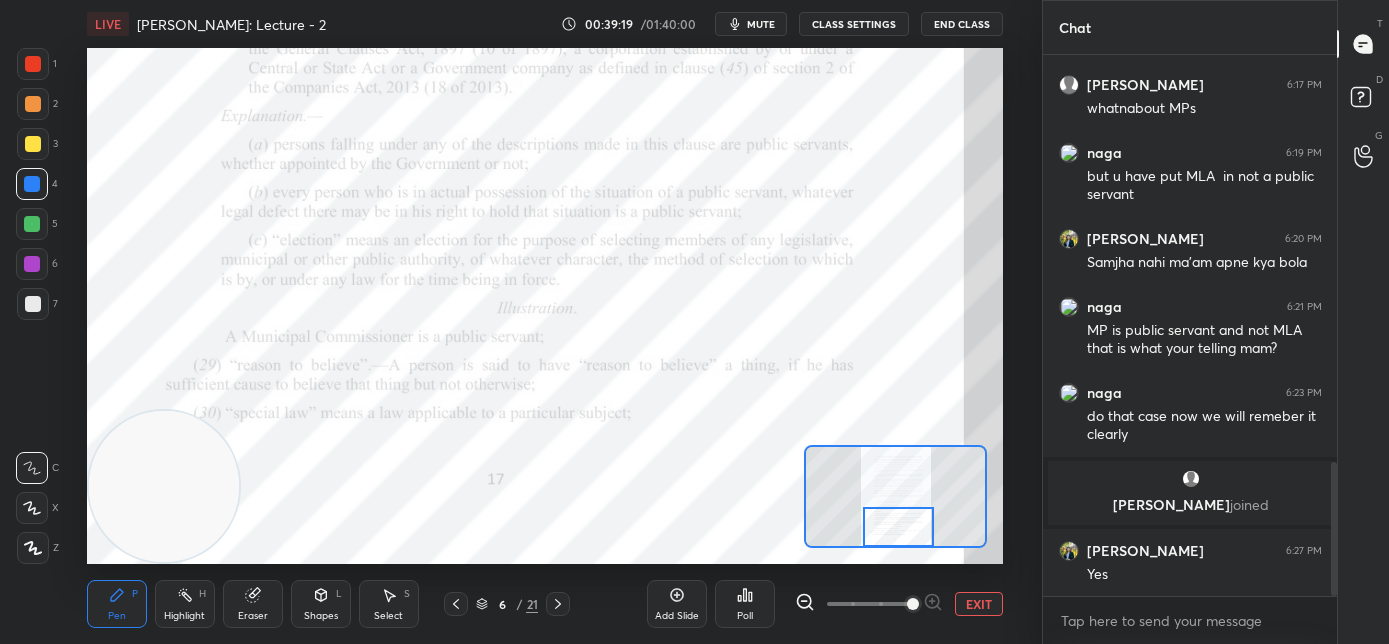 click 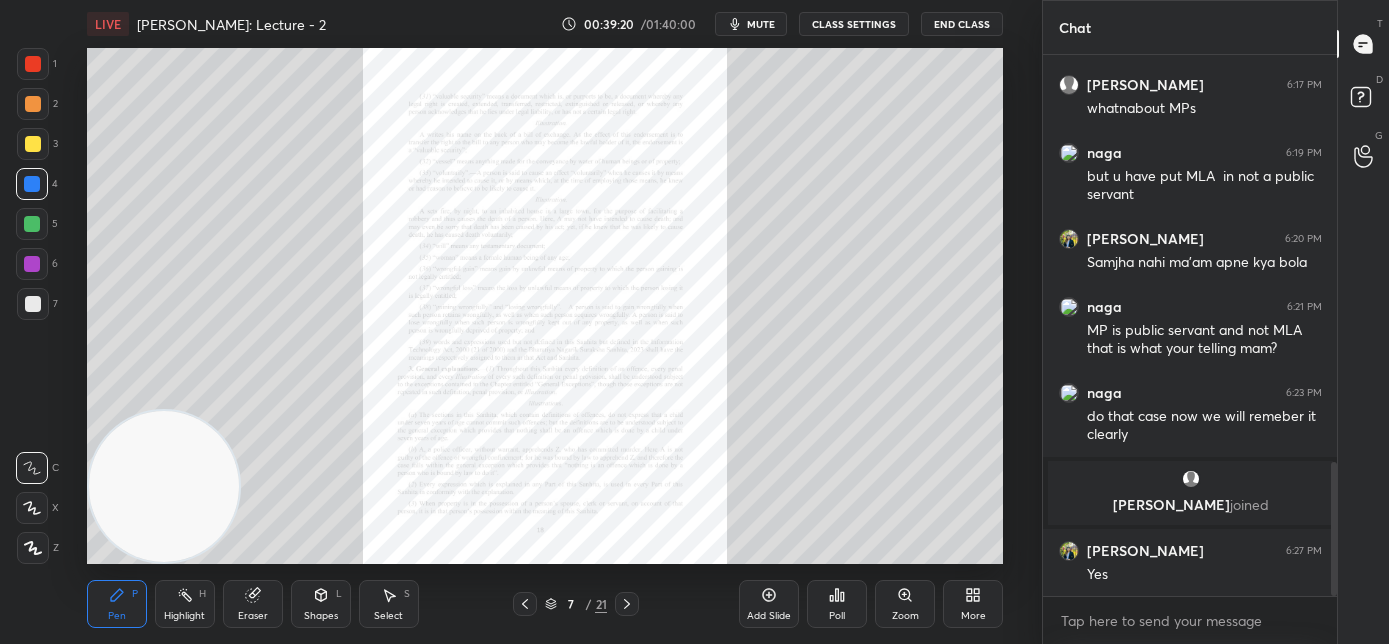 click on "Zoom" at bounding box center [905, 616] 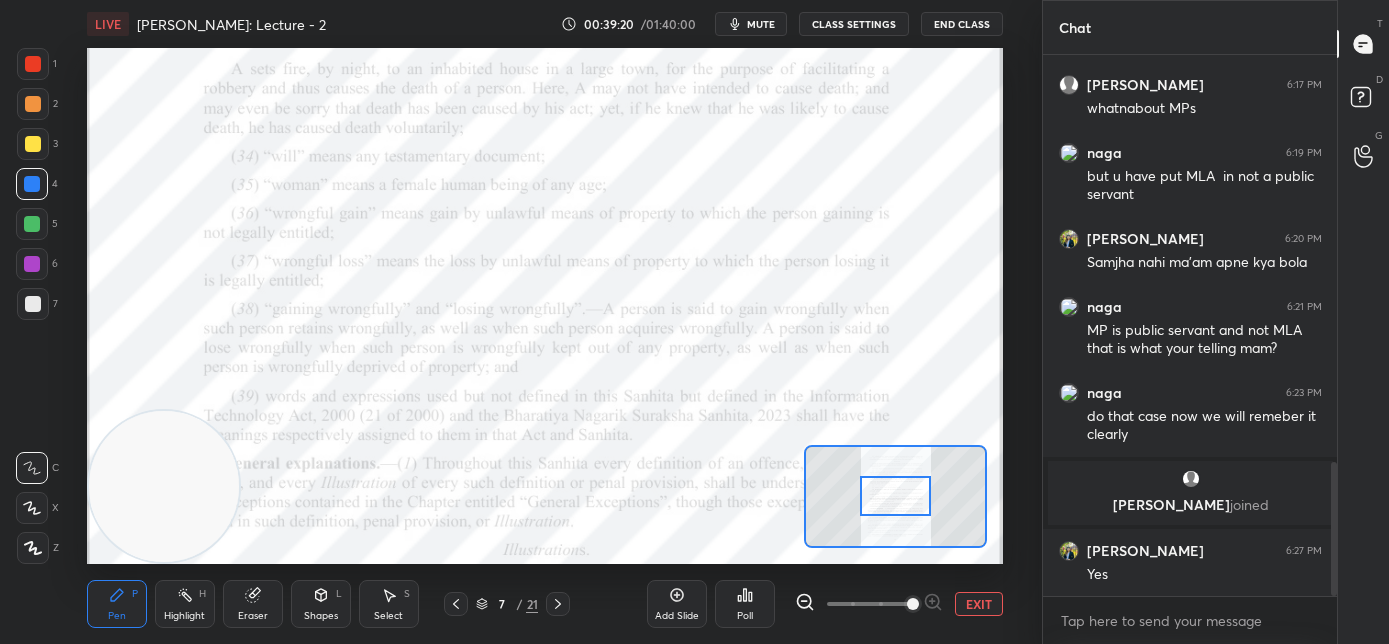 click at bounding box center [913, 604] 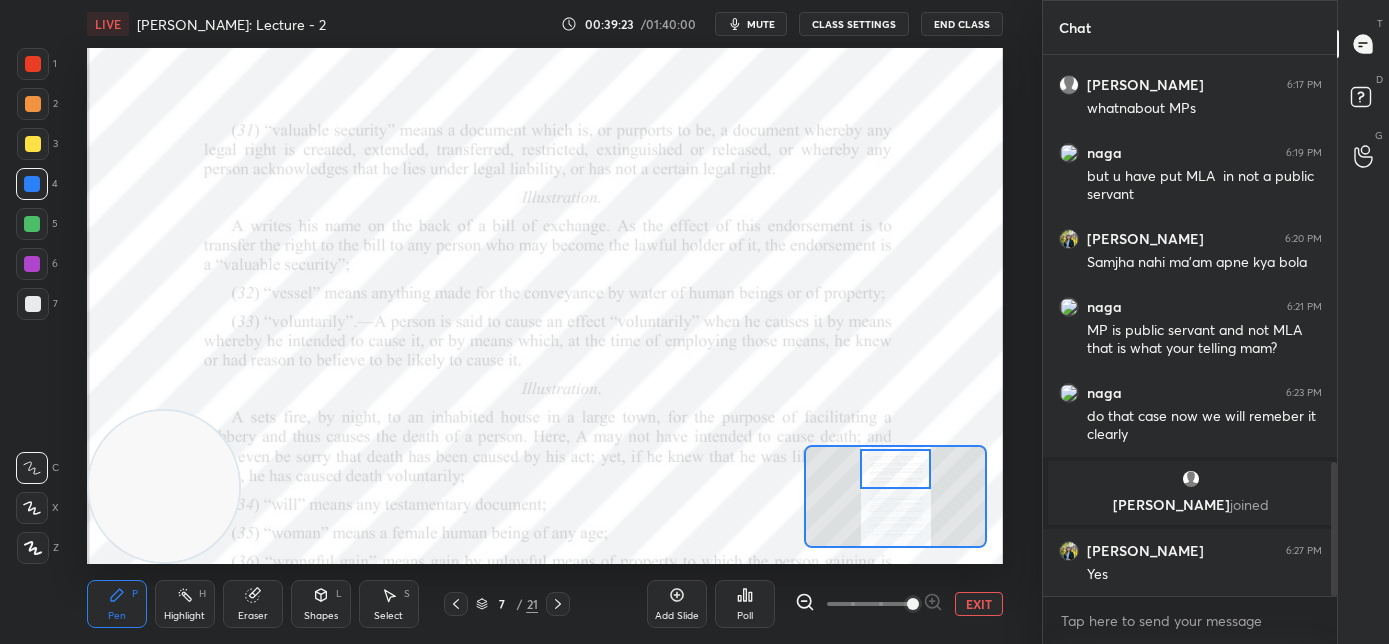 click at bounding box center [896, 469] 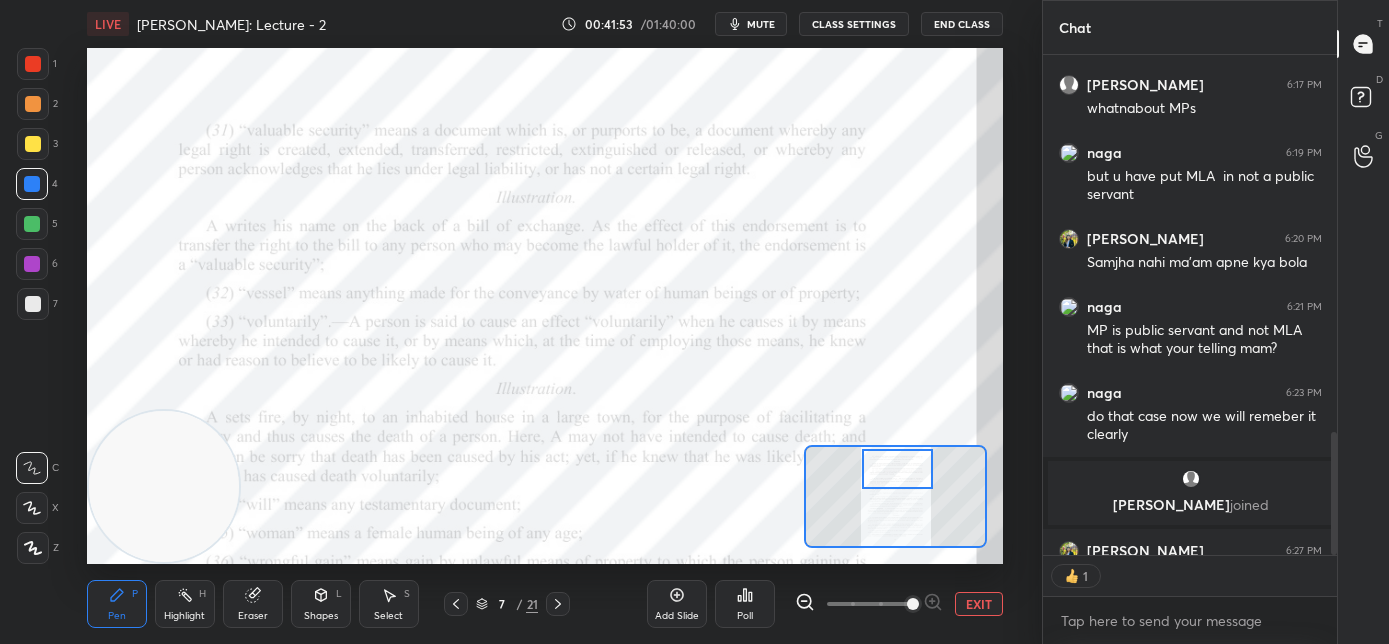 scroll, scrollTop: 494, scrollLeft: 288, axis: both 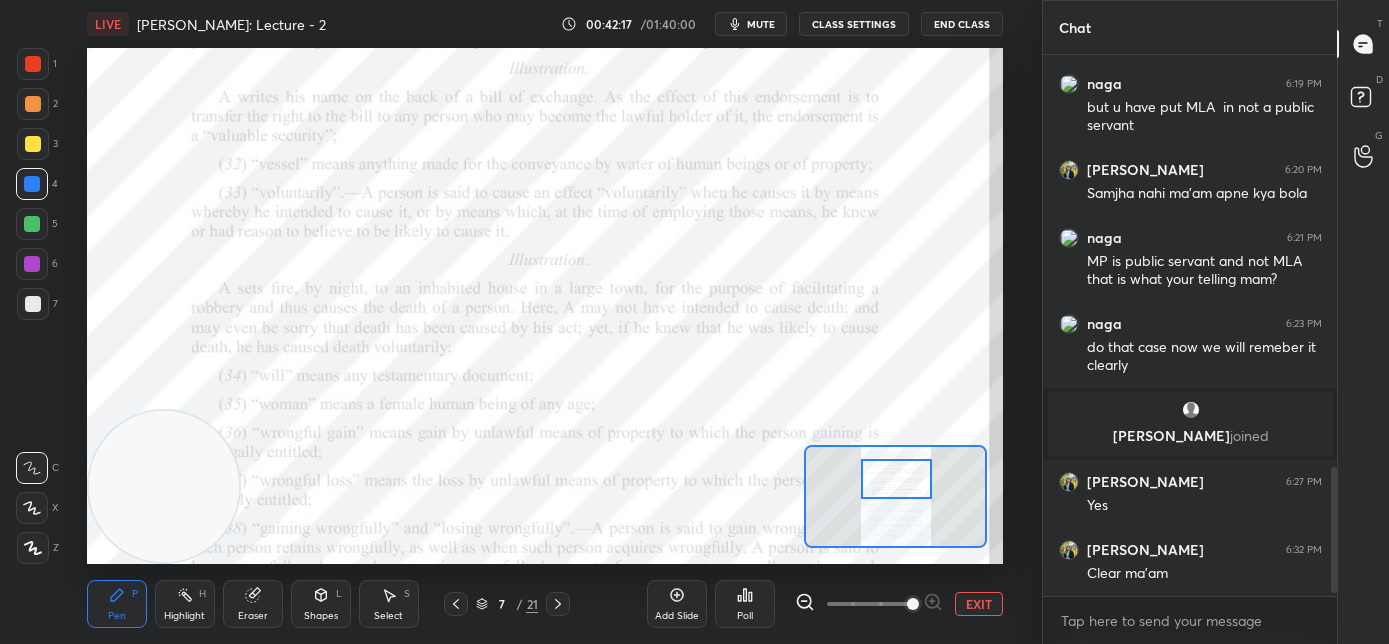 click at bounding box center (897, 479) 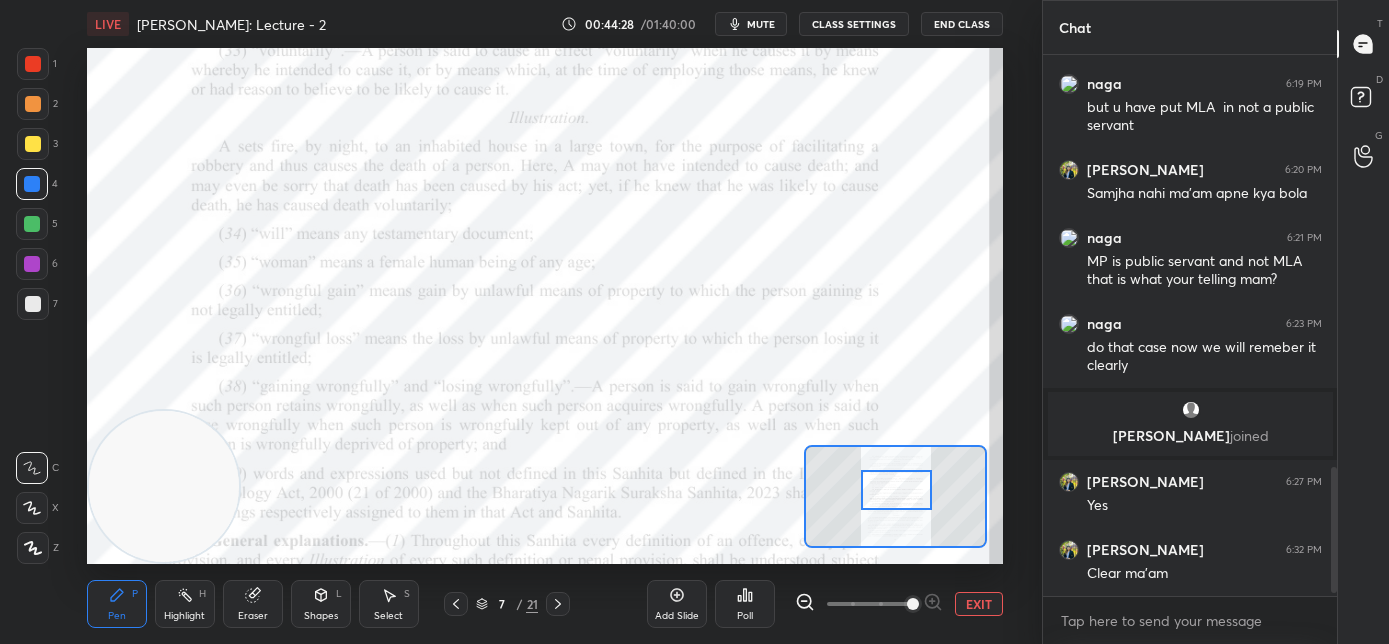 click at bounding box center (897, 490) 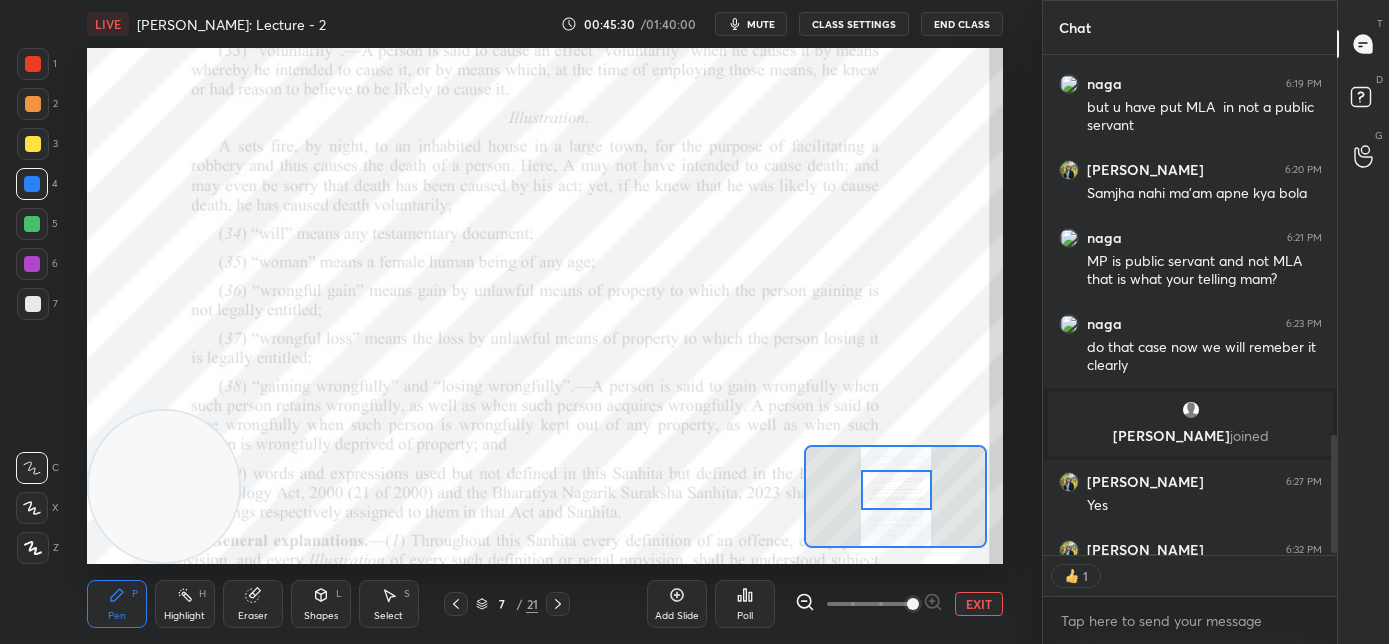 scroll, scrollTop: 494, scrollLeft: 288, axis: both 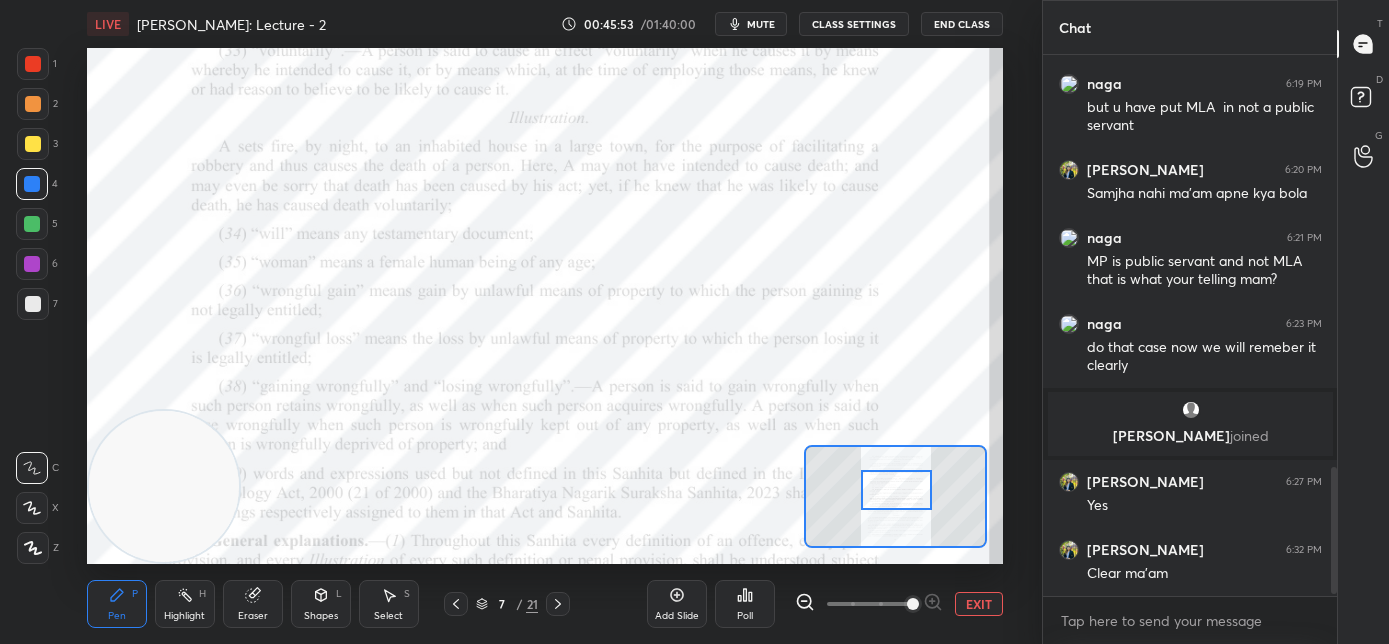 click on "mute" at bounding box center [761, 24] 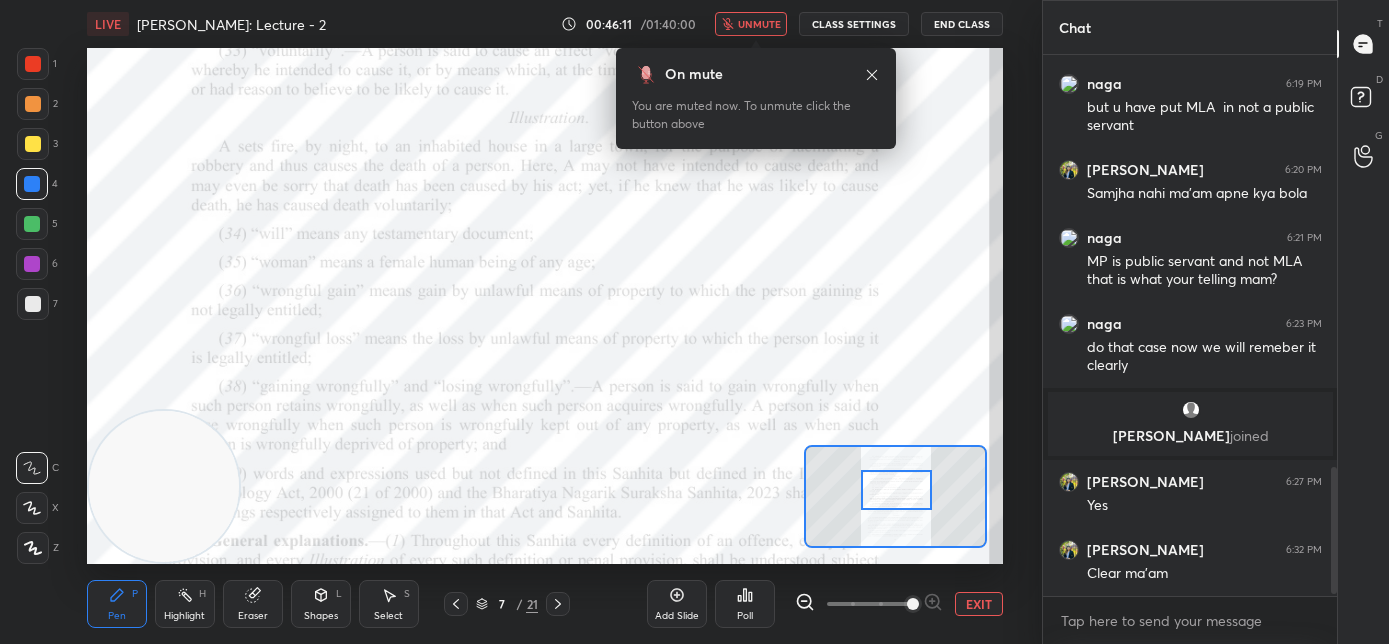 click 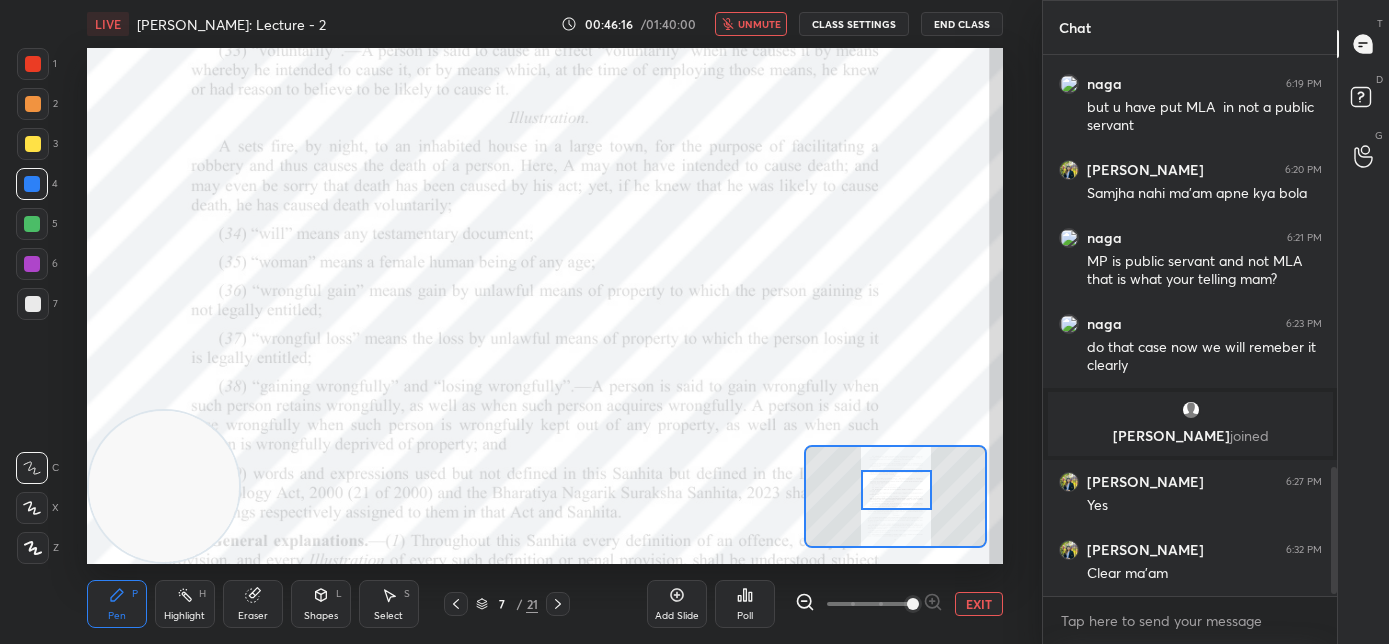 click on "unmute" at bounding box center (759, 24) 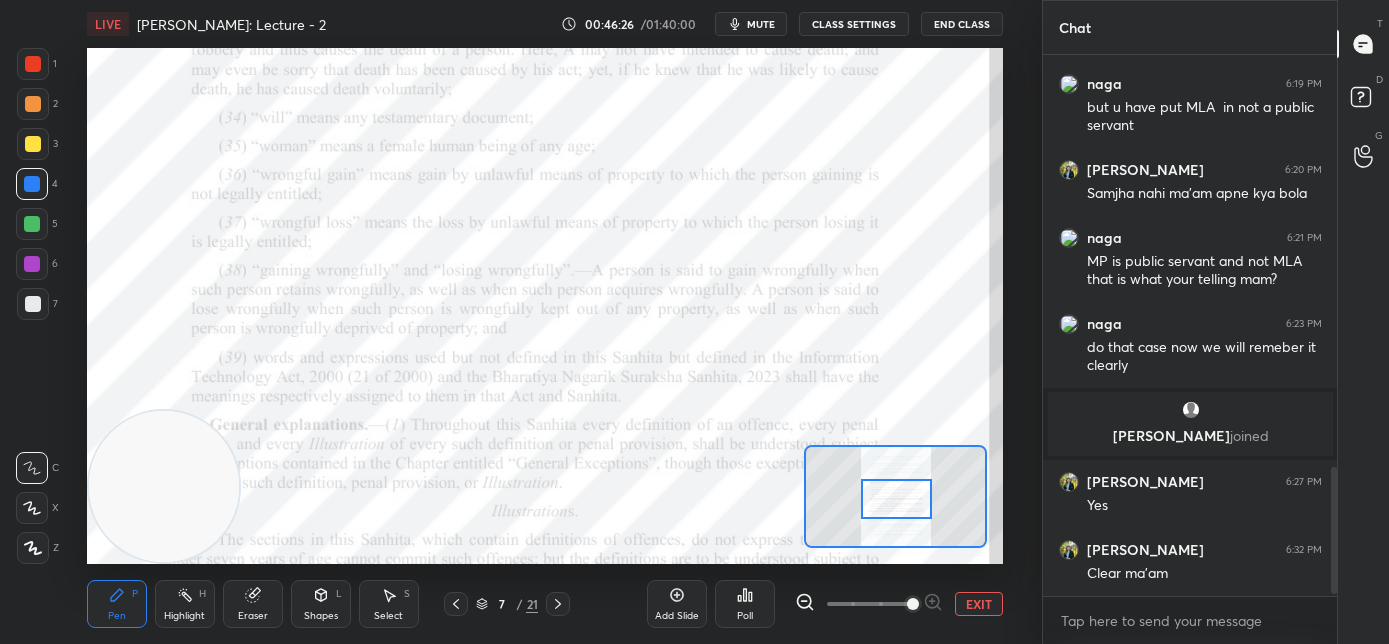 click at bounding box center (897, 499) 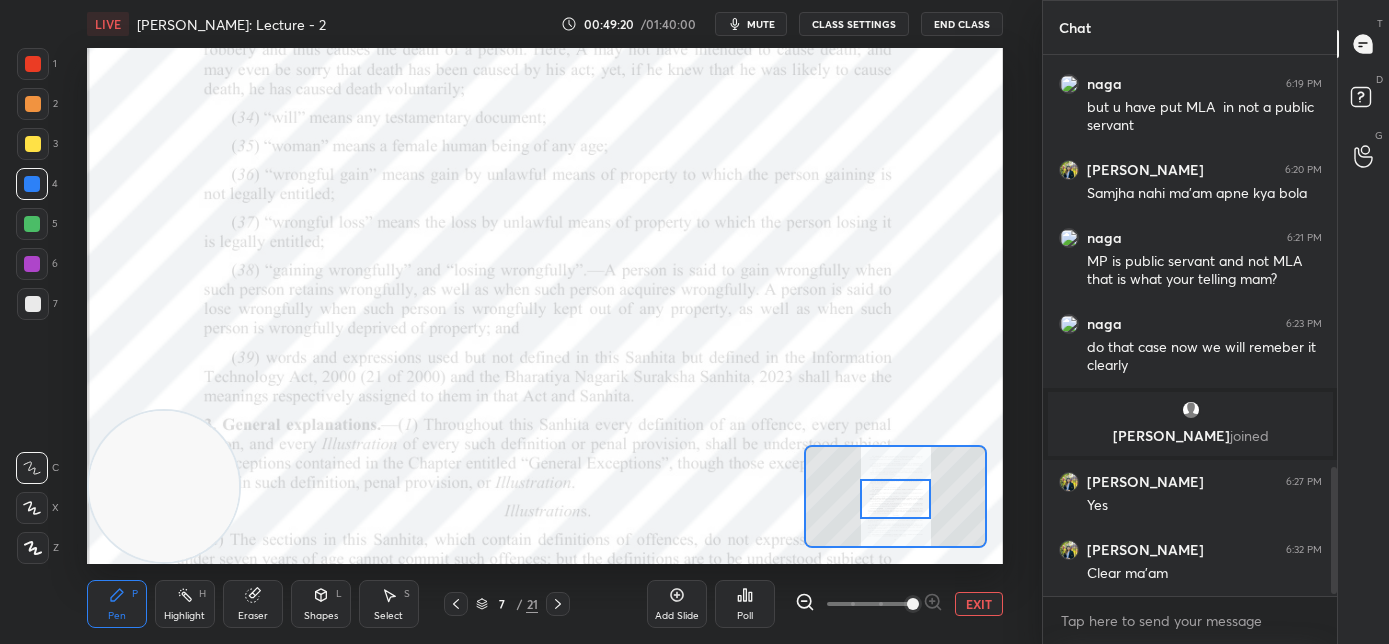 scroll, scrollTop: 494, scrollLeft: 288, axis: both 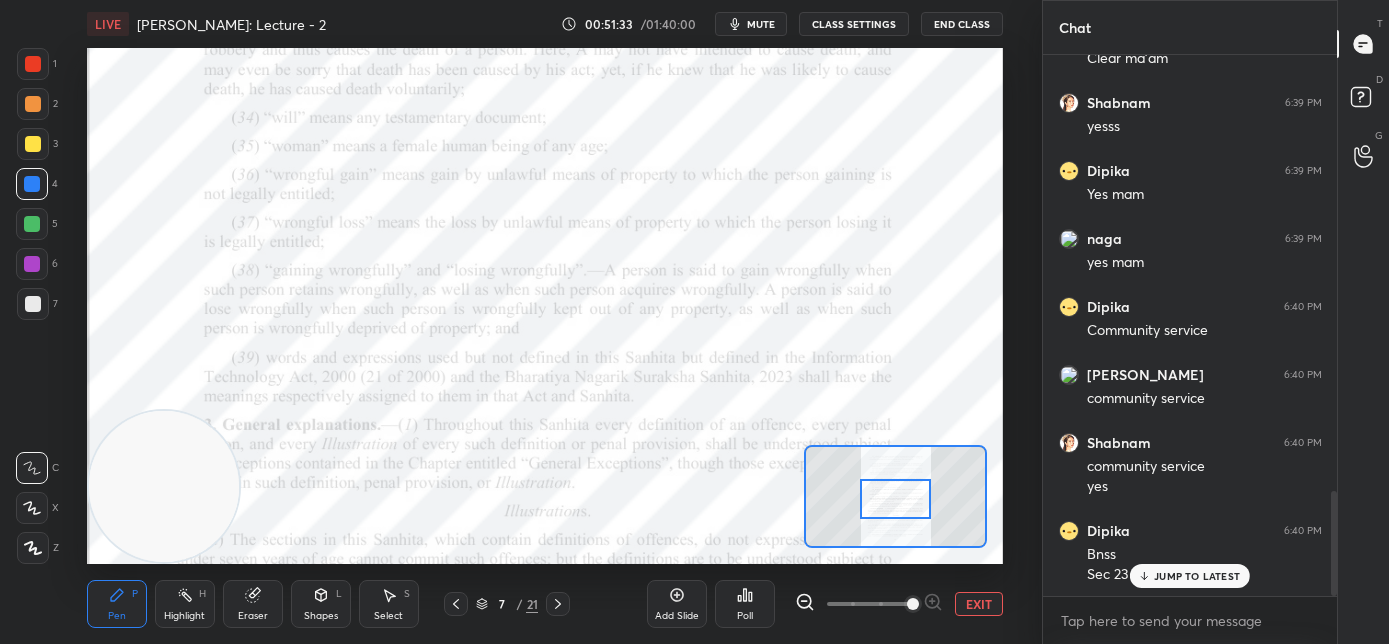 click on "mute" at bounding box center (761, 24) 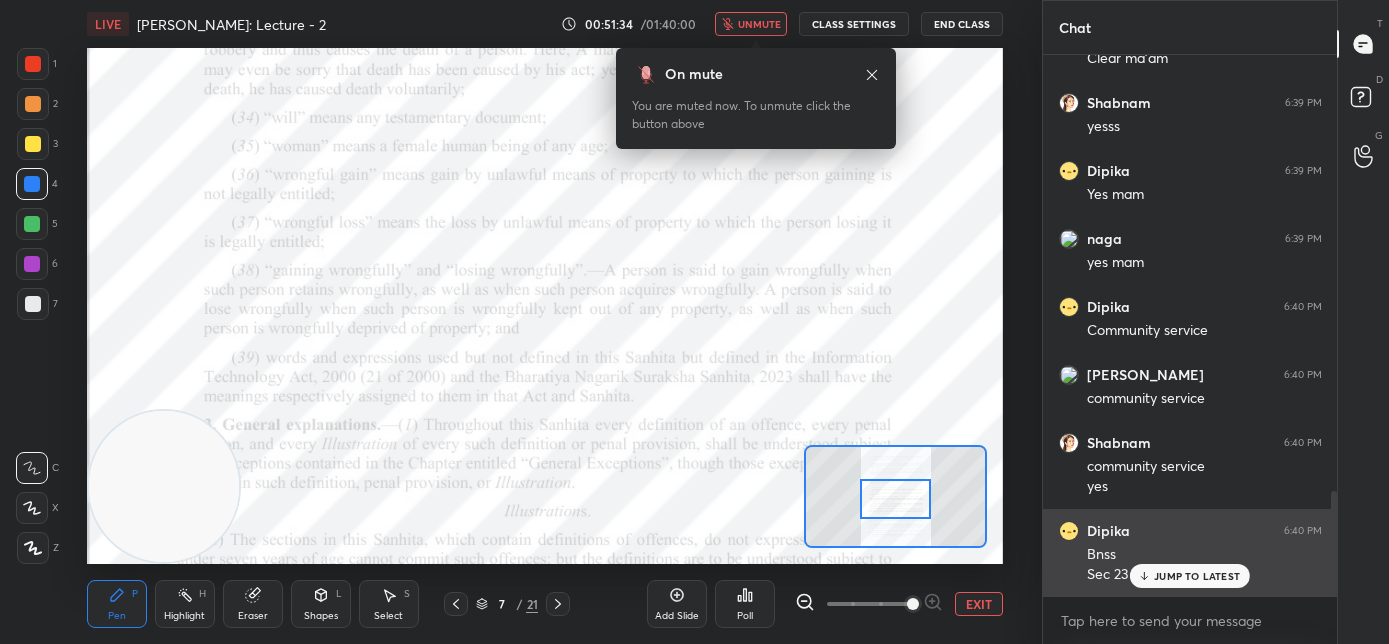 drag, startPoint x: 1154, startPoint y: 579, endPoint x: 1104, endPoint y: 572, distance: 50.48762 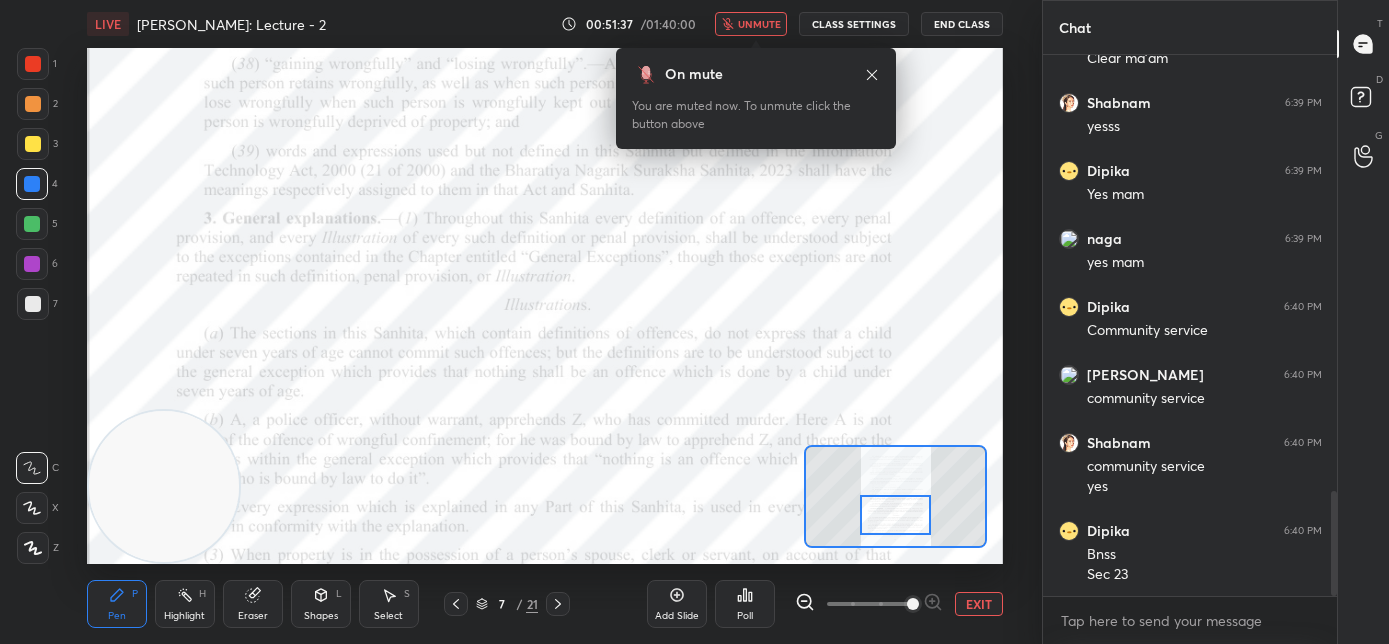 drag, startPoint x: 896, startPoint y: 493, endPoint x: 896, endPoint y: 509, distance: 16 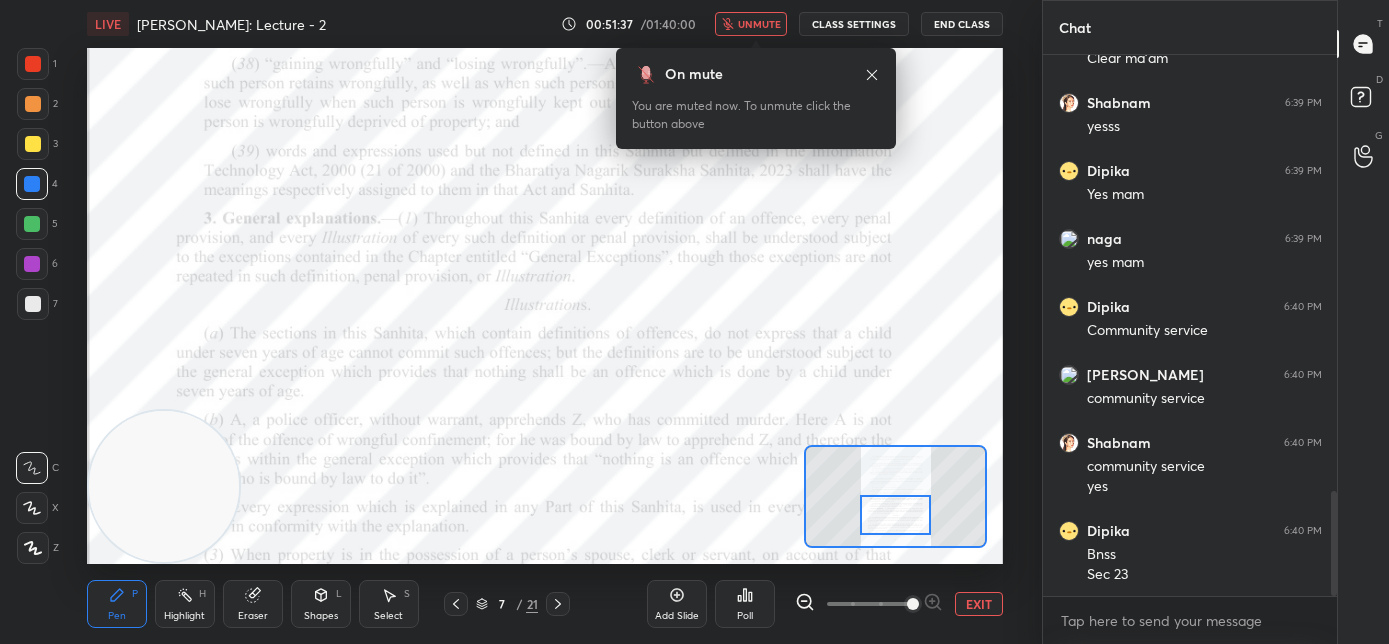 click at bounding box center [896, 515] 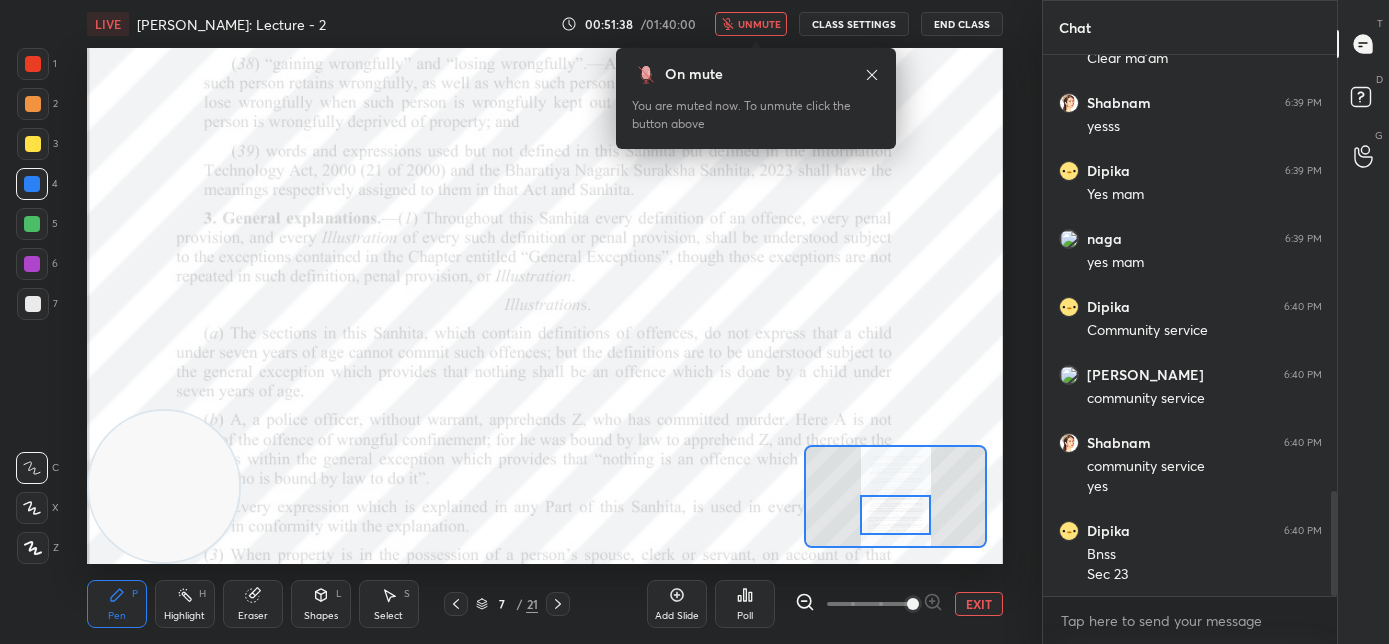 click 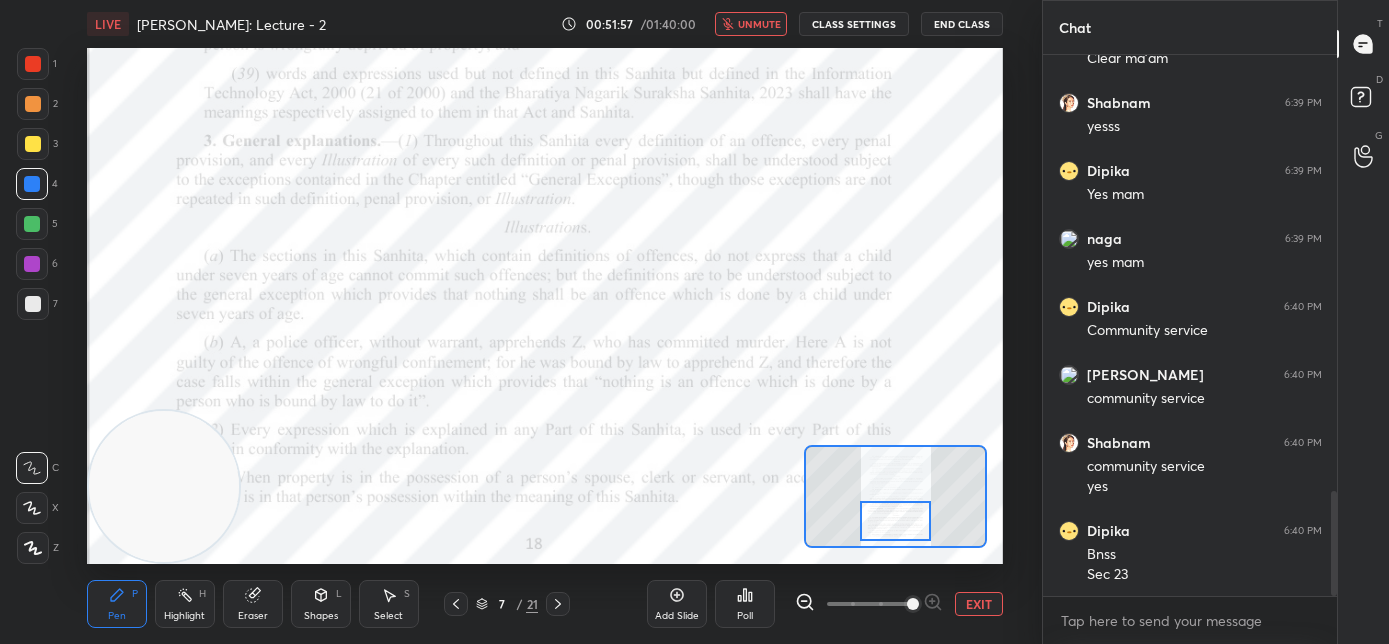 click at bounding box center [896, 521] 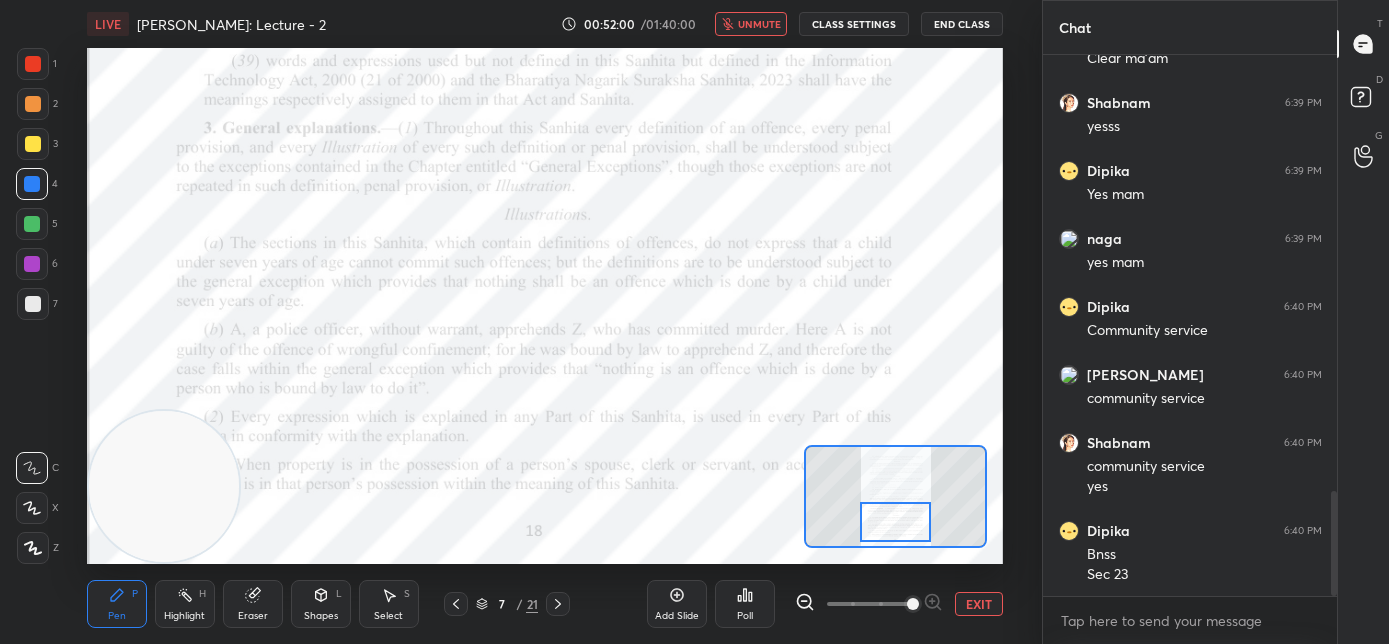 click on "unmute" at bounding box center [759, 24] 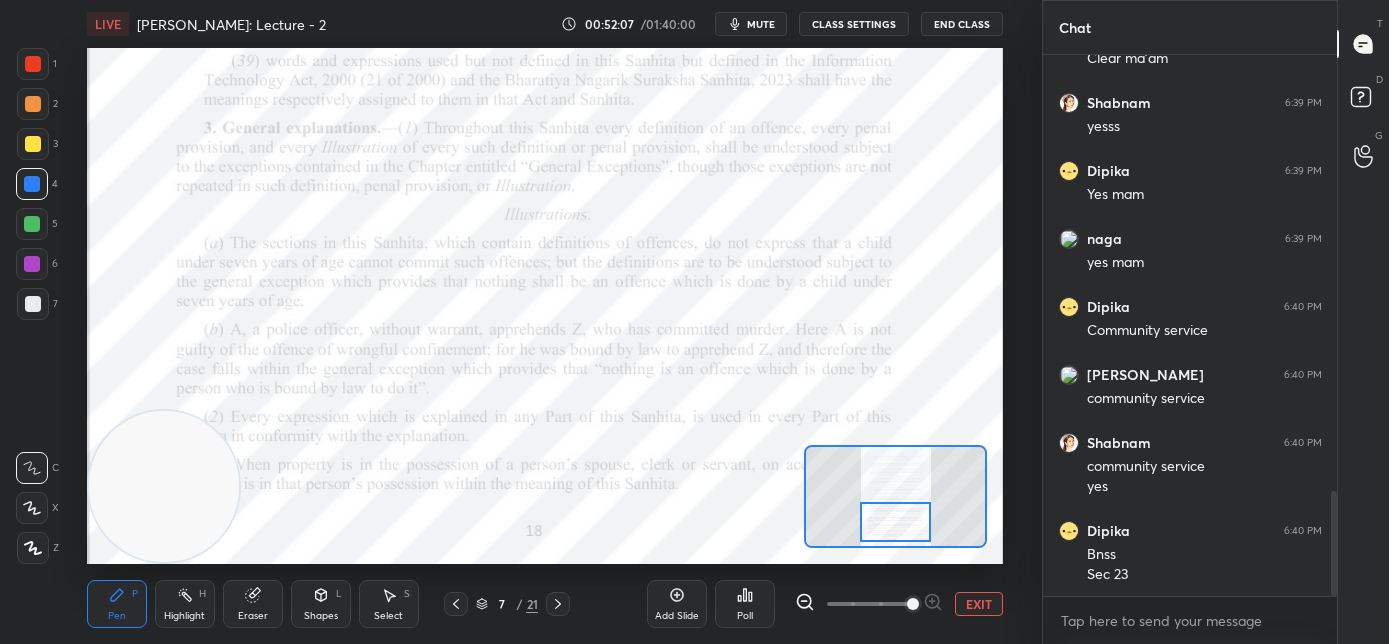 click at bounding box center [32, 264] 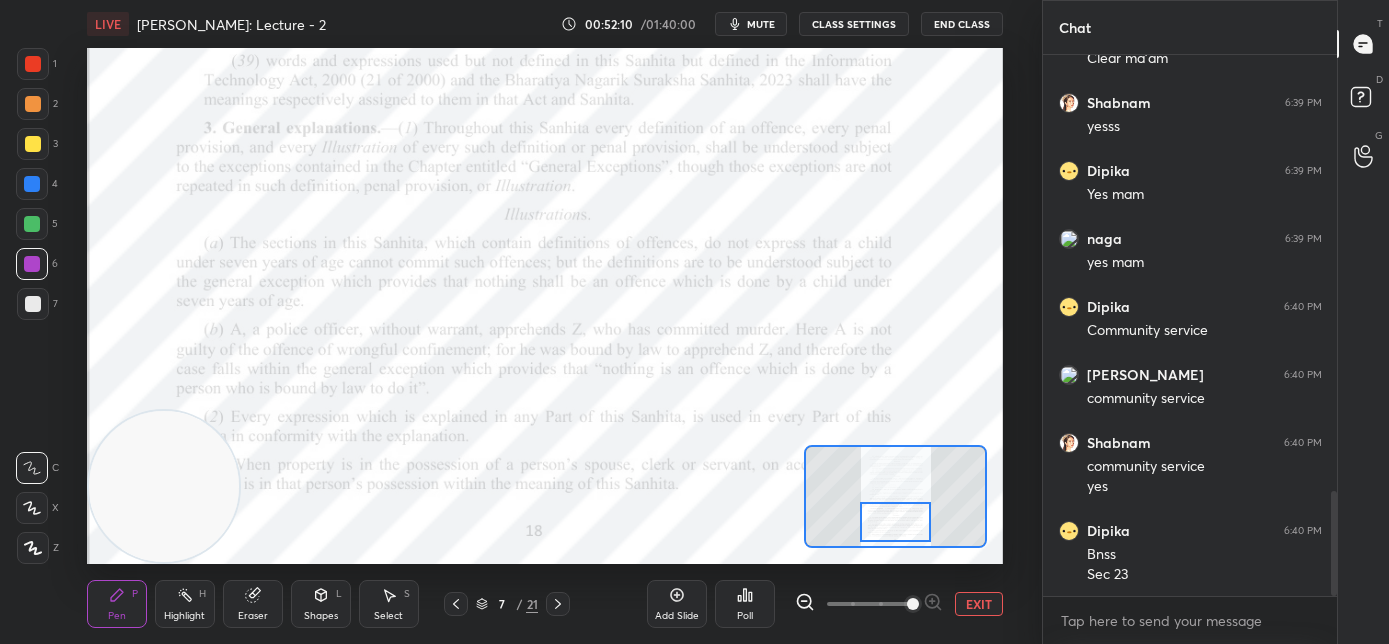 click on "mute" at bounding box center [761, 24] 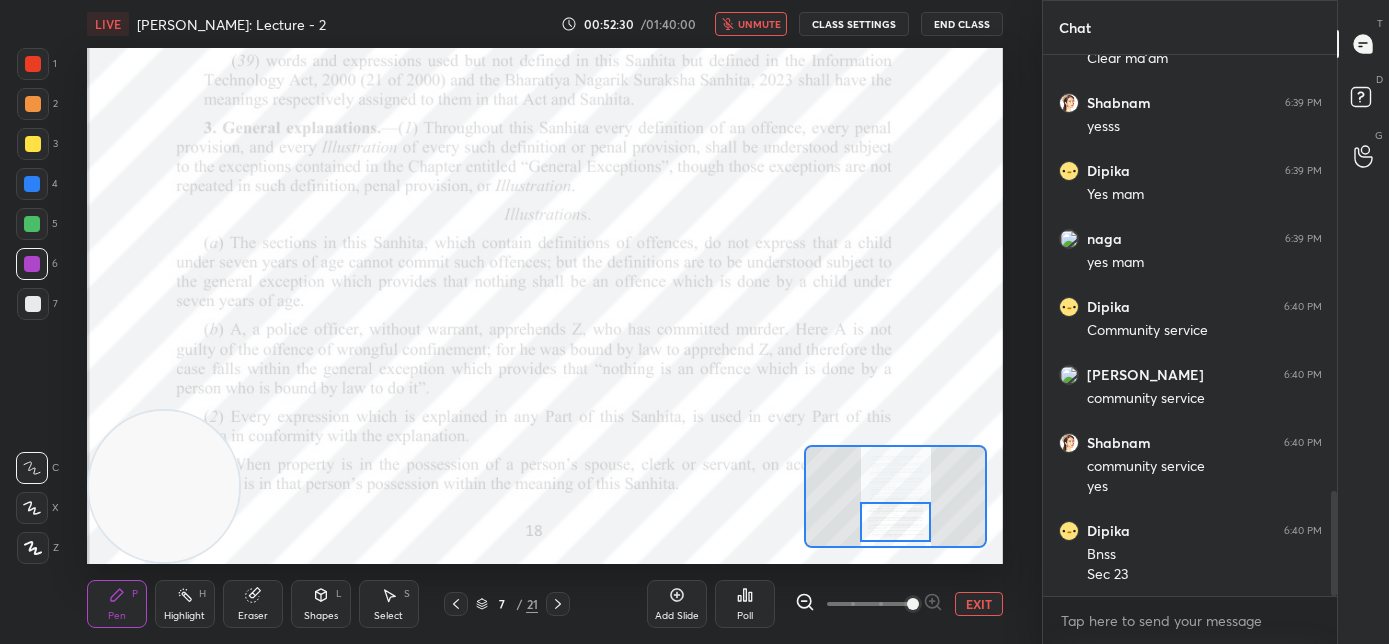 click on "unmute" at bounding box center [759, 24] 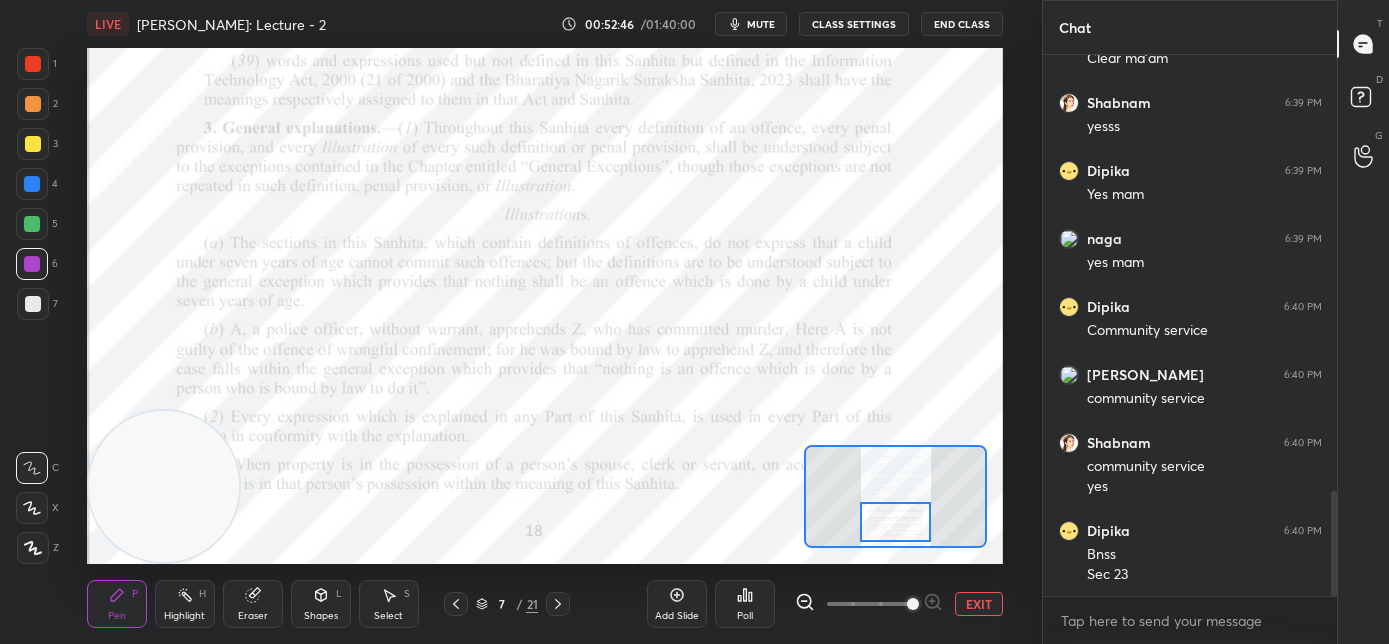 drag, startPoint x: 770, startPoint y: 21, endPoint x: 776, endPoint y: 37, distance: 17.088007 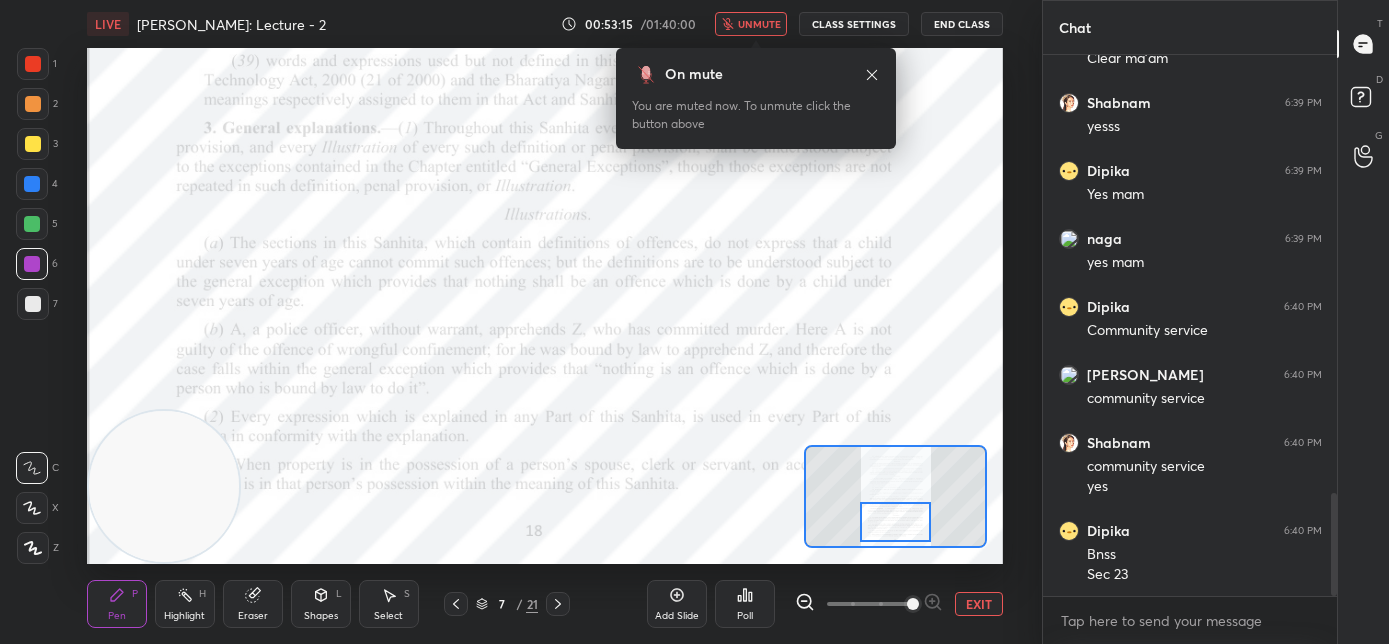 scroll, scrollTop: 2303, scrollLeft: 0, axis: vertical 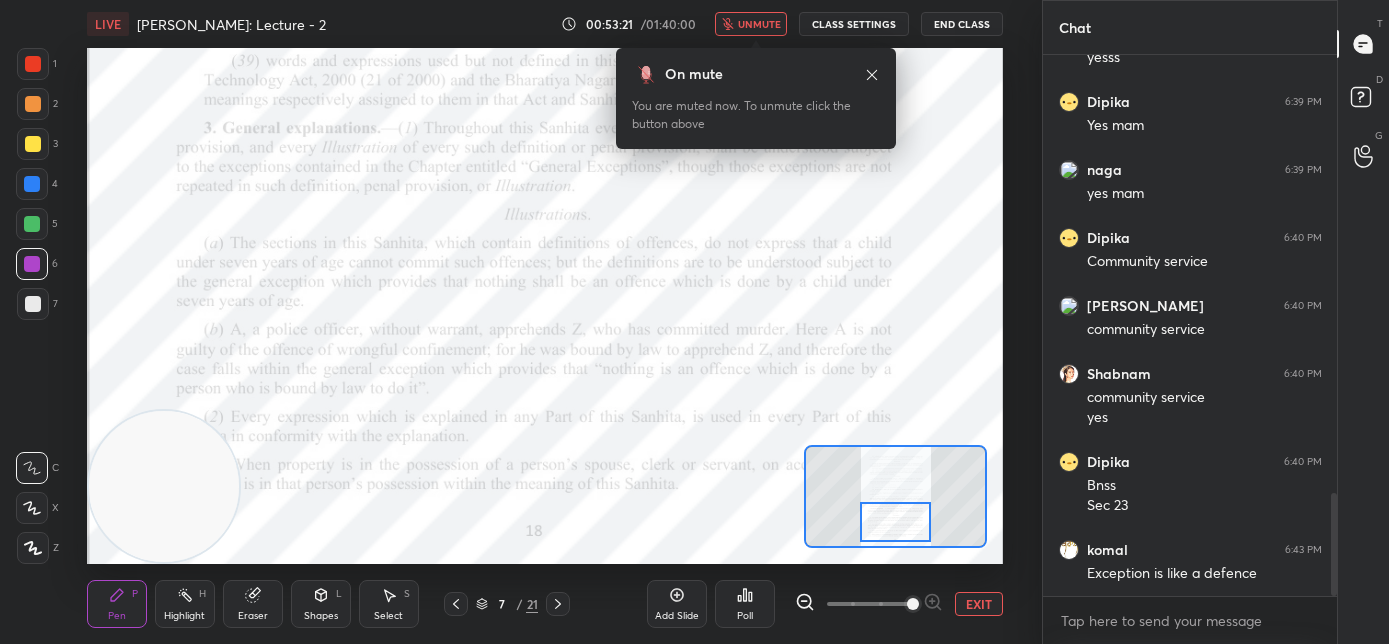 click on "unmute" at bounding box center (751, 24) 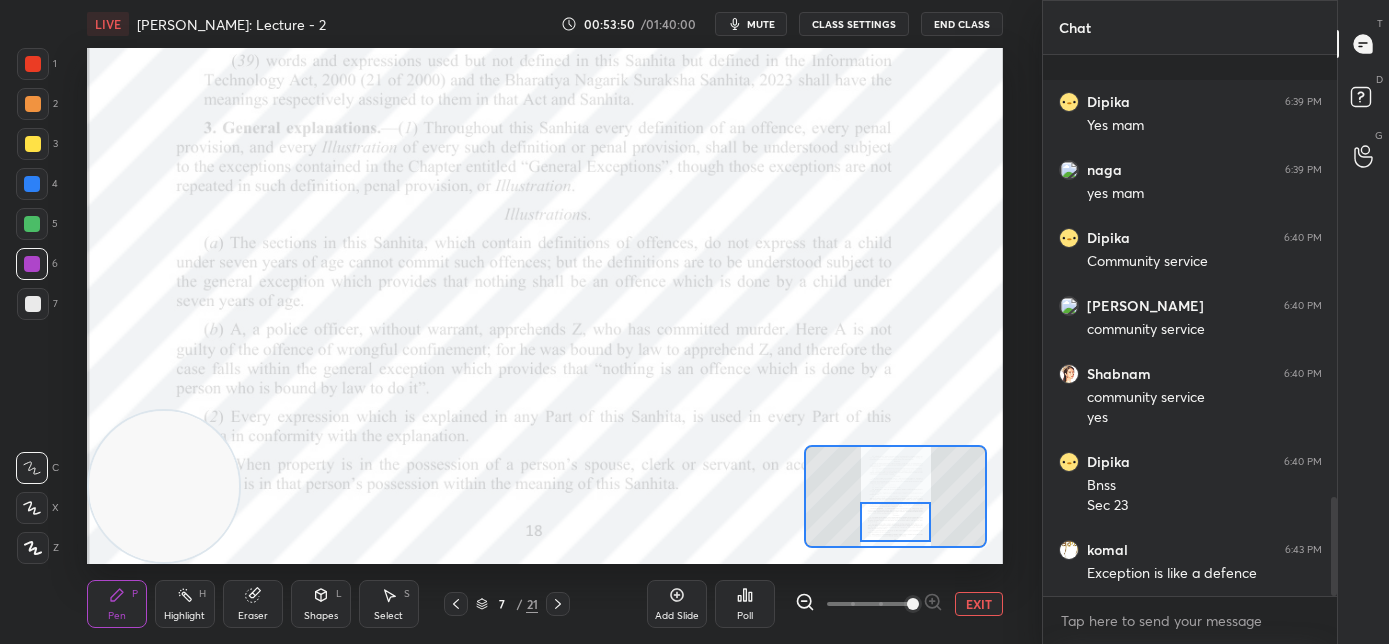scroll, scrollTop: 2407, scrollLeft: 0, axis: vertical 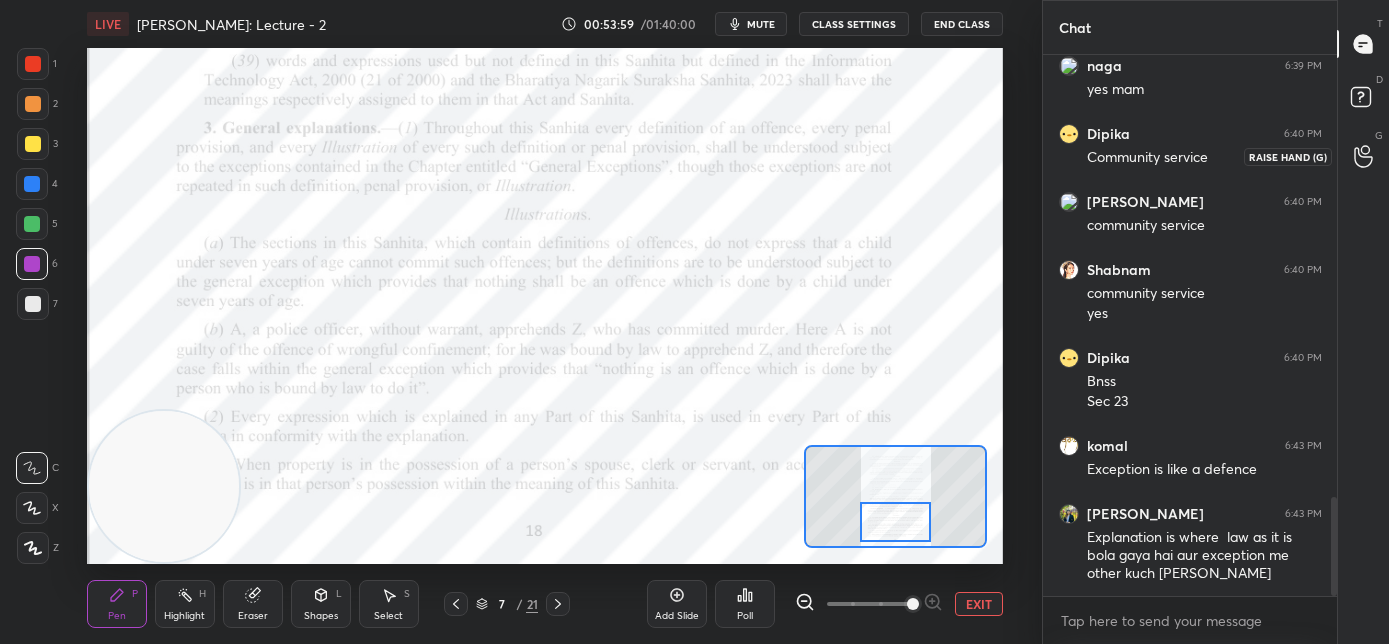 click 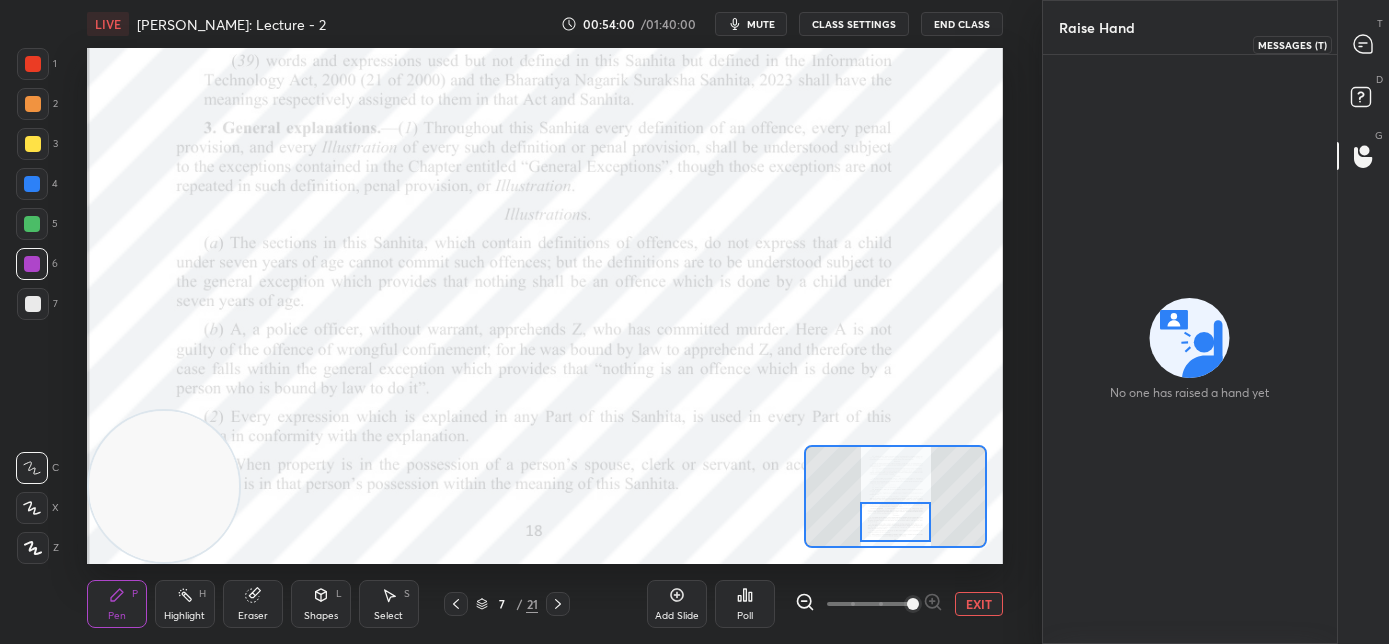 click 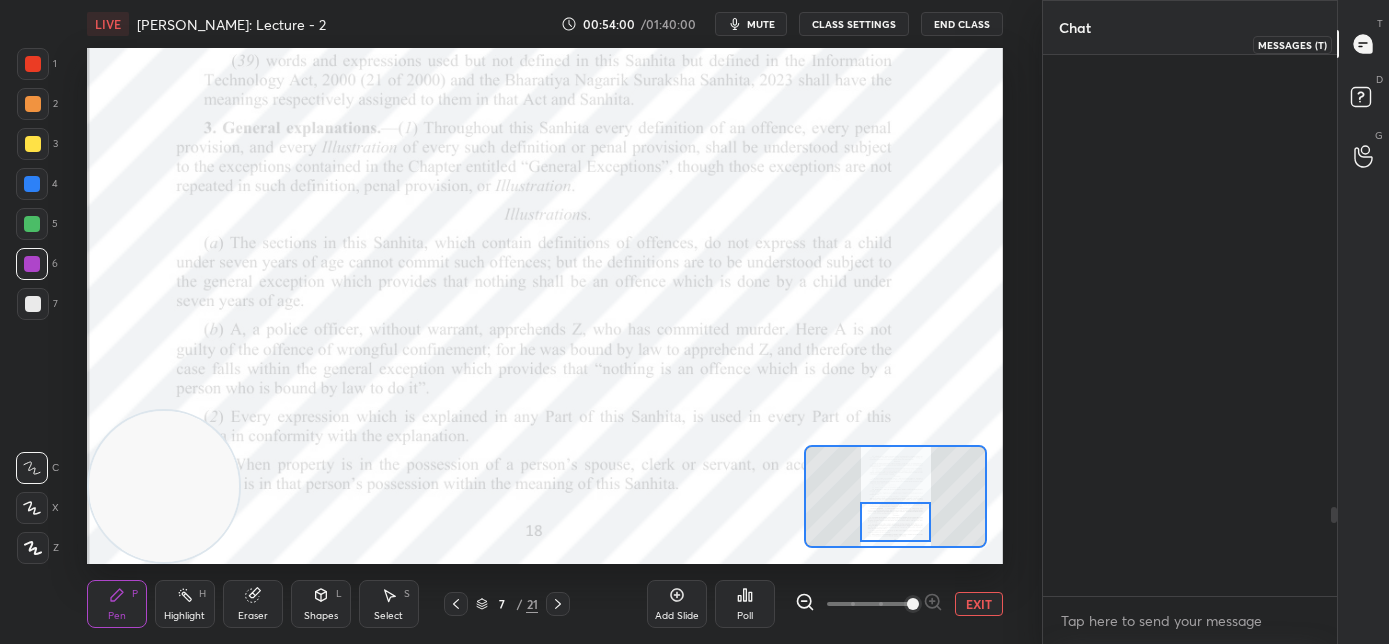 scroll, scrollTop: 2733, scrollLeft: 0, axis: vertical 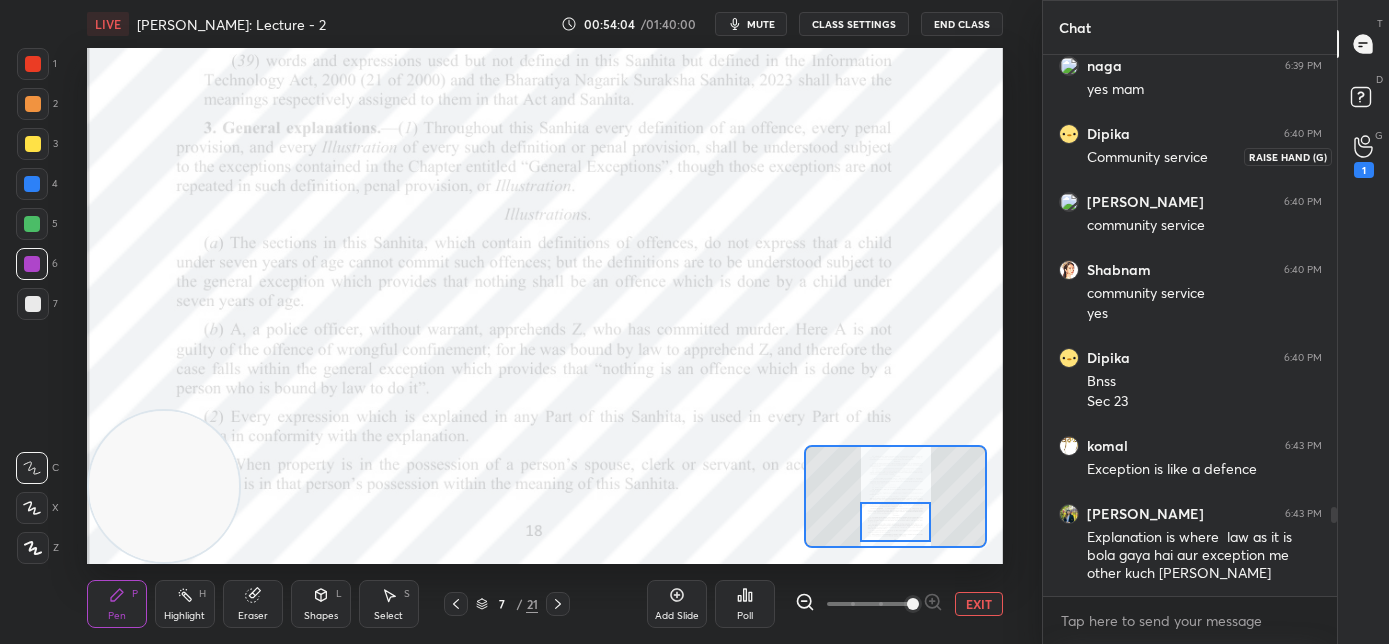 click on "1" at bounding box center [1364, 170] 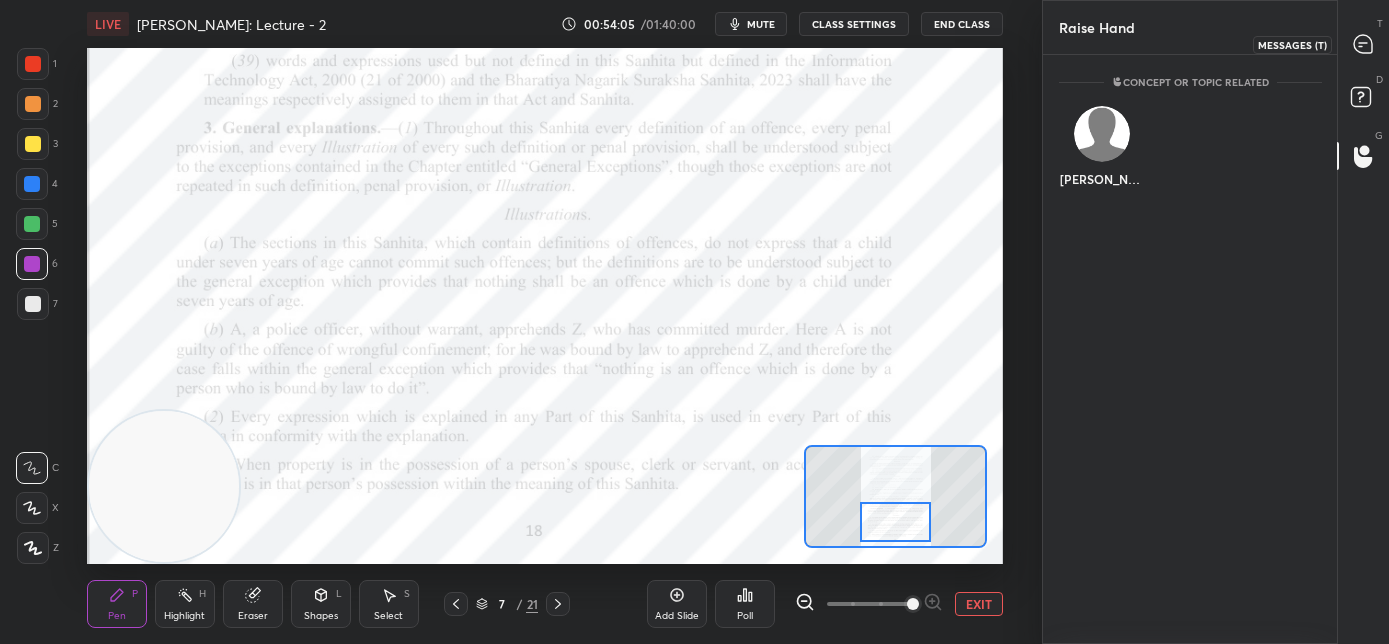 click 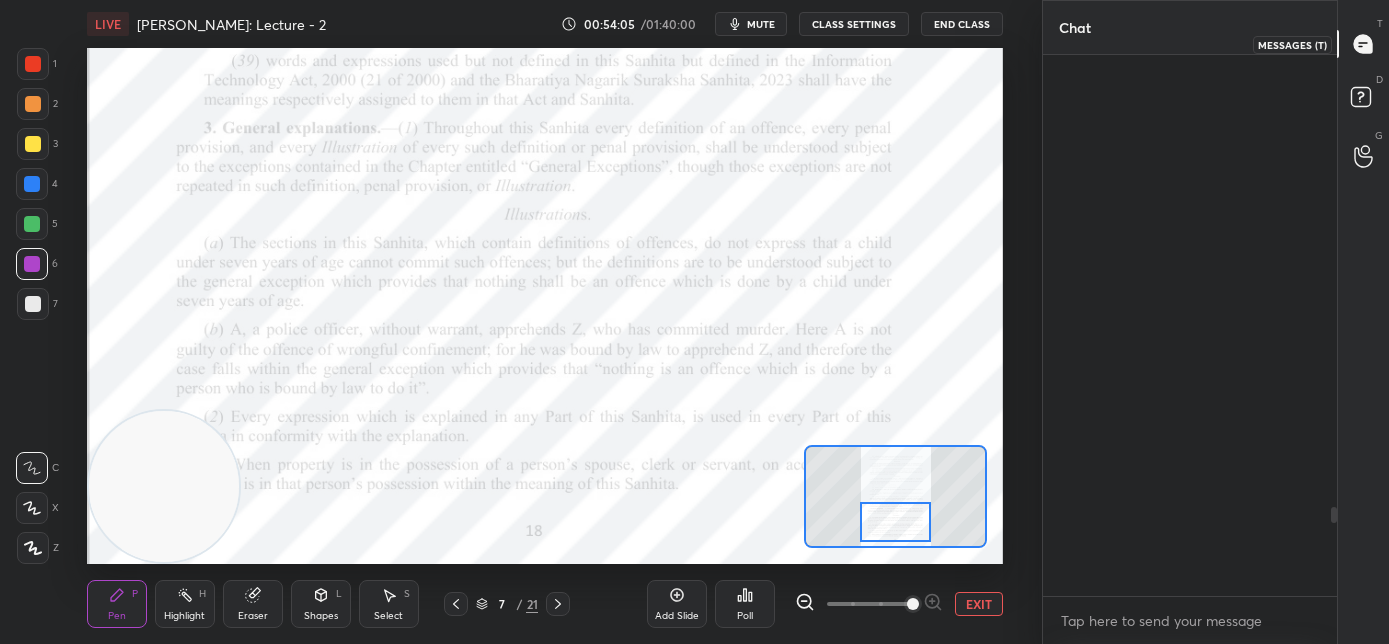 scroll, scrollTop: 2733, scrollLeft: 0, axis: vertical 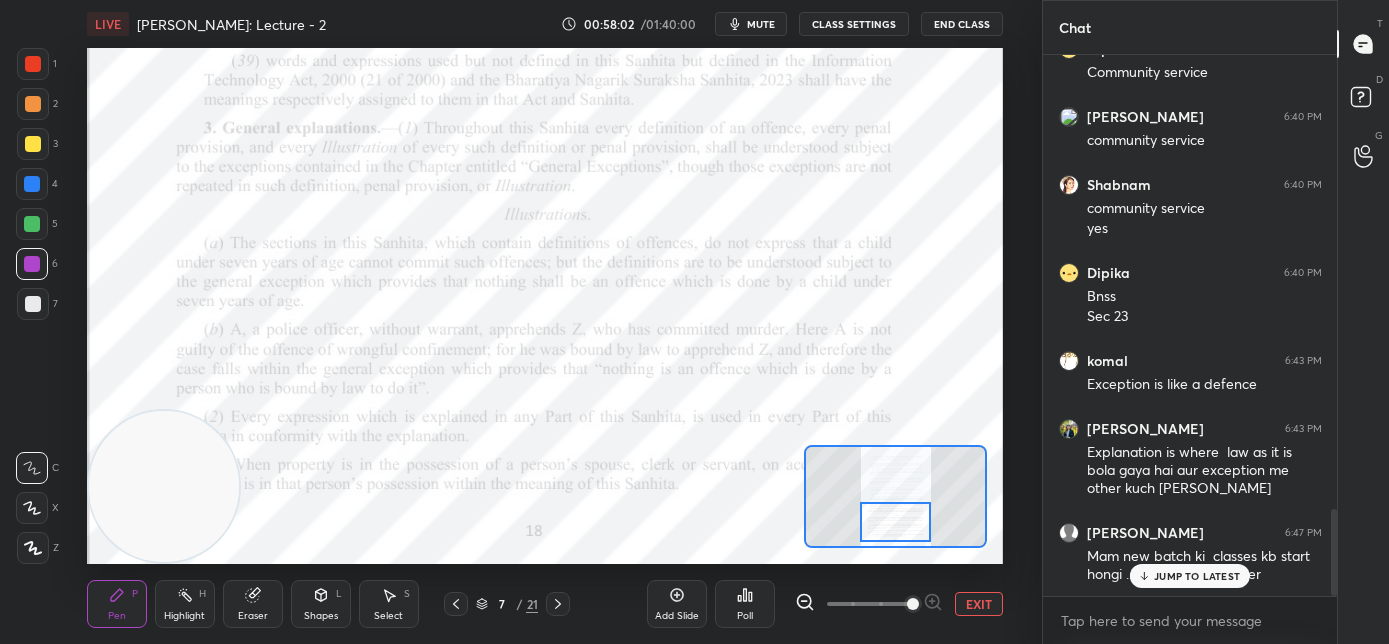click on "JUMP TO LATEST" at bounding box center (1190, 576) 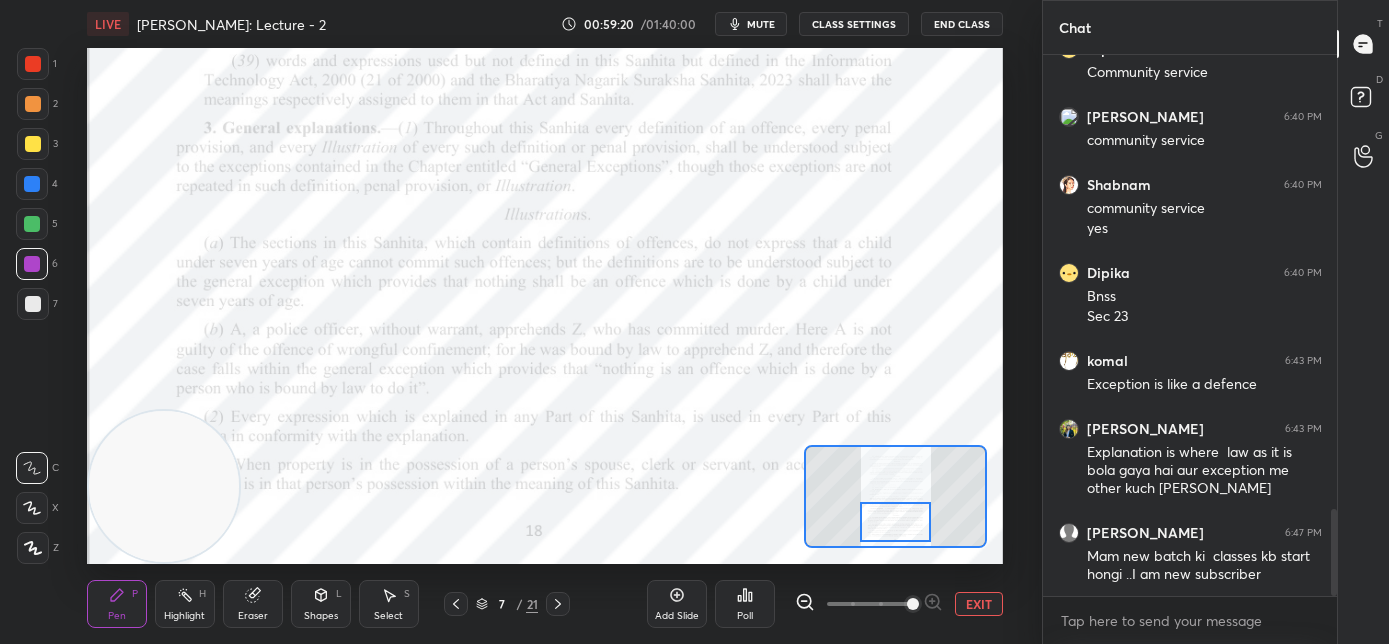 click on "mute" at bounding box center (751, 24) 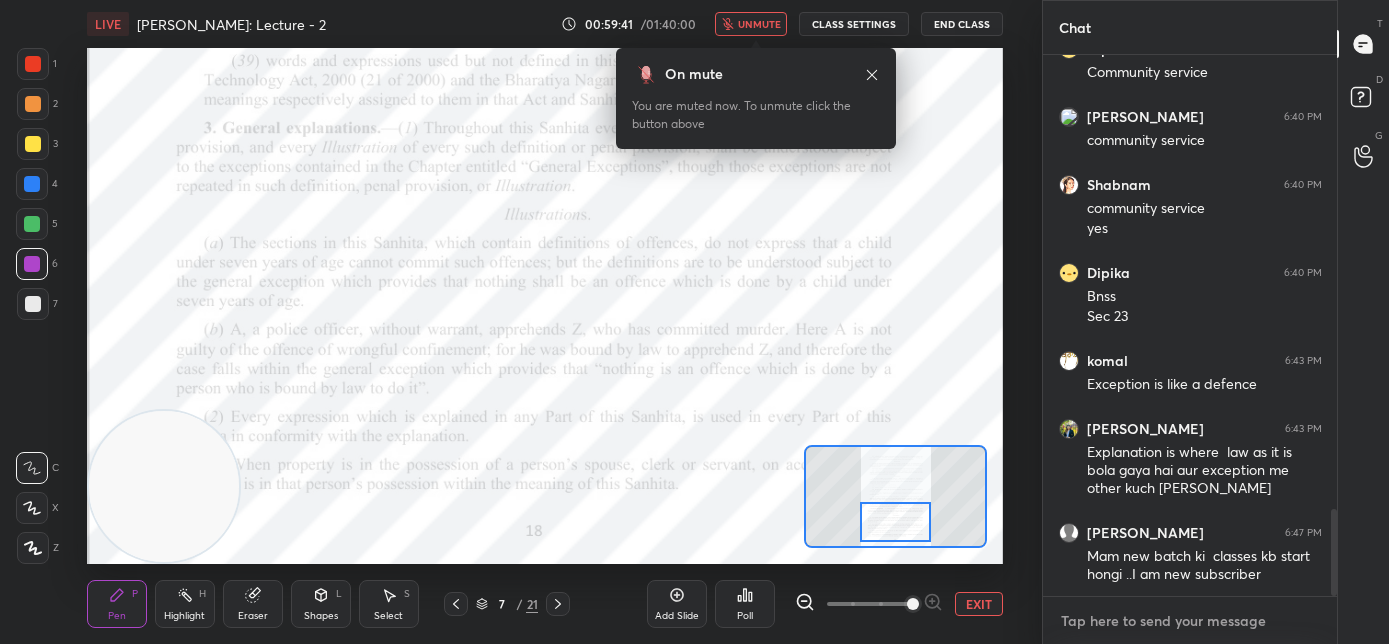 type on "x" 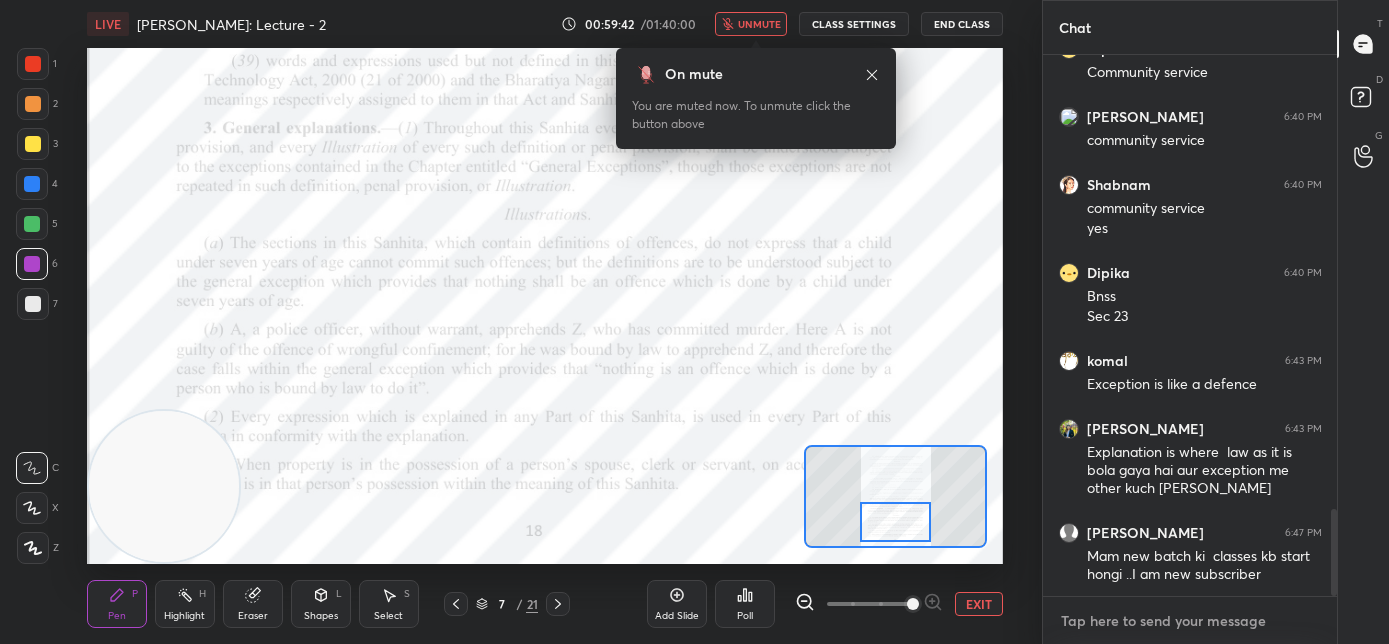 paste on "[URL][DOMAIN_NAME]" 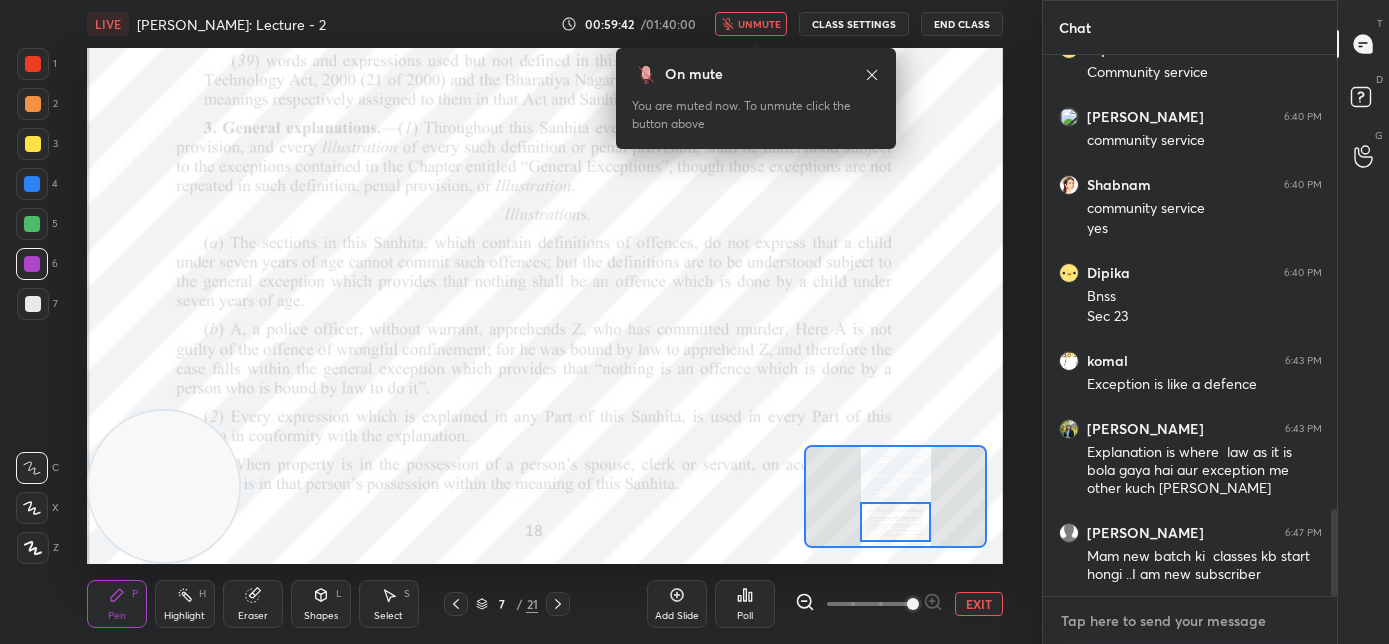 type on "[URL][DOMAIN_NAME]" 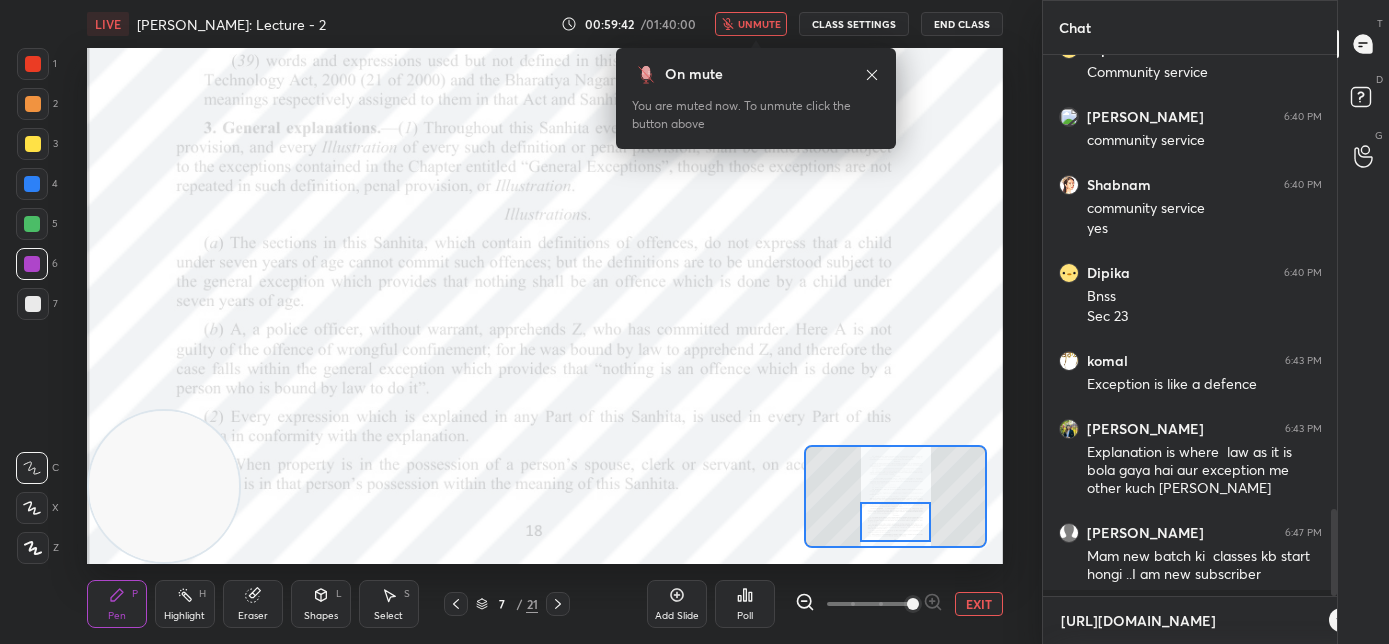 type on "x" 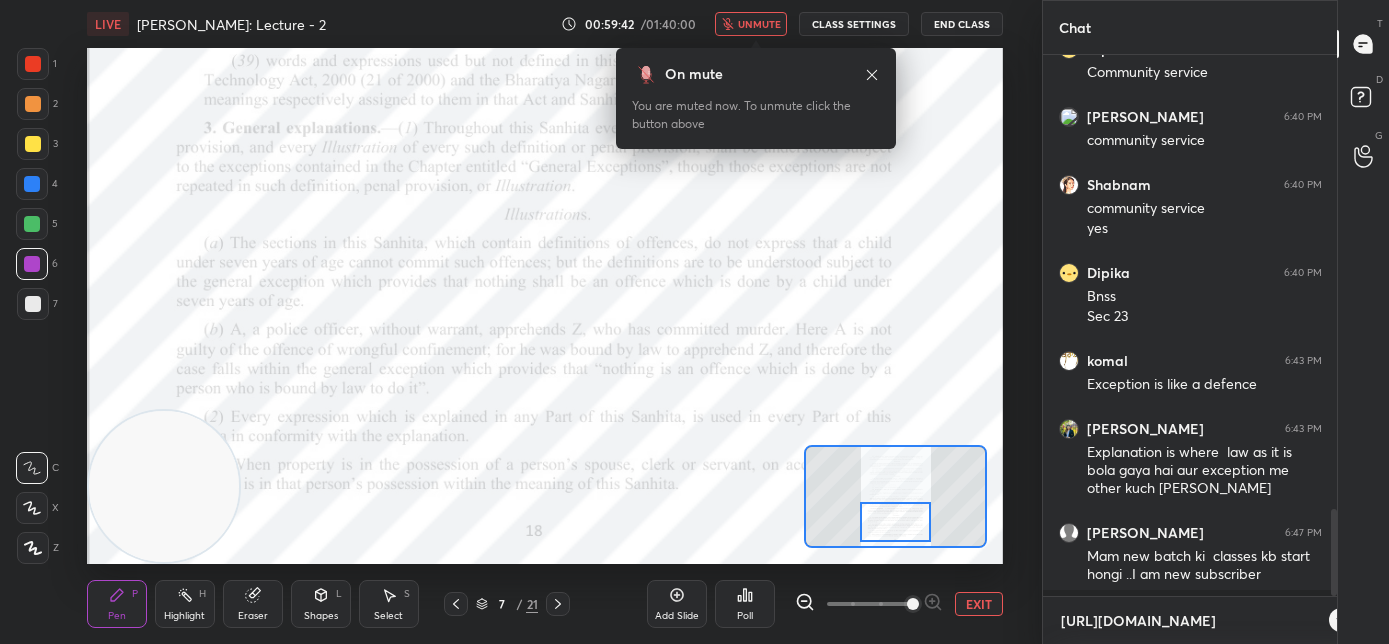 scroll, scrollTop: 529, scrollLeft: 288, axis: both 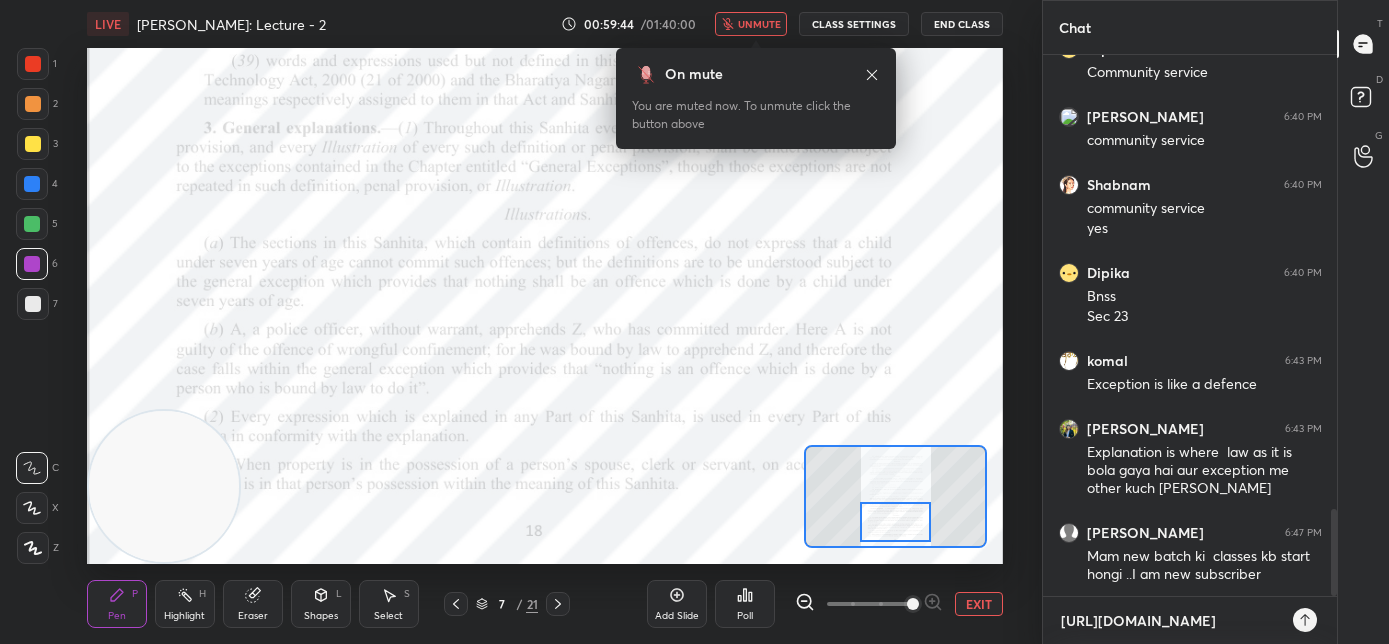 type 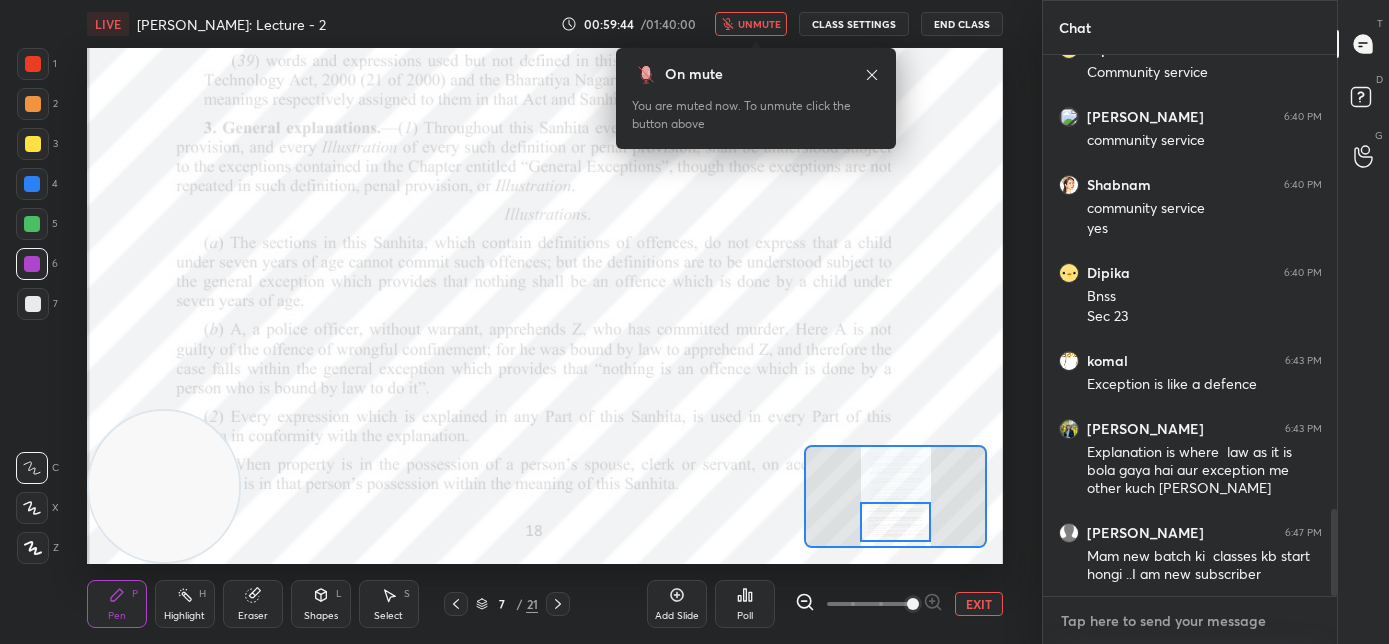 scroll, scrollTop: 2930, scrollLeft: 0, axis: vertical 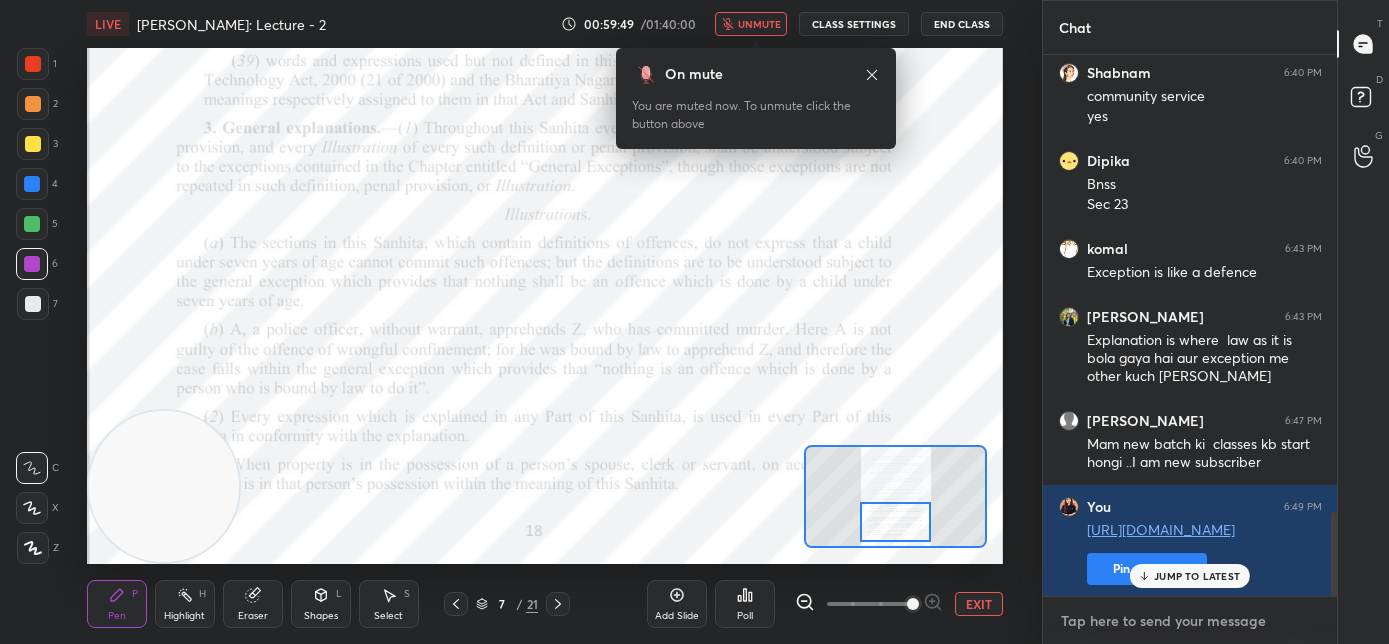 type on "x" 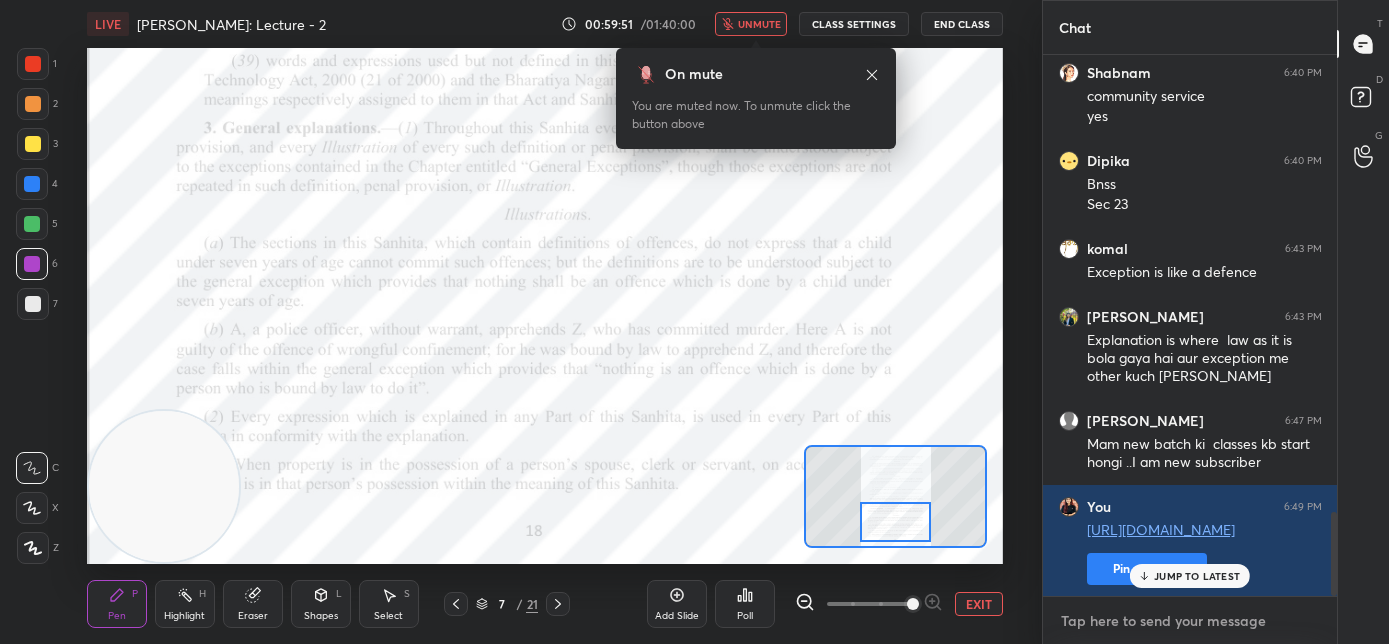 click at bounding box center [1190, 621] 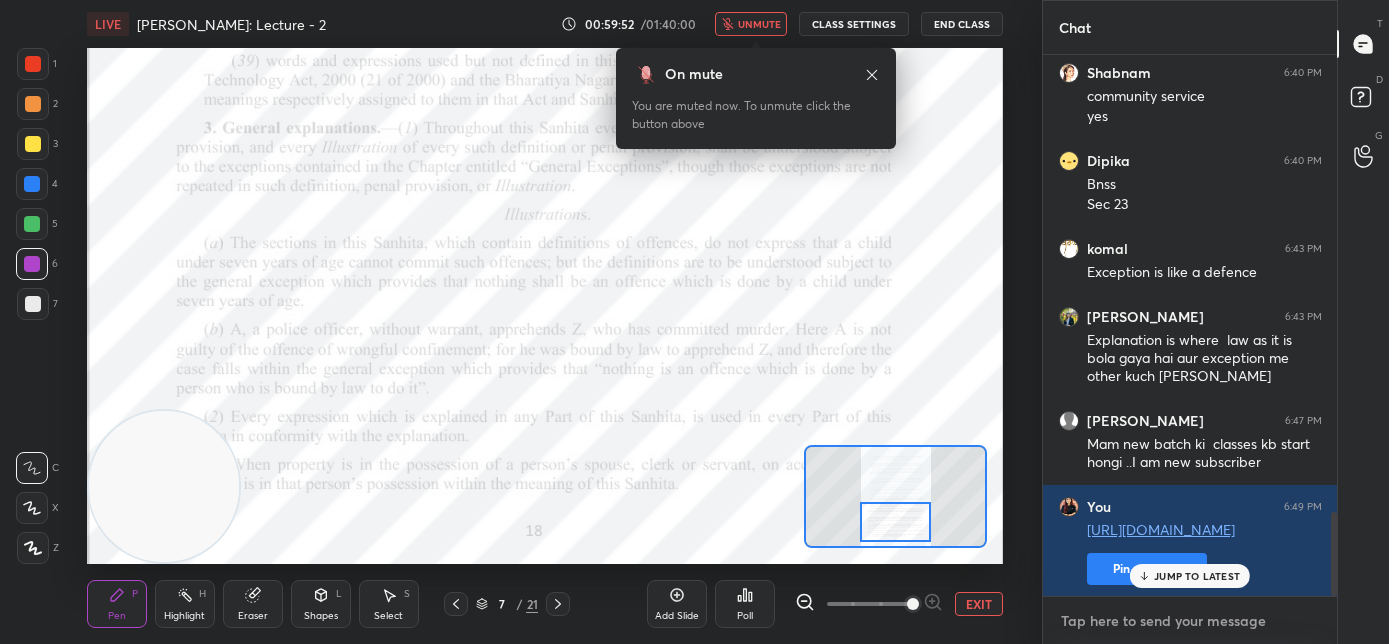 paste on "[URL][DOMAIN_NAME]" 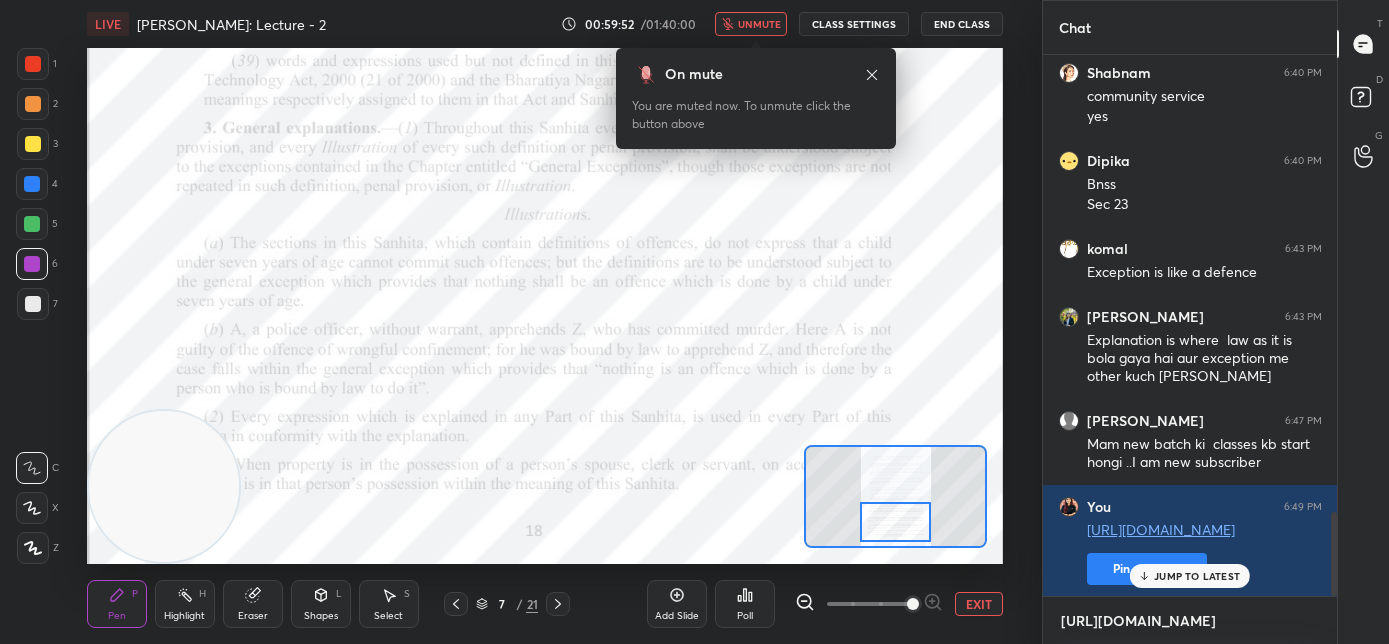scroll, scrollTop: 529, scrollLeft: 288, axis: both 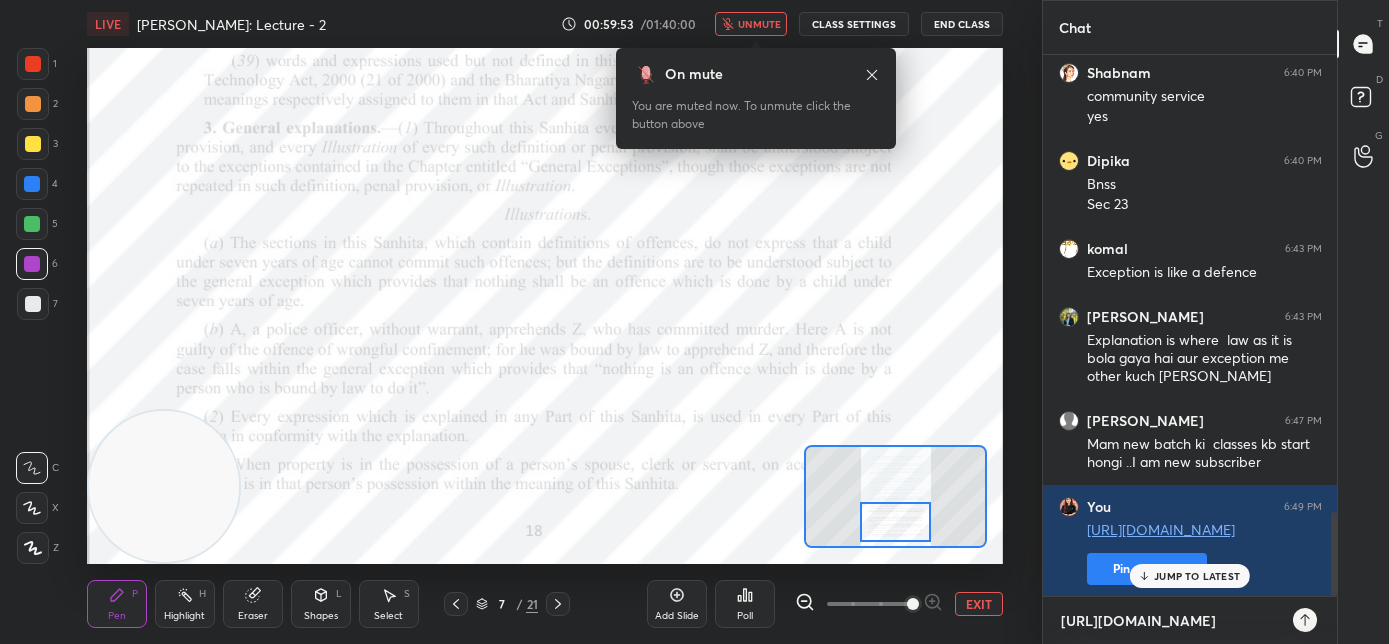 type 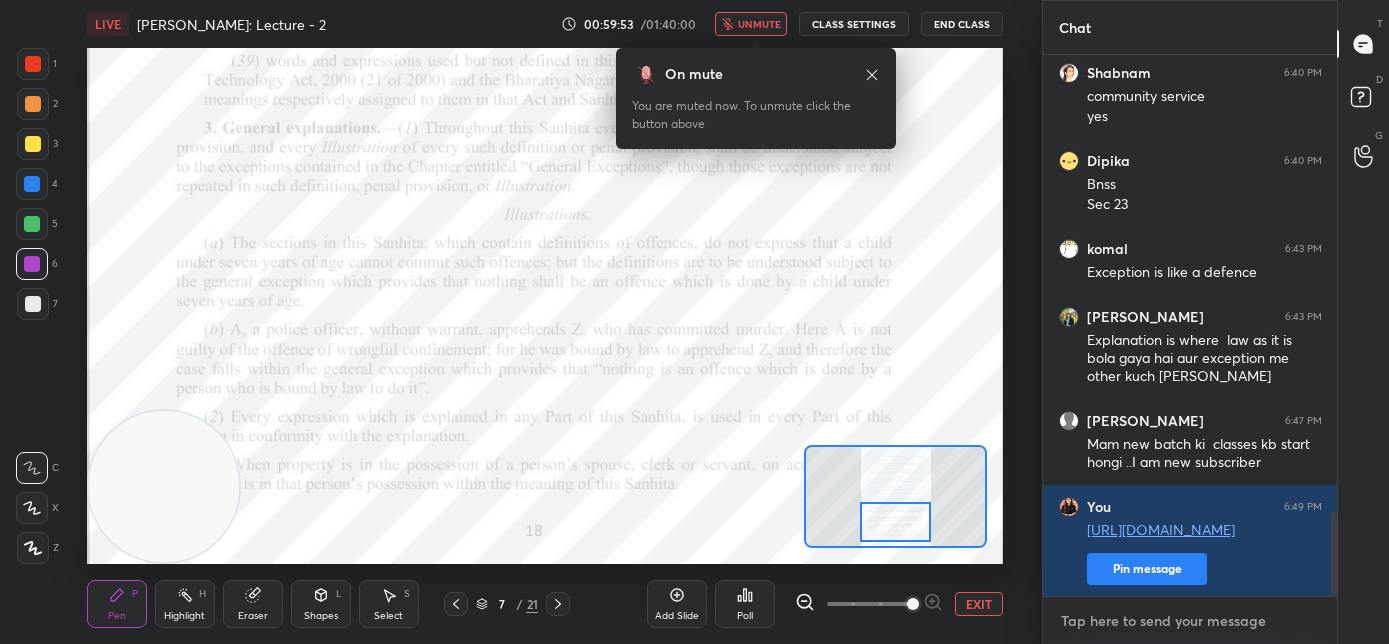 scroll, scrollTop: 3042, scrollLeft: 0, axis: vertical 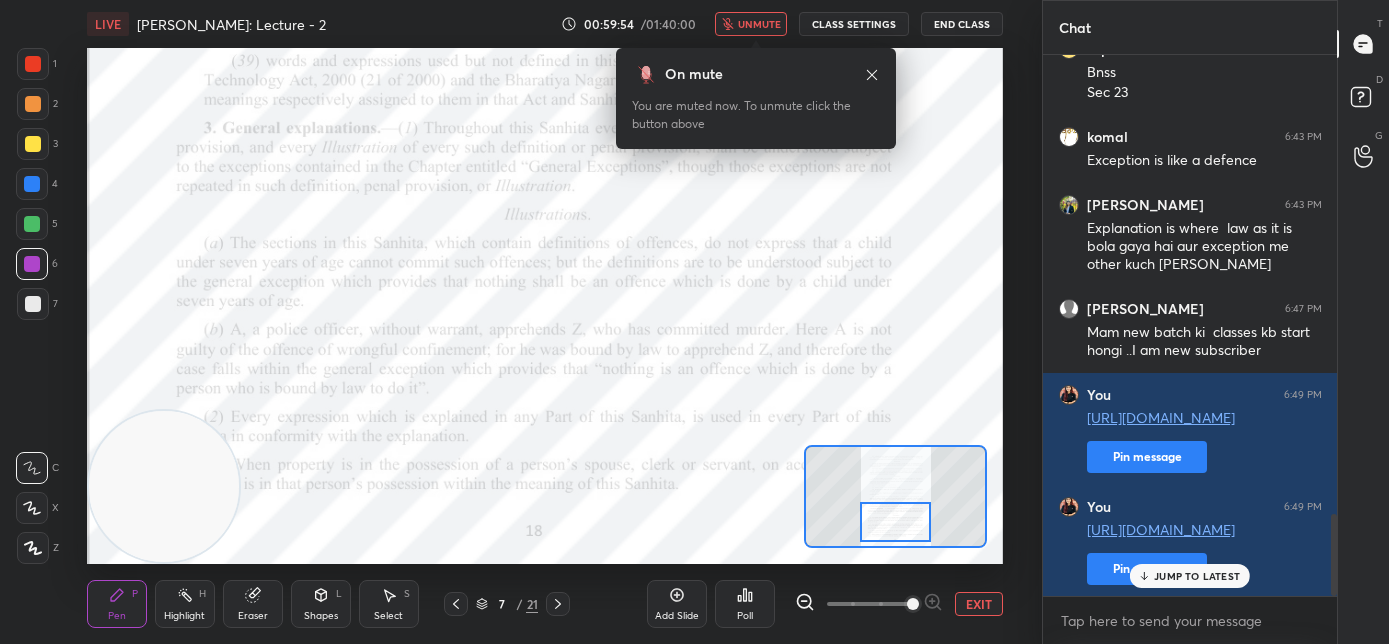 drag, startPoint x: 782, startPoint y: 24, endPoint x: 778, endPoint y: 34, distance: 10.770329 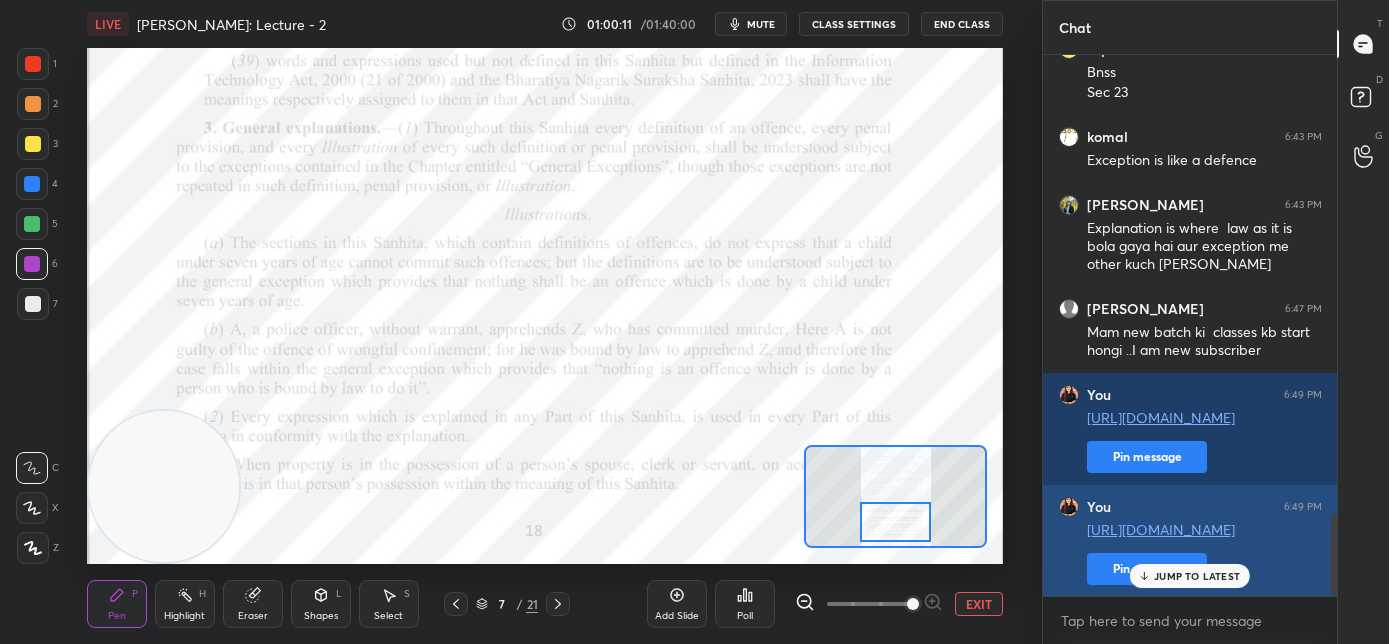 click on "JUMP TO LATEST" at bounding box center [1190, 576] 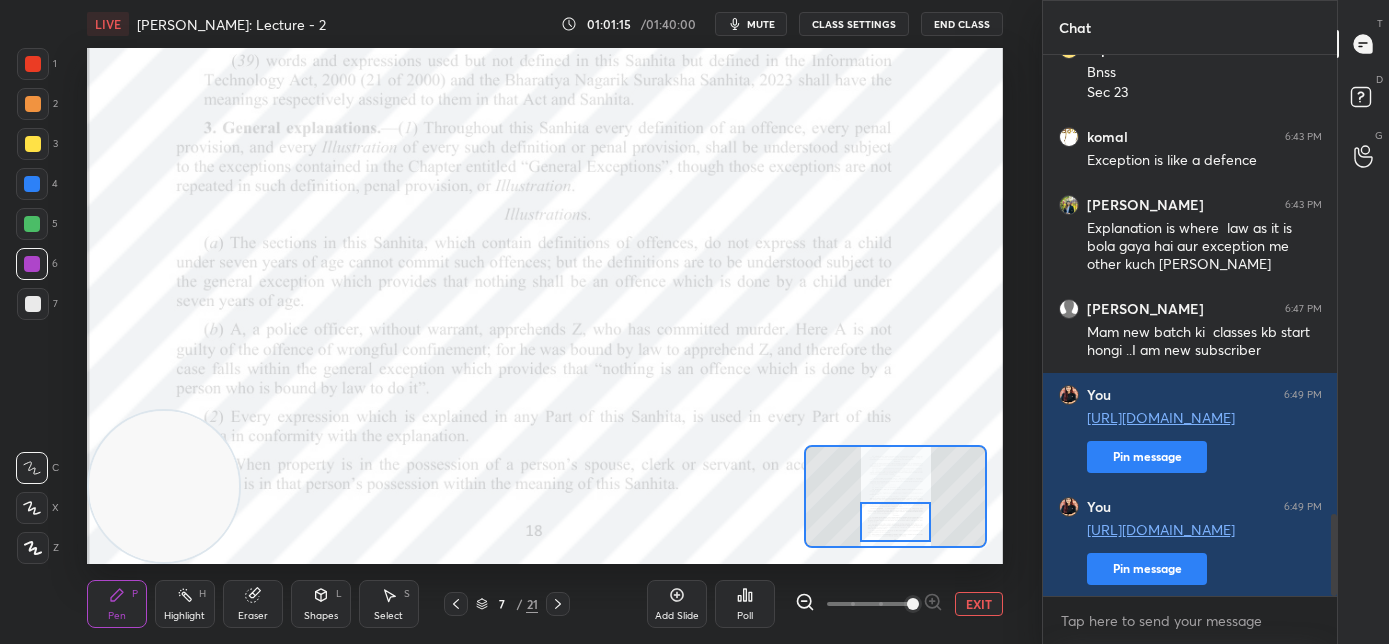 click on "mute" at bounding box center (761, 24) 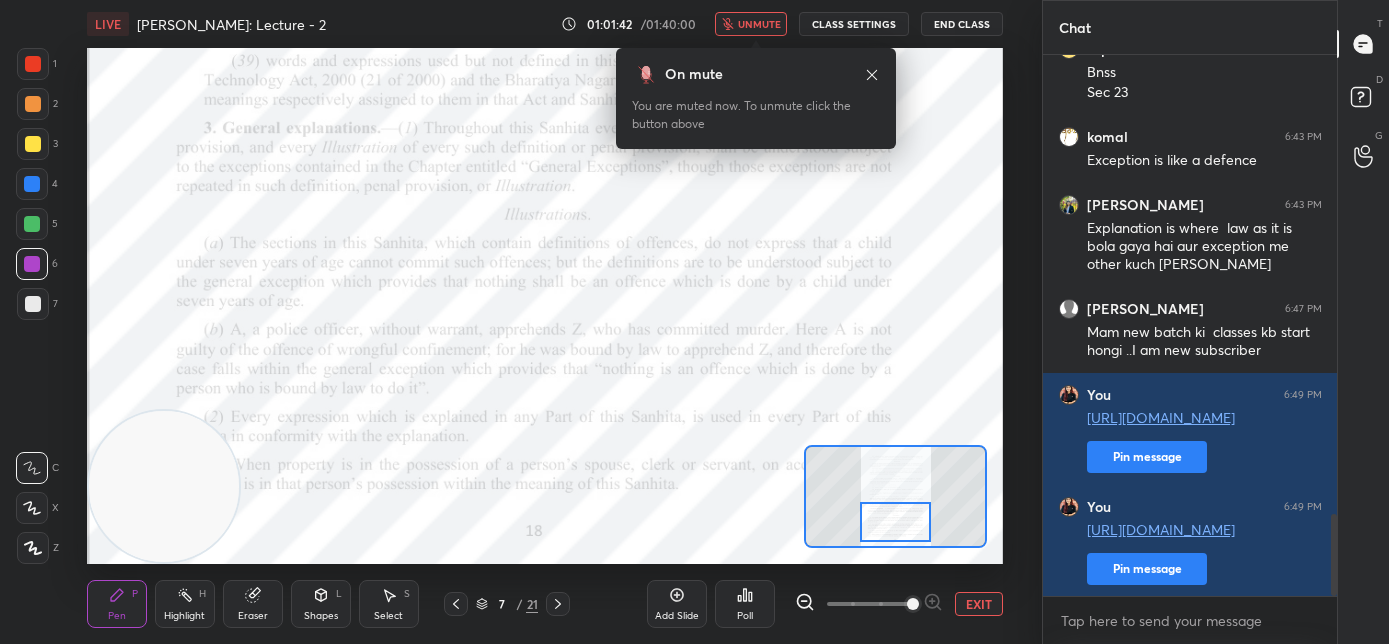 click 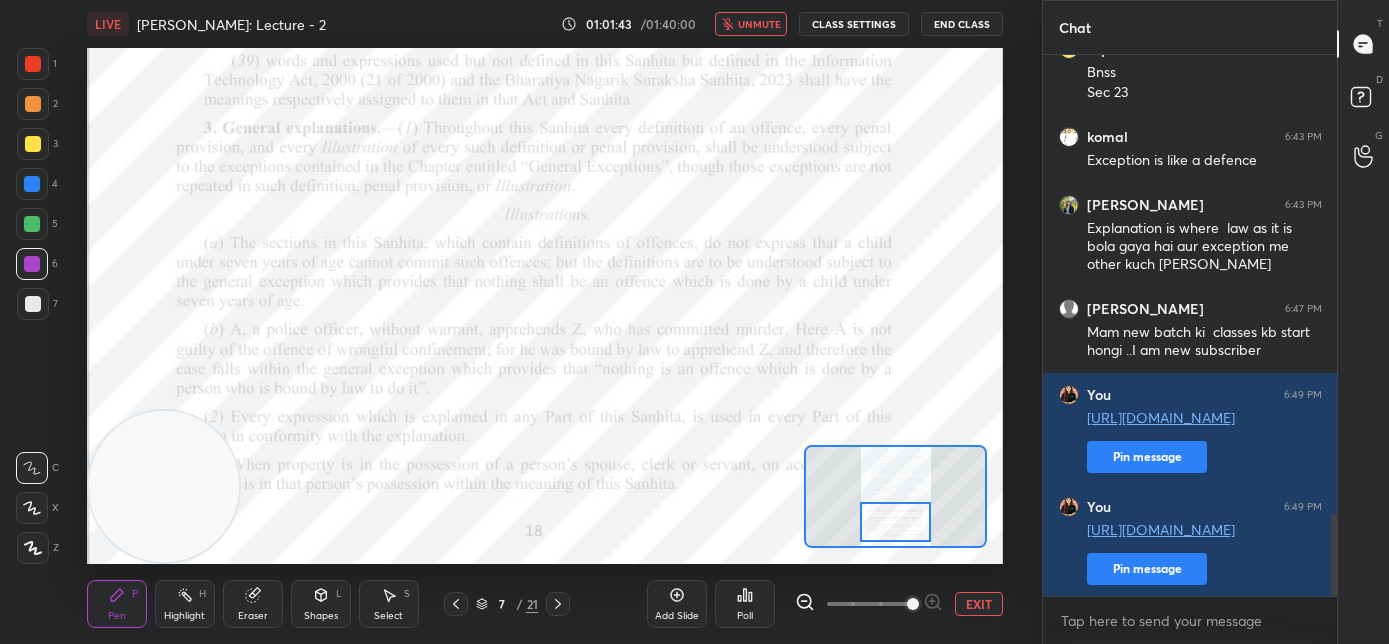 click on "unmute" at bounding box center (759, 24) 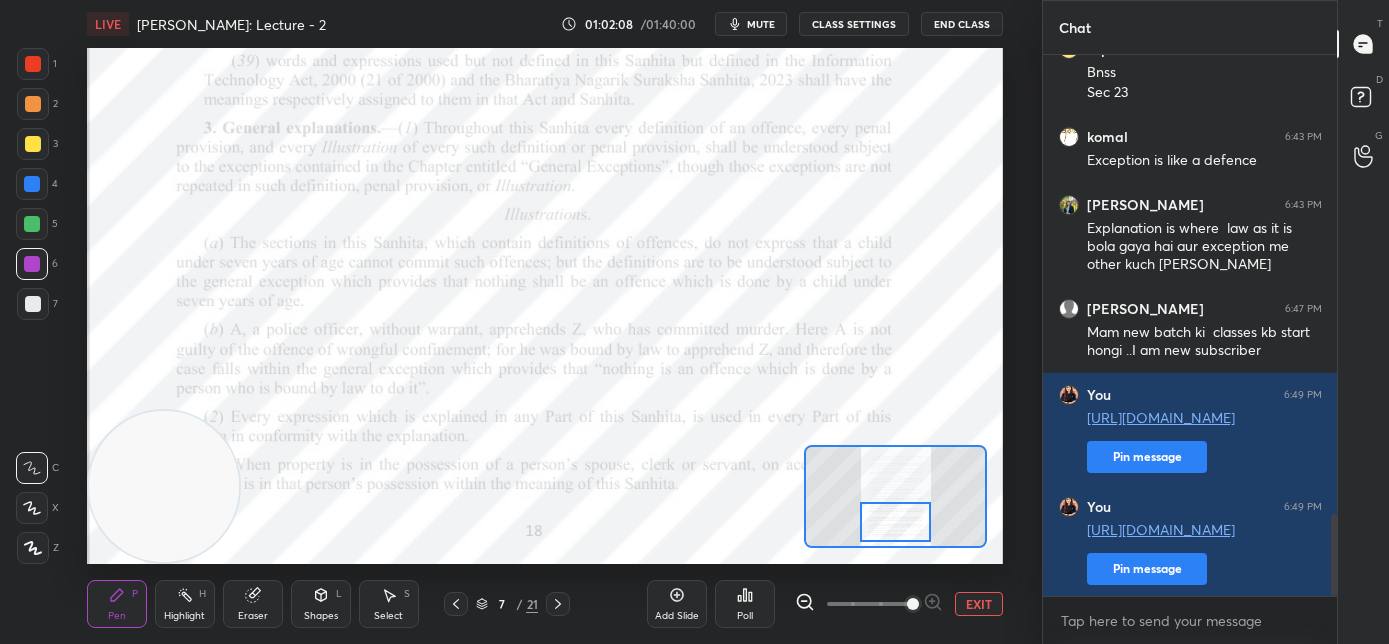 click 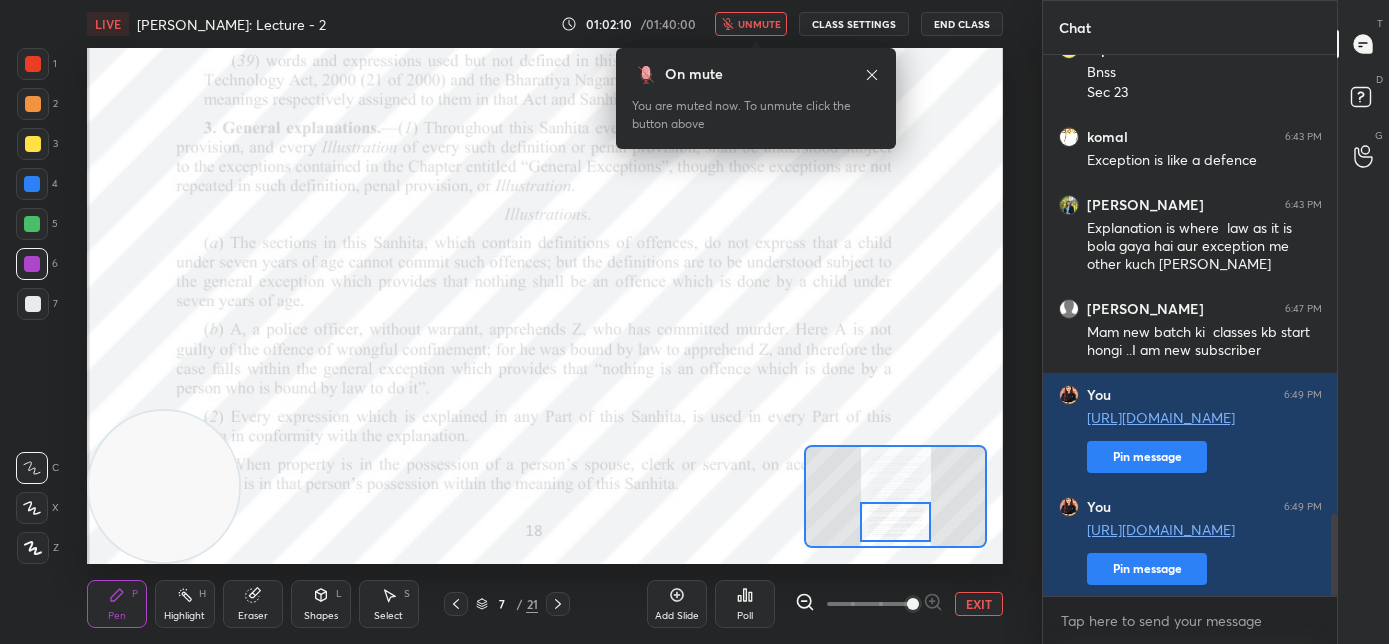 click on "unmute" at bounding box center [759, 24] 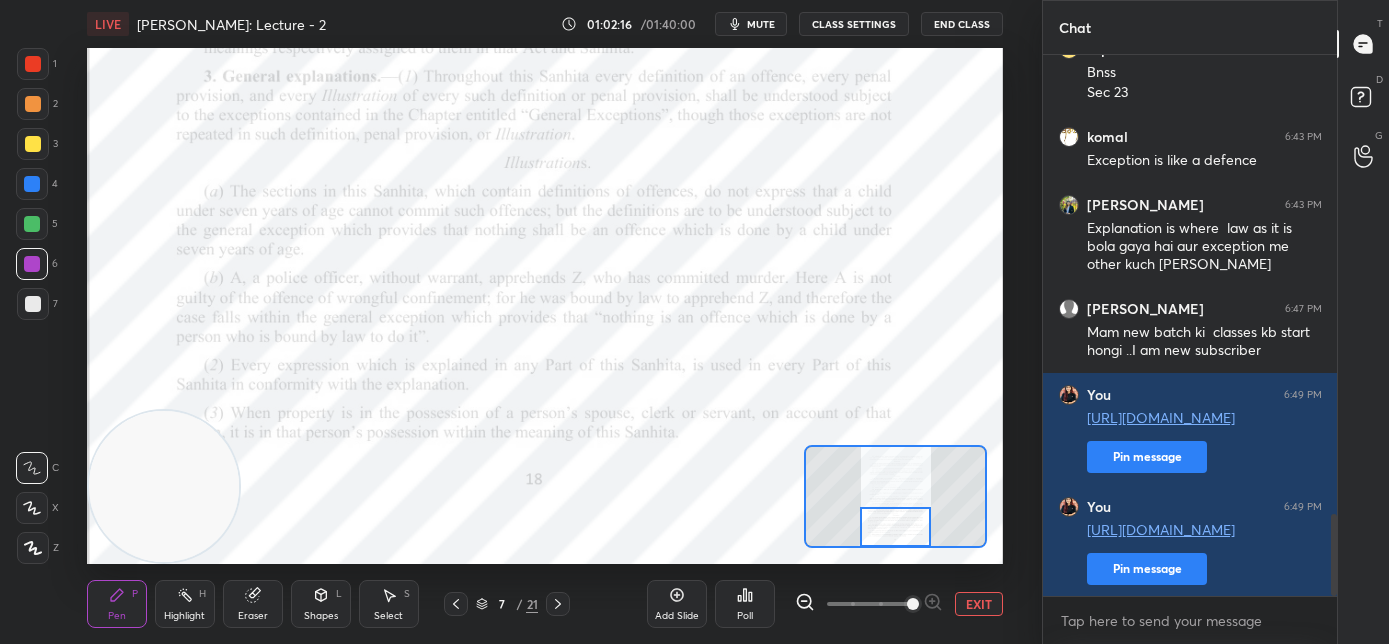 click at bounding box center [896, 527] 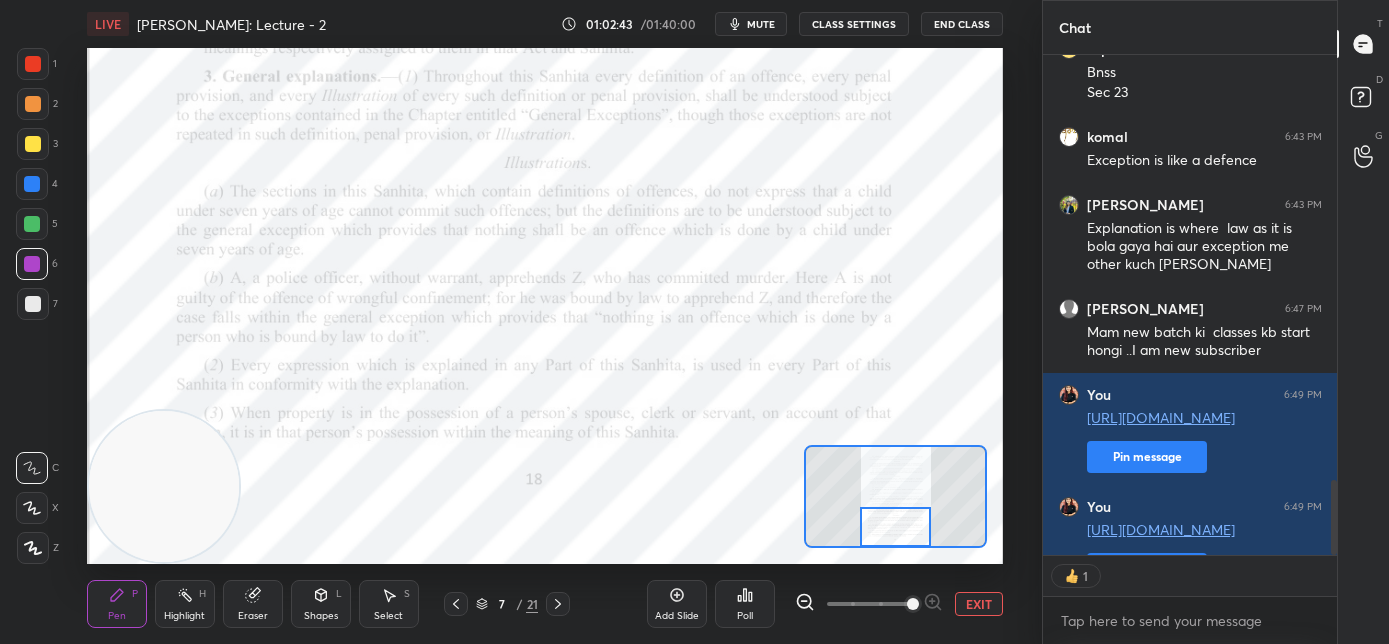 scroll, scrollTop: 494, scrollLeft: 288, axis: both 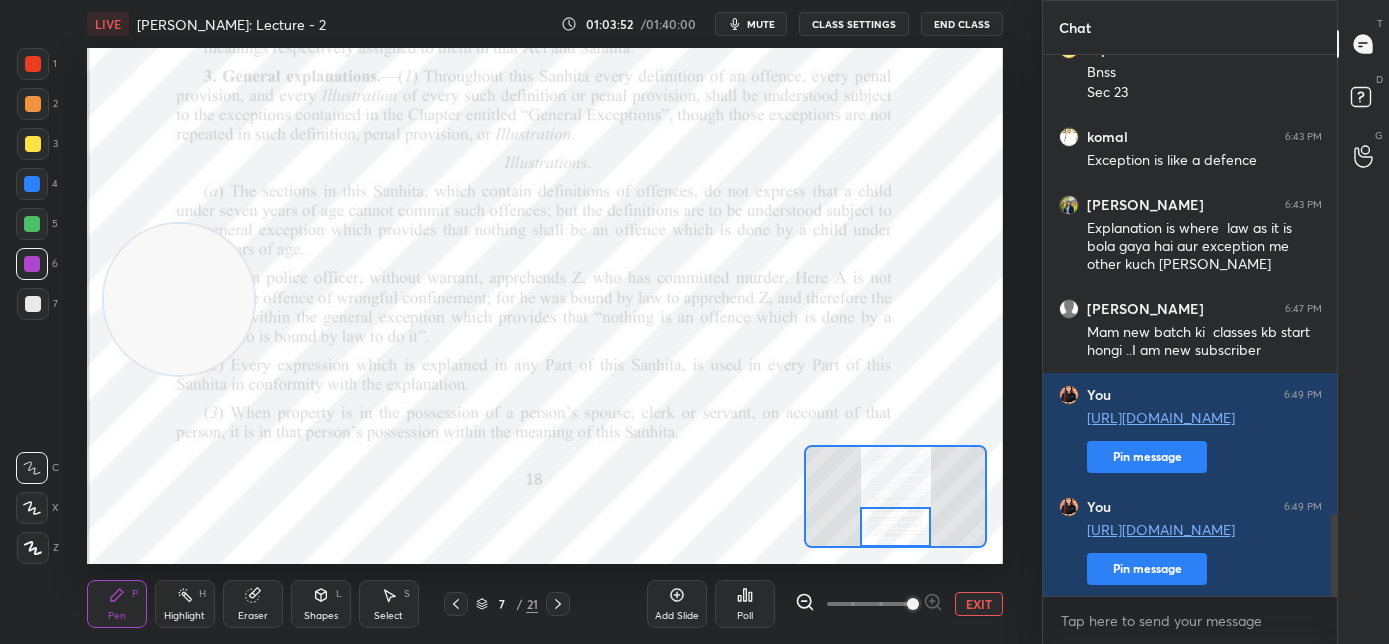 drag, startPoint x: 208, startPoint y: 325, endPoint x: 206, endPoint y: 314, distance: 11.18034 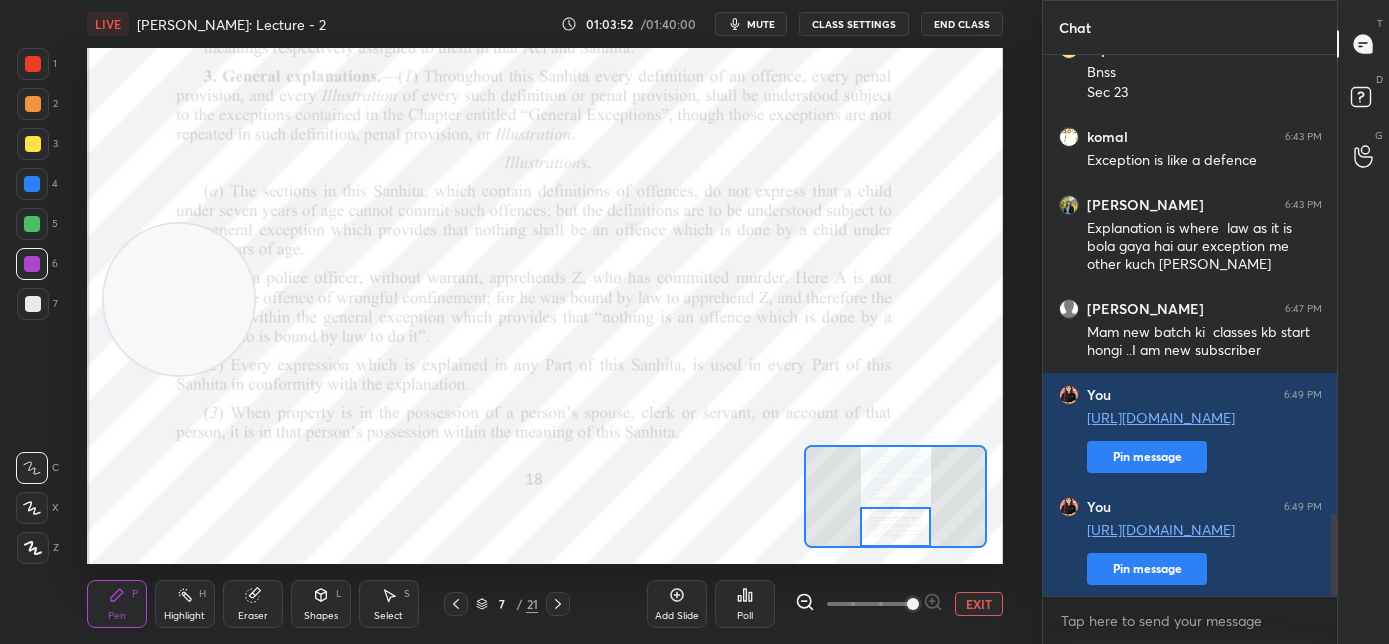 click at bounding box center (179, 299) 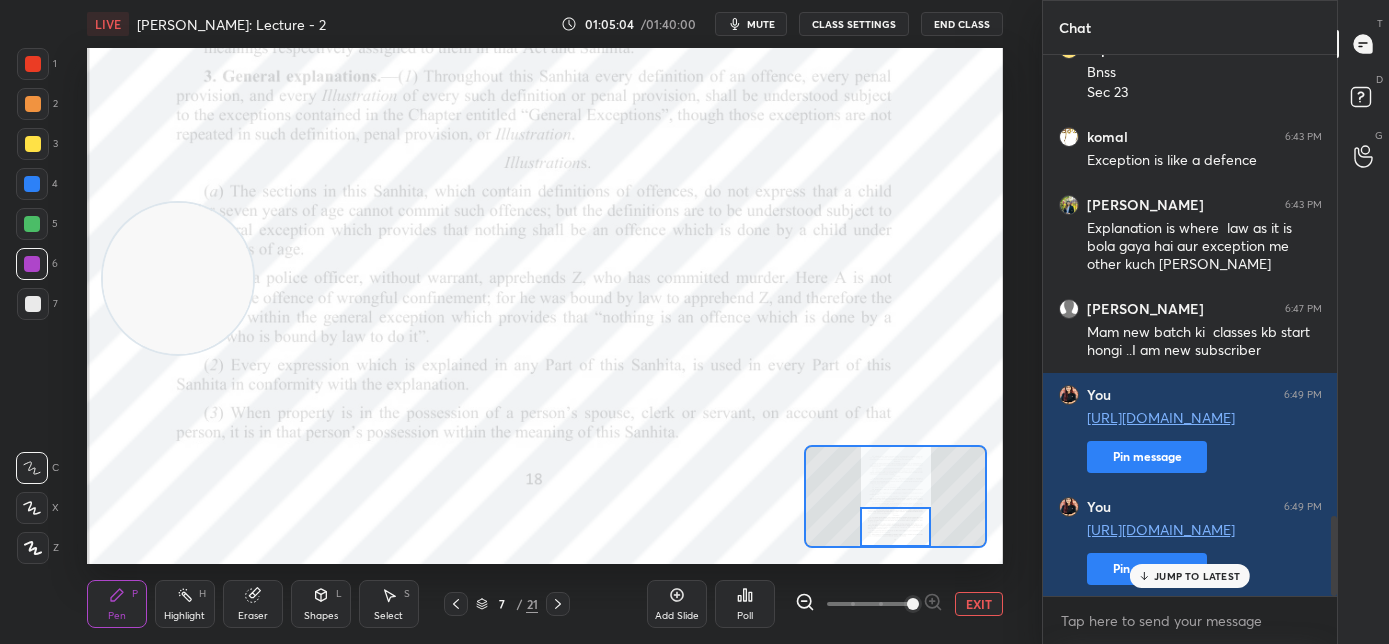 scroll, scrollTop: 3128, scrollLeft: 0, axis: vertical 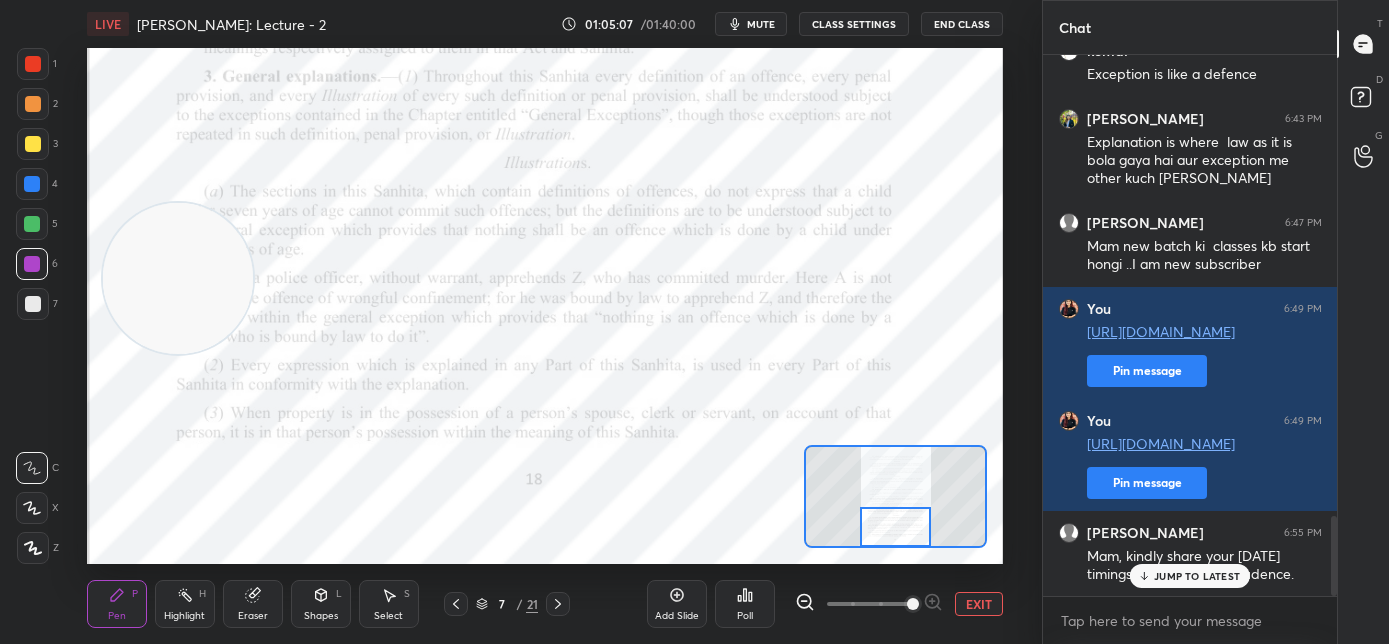 click on "JUMP TO LATEST" at bounding box center (1197, 576) 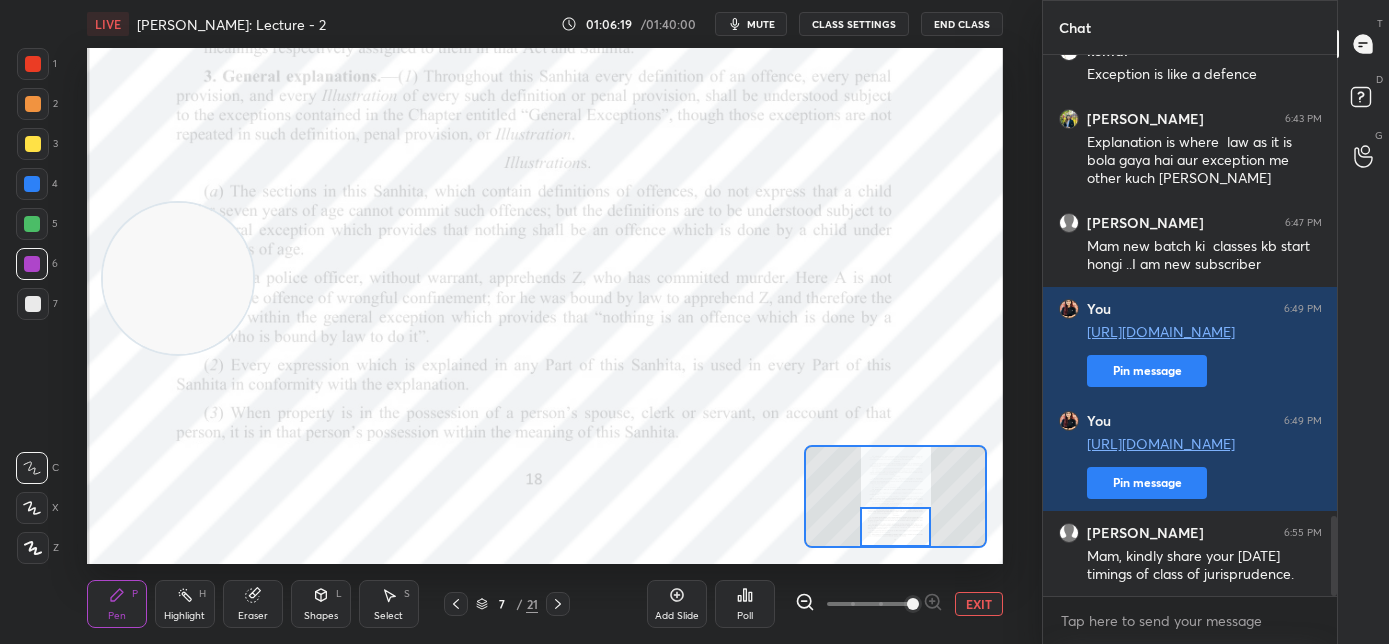 click 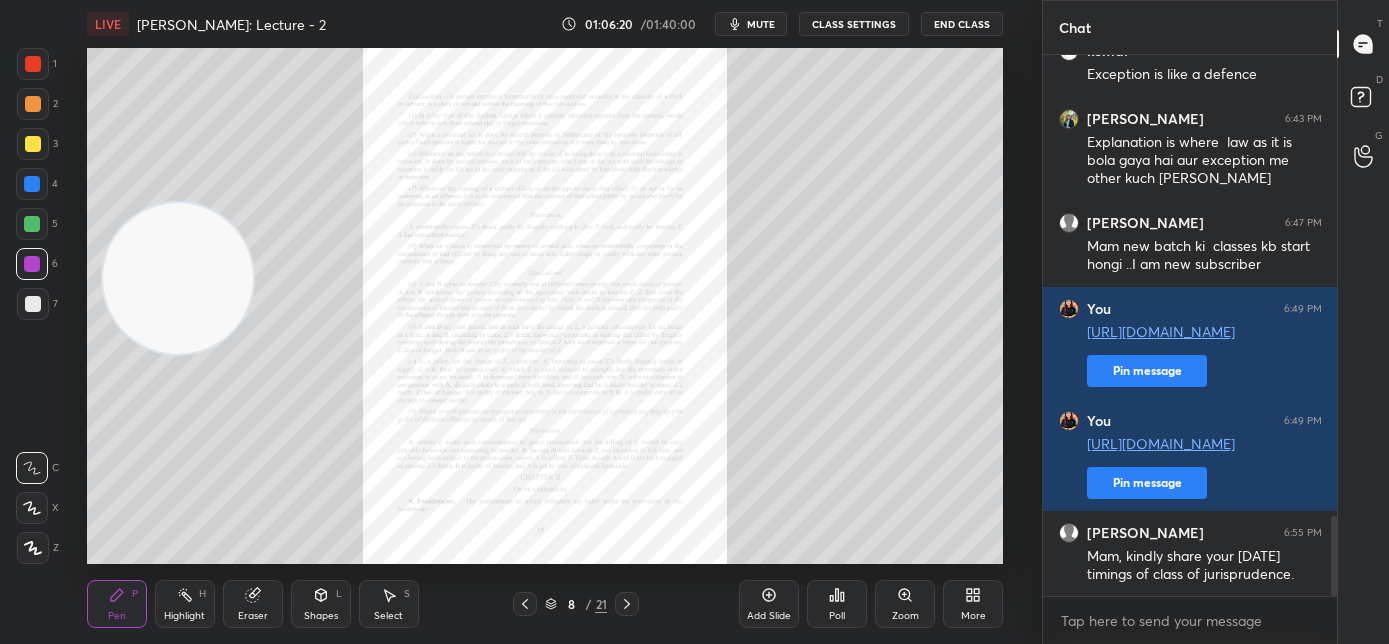 click on "Zoom" at bounding box center [905, 616] 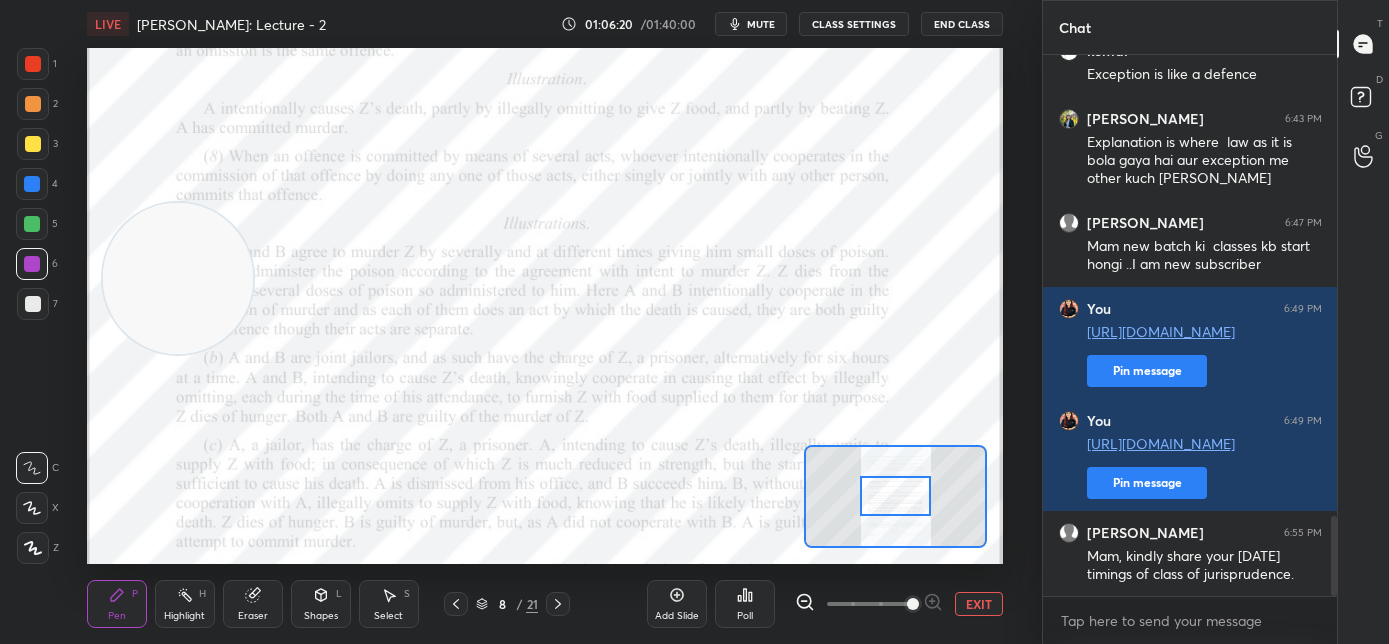 click at bounding box center (913, 604) 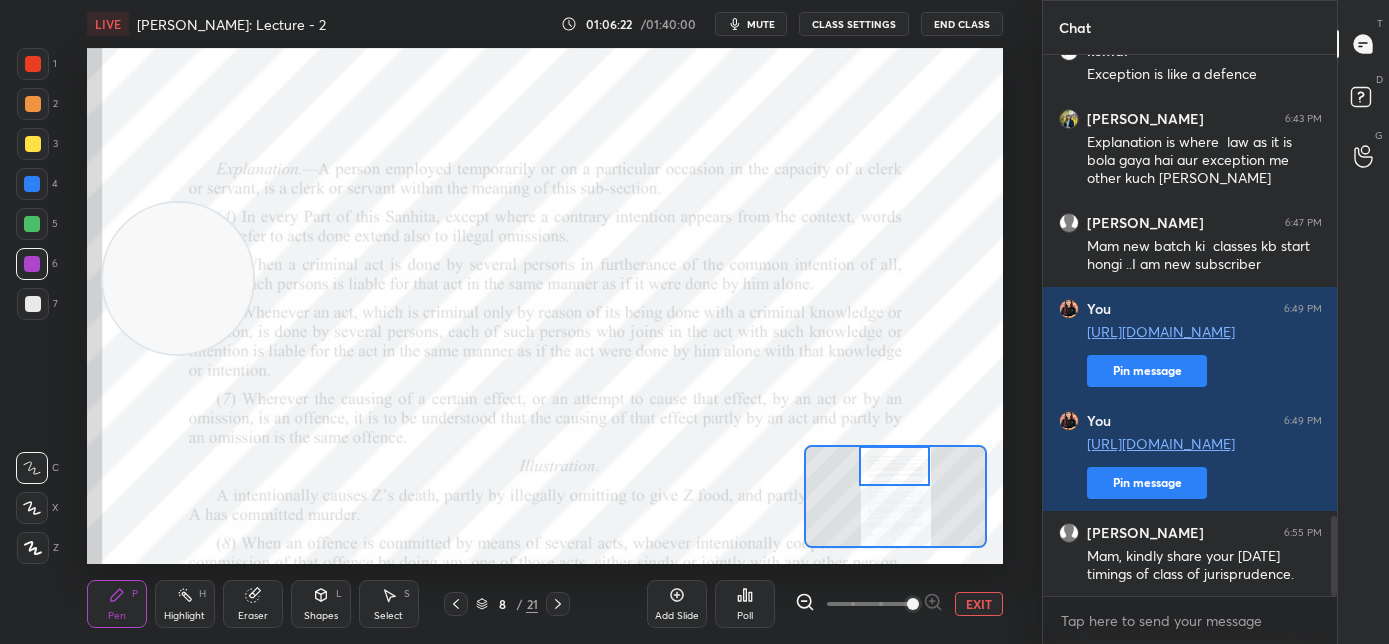 drag, startPoint x: 897, startPoint y: 503, endPoint x: 896, endPoint y: 463, distance: 40.012497 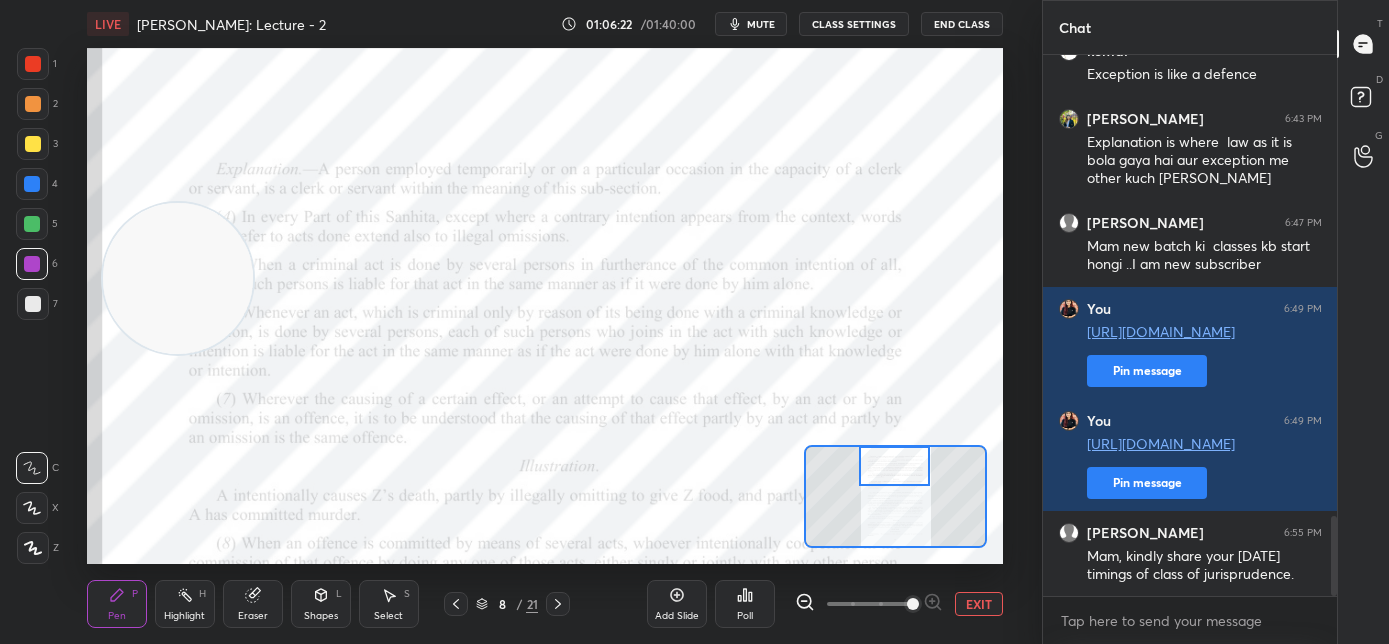 click at bounding box center [895, 466] 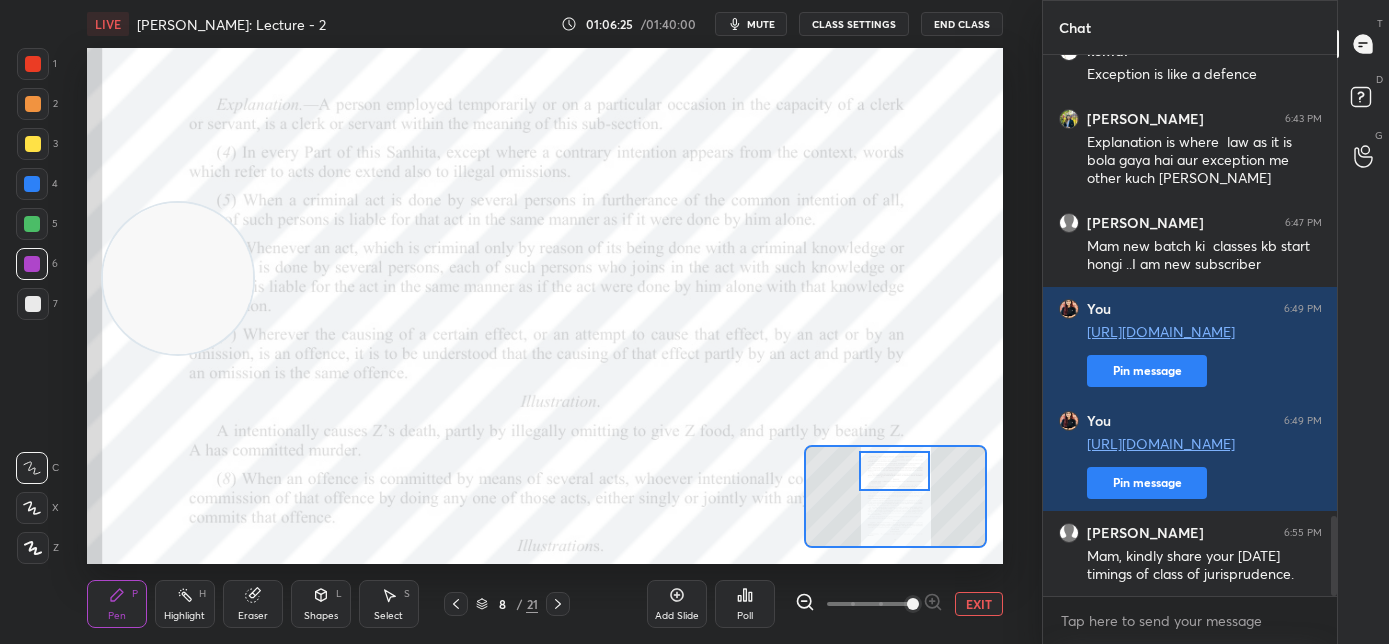 click at bounding box center (895, 471) 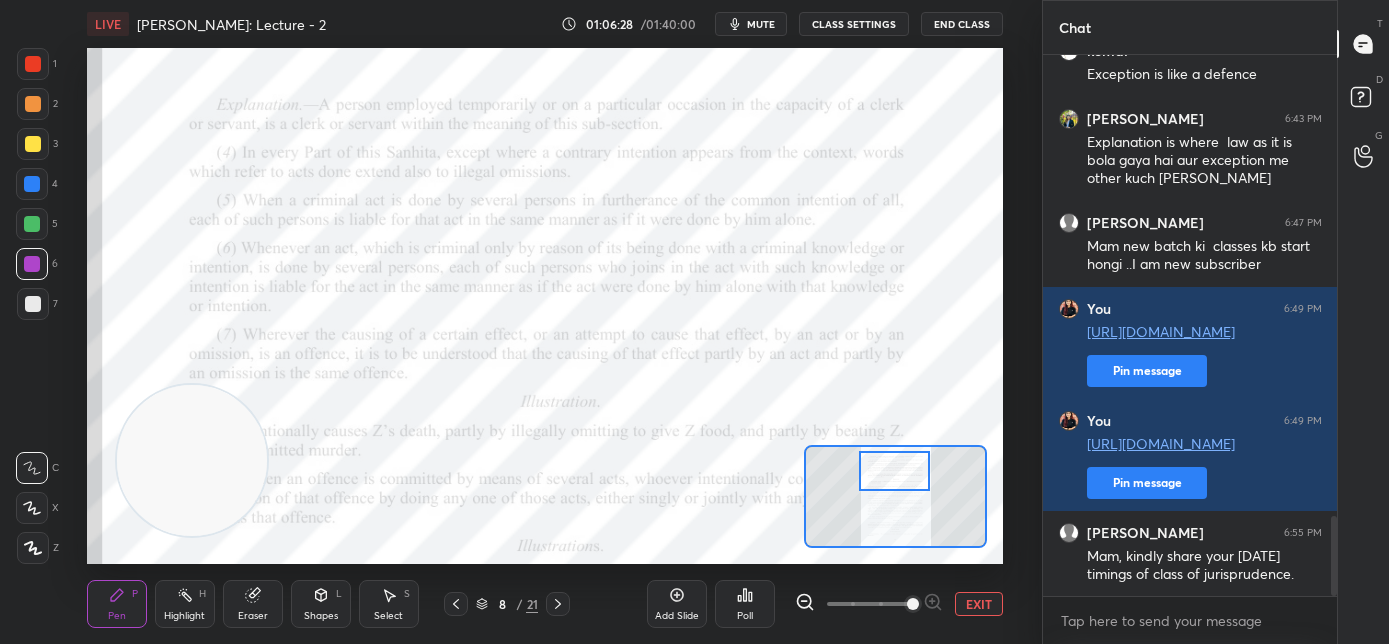 drag, startPoint x: 169, startPoint y: 269, endPoint x: 176, endPoint y: 480, distance: 211.11609 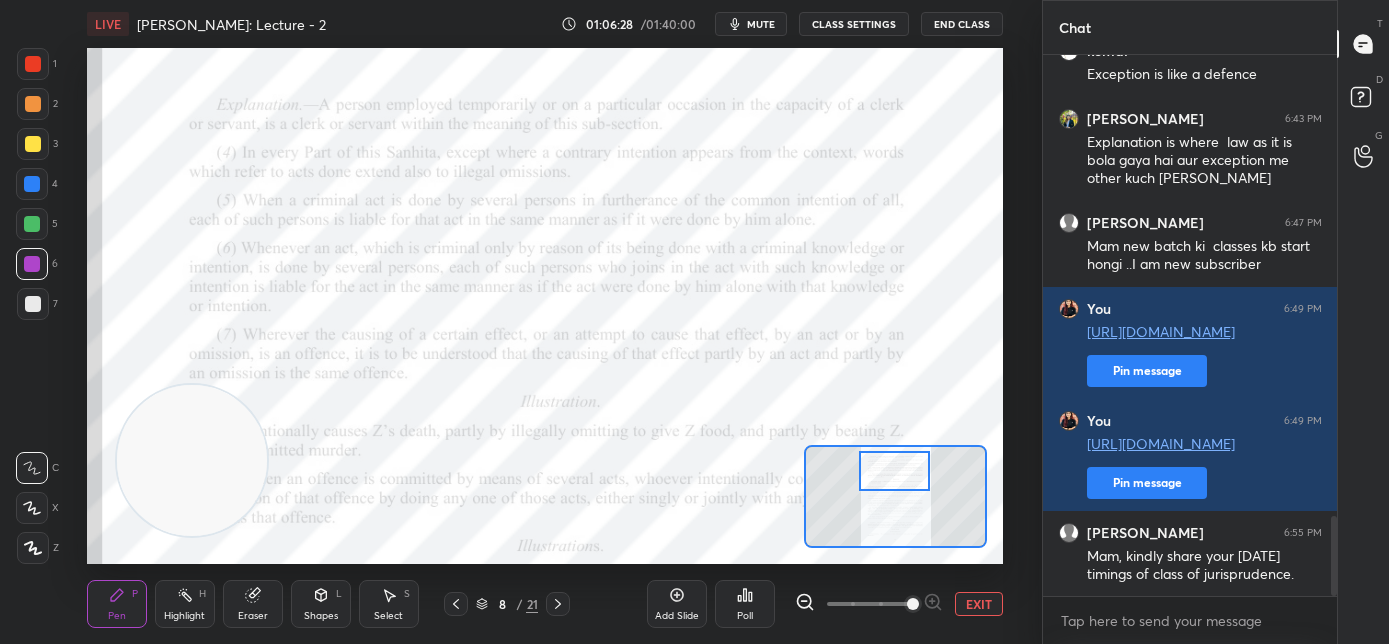 click at bounding box center (192, 460) 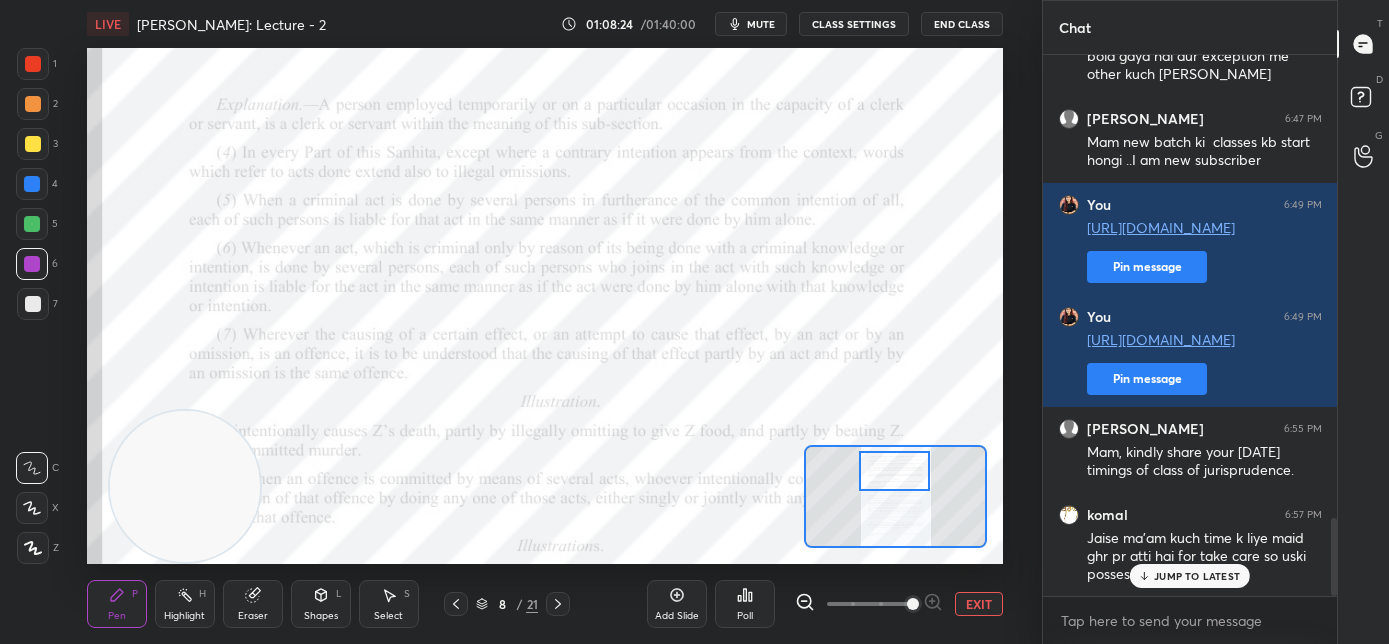 scroll, scrollTop: 3336, scrollLeft: 0, axis: vertical 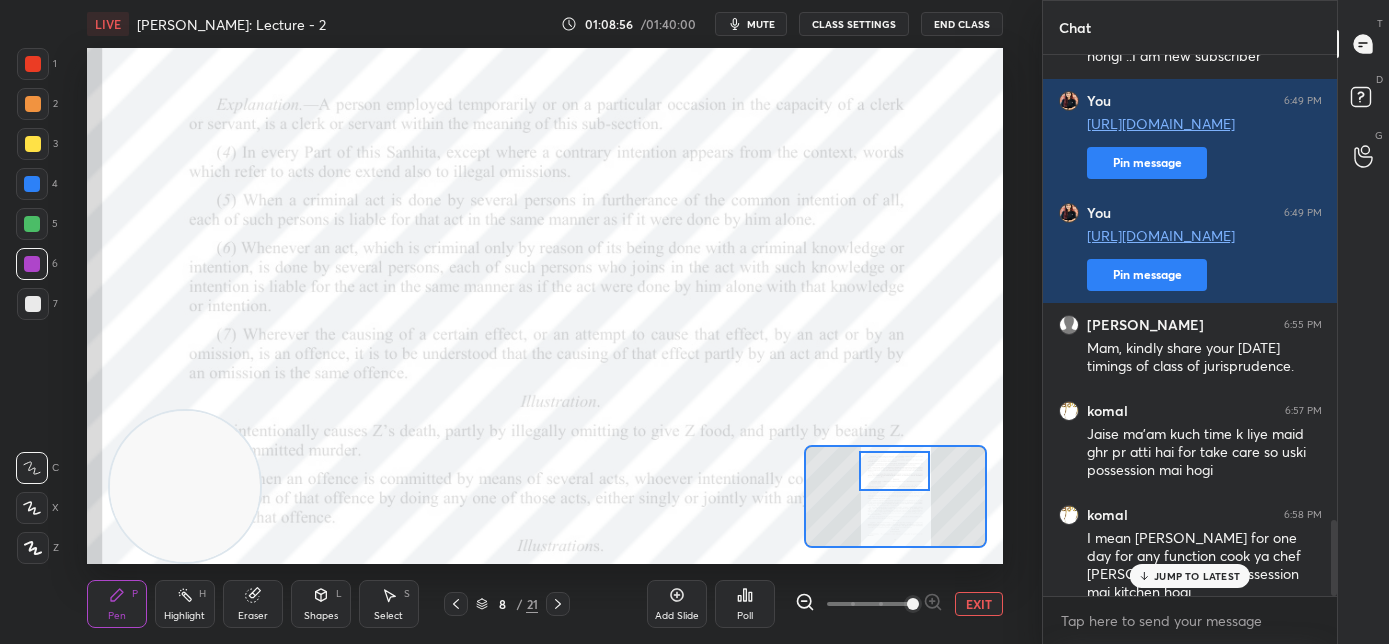 click on "JUMP TO LATEST" at bounding box center (1197, 576) 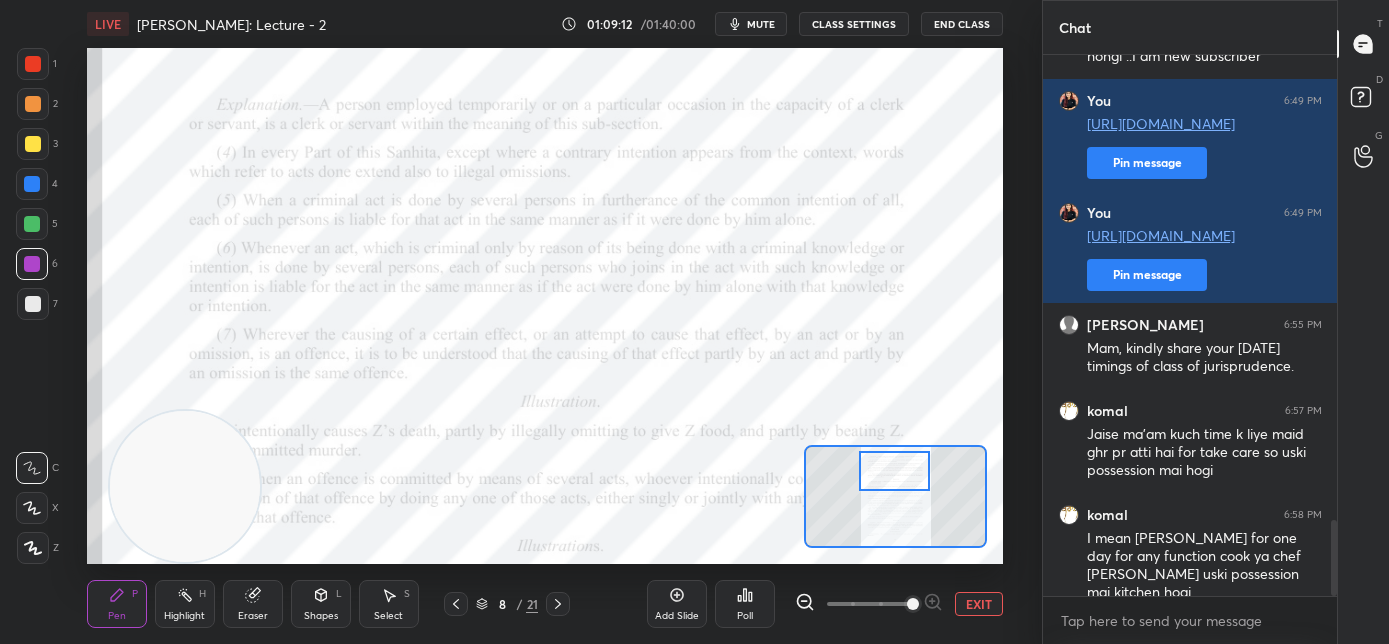 scroll, scrollTop: 3405, scrollLeft: 0, axis: vertical 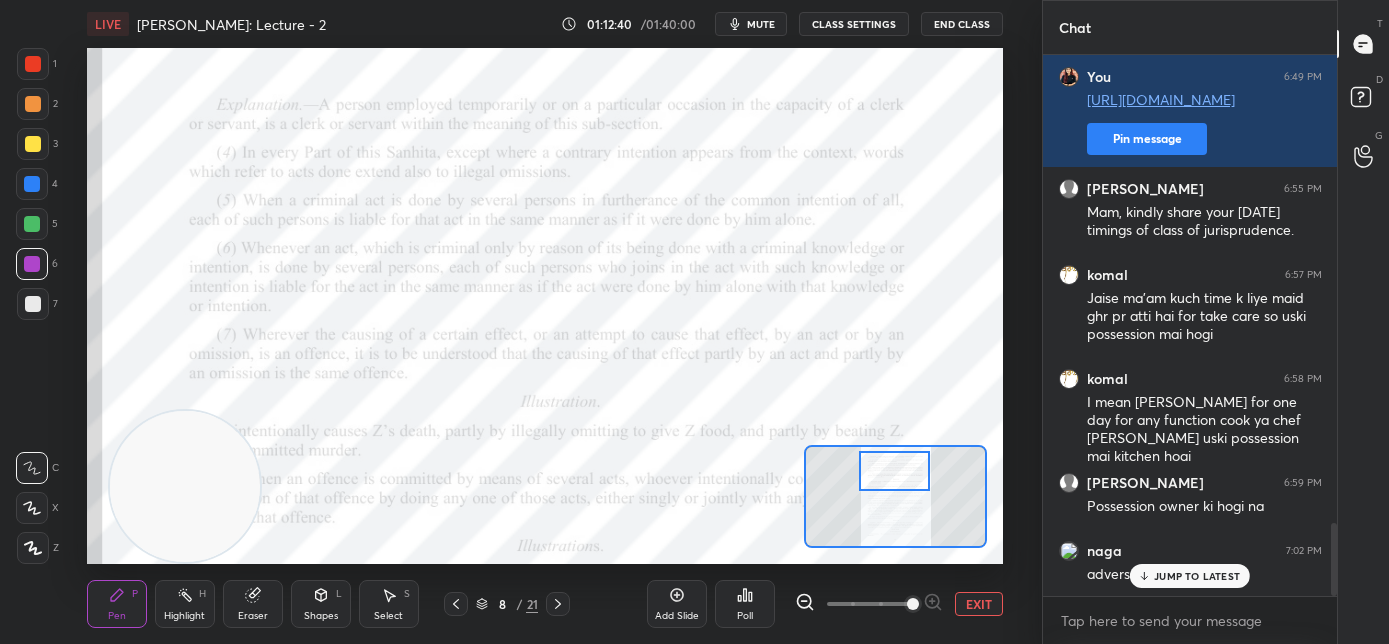 click on "JUMP TO LATEST" at bounding box center (1197, 576) 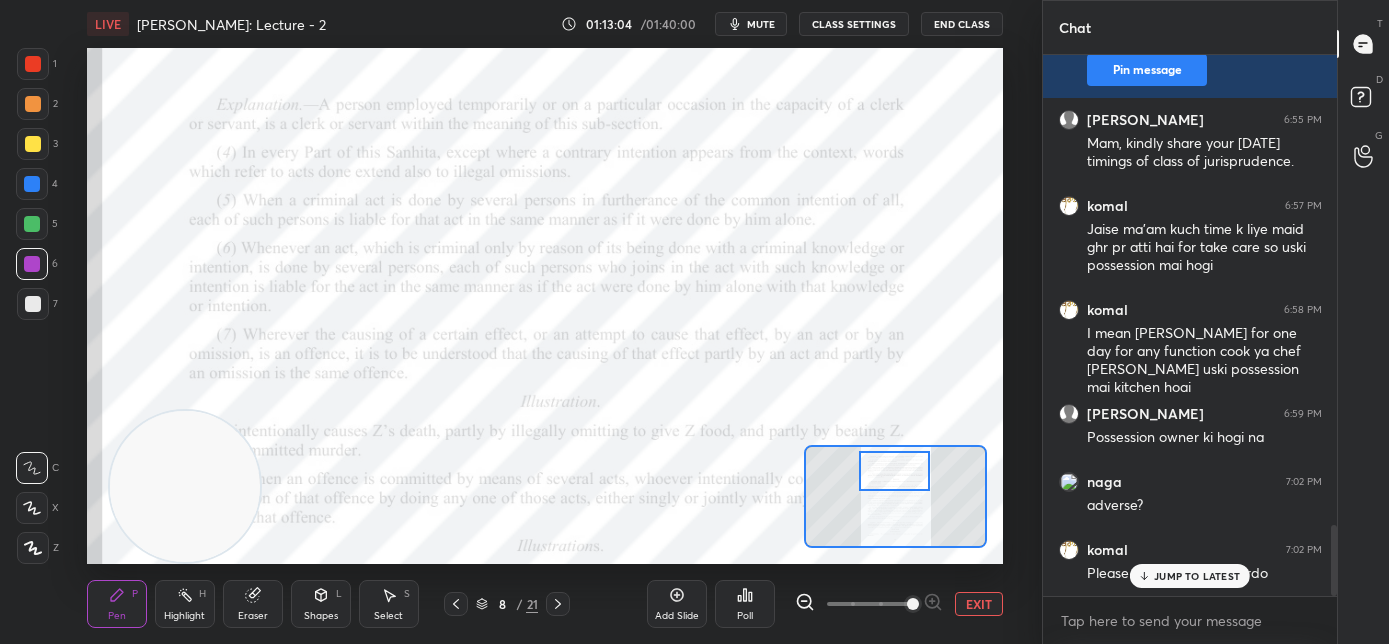 scroll, scrollTop: 3608, scrollLeft: 0, axis: vertical 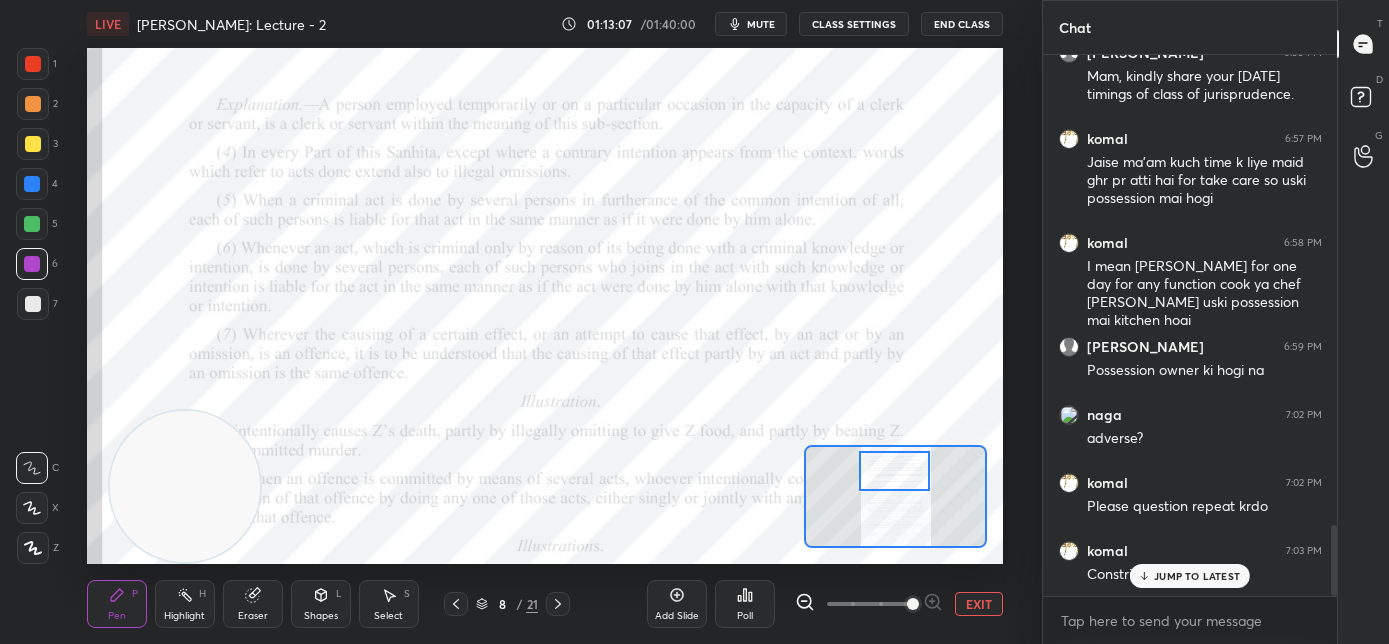 click on "JUMP TO LATEST" at bounding box center (1190, 576) 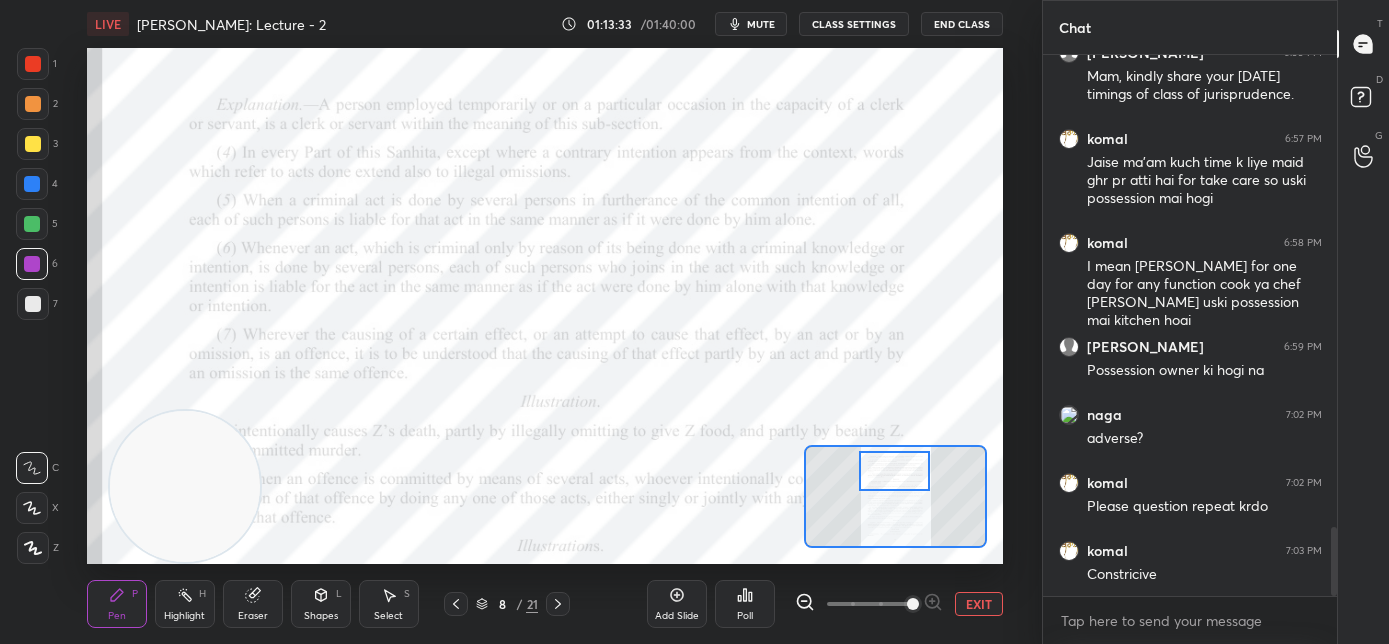 scroll, scrollTop: 3695, scrollLeft: 0, axis: vertical 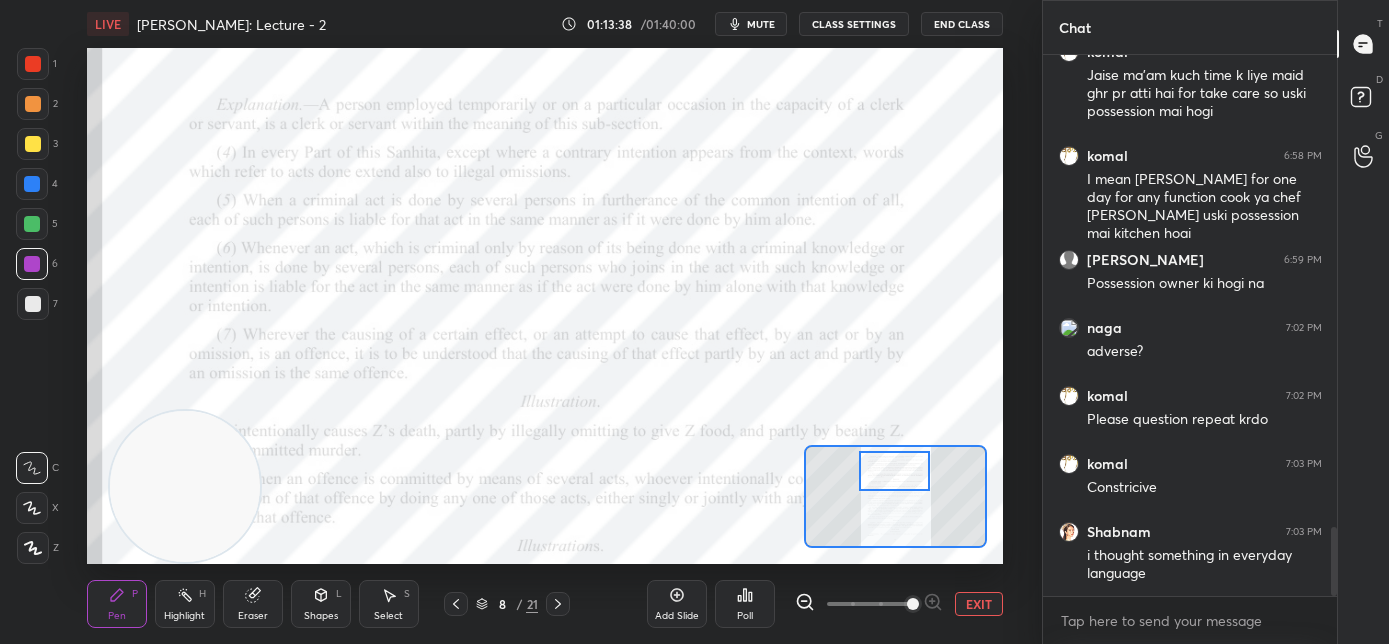 drag, startPoint x: 30, startPoint y: 183, endPoint x: 40, endPoint y: 181, distance: 10.198039 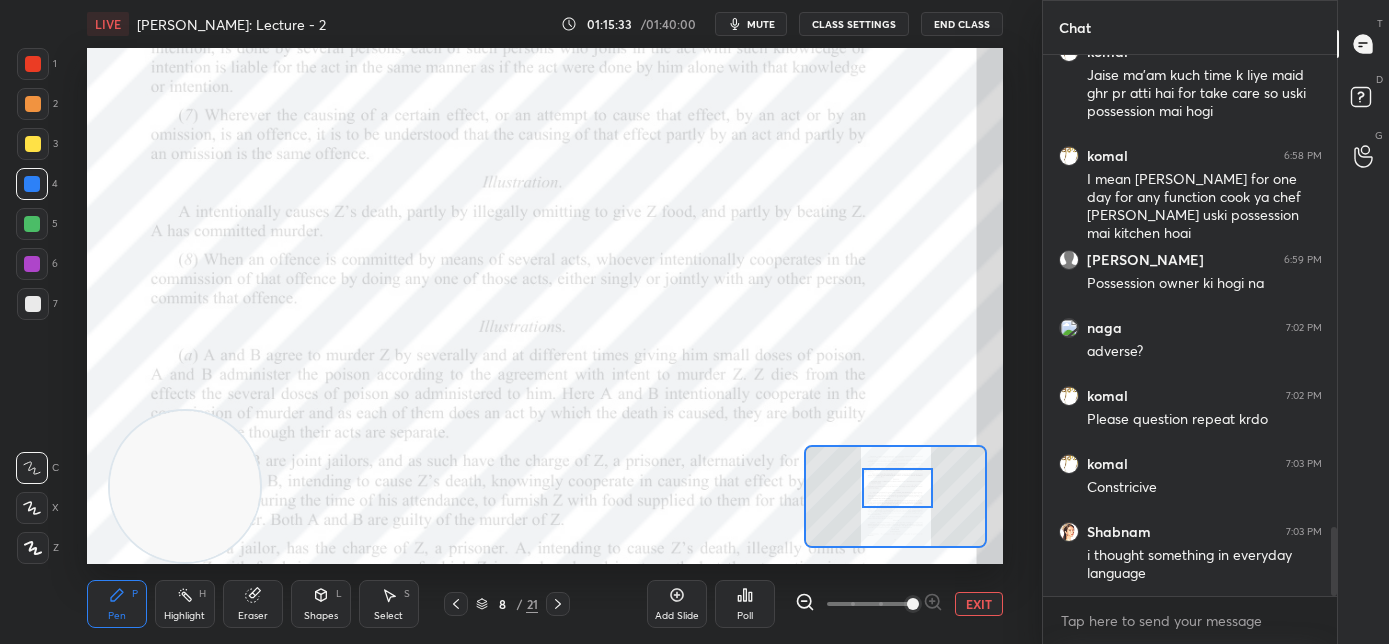 click at bounding box center [898, 488] 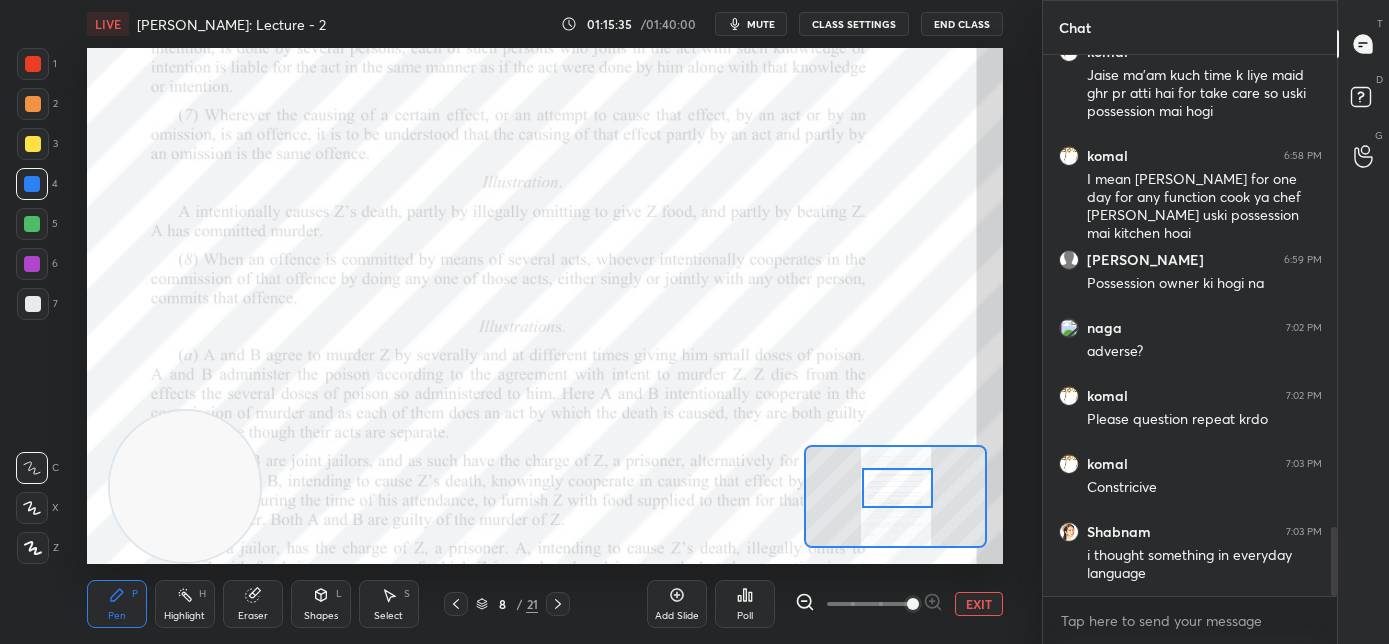 click on "Add Slide" at bounding box center [677, 616] 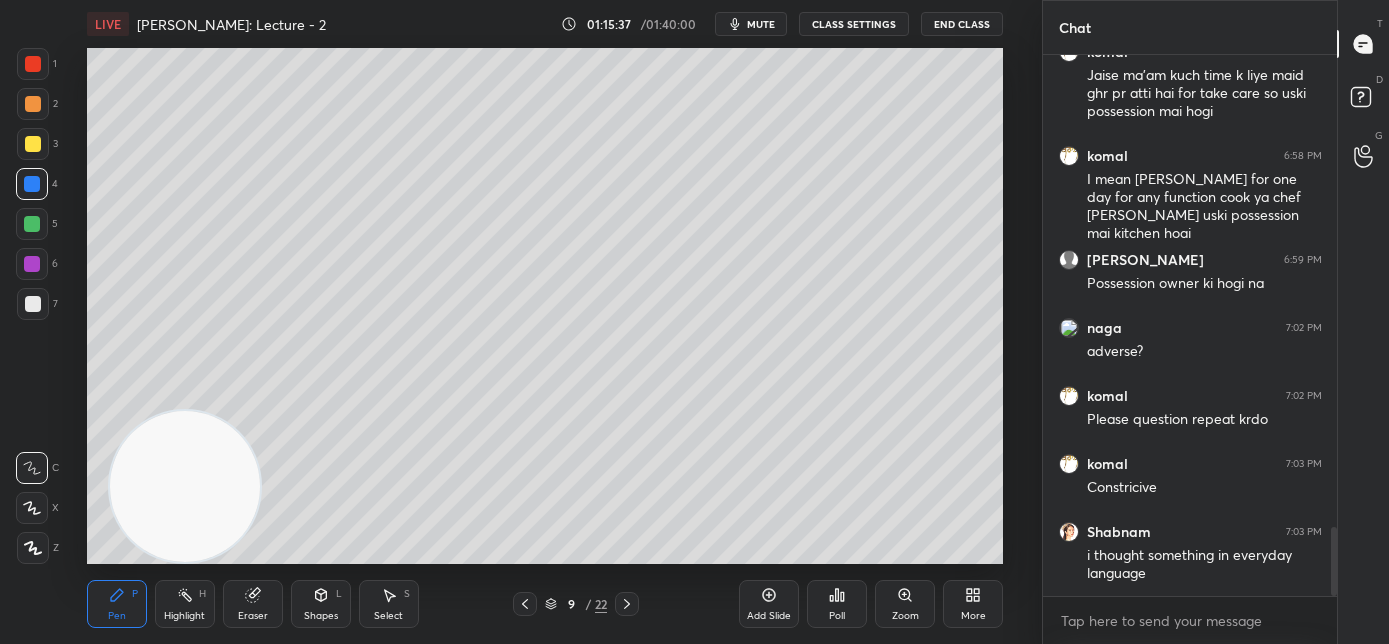 click at bounding box center (33, 304) 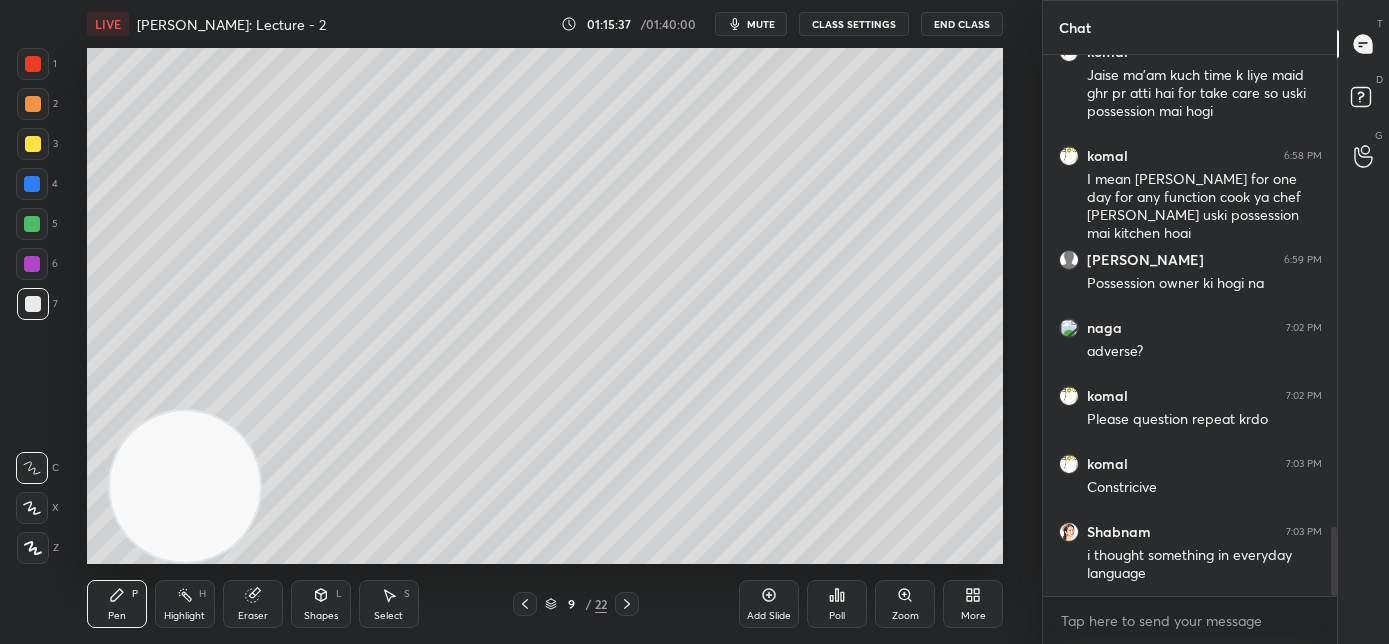 click 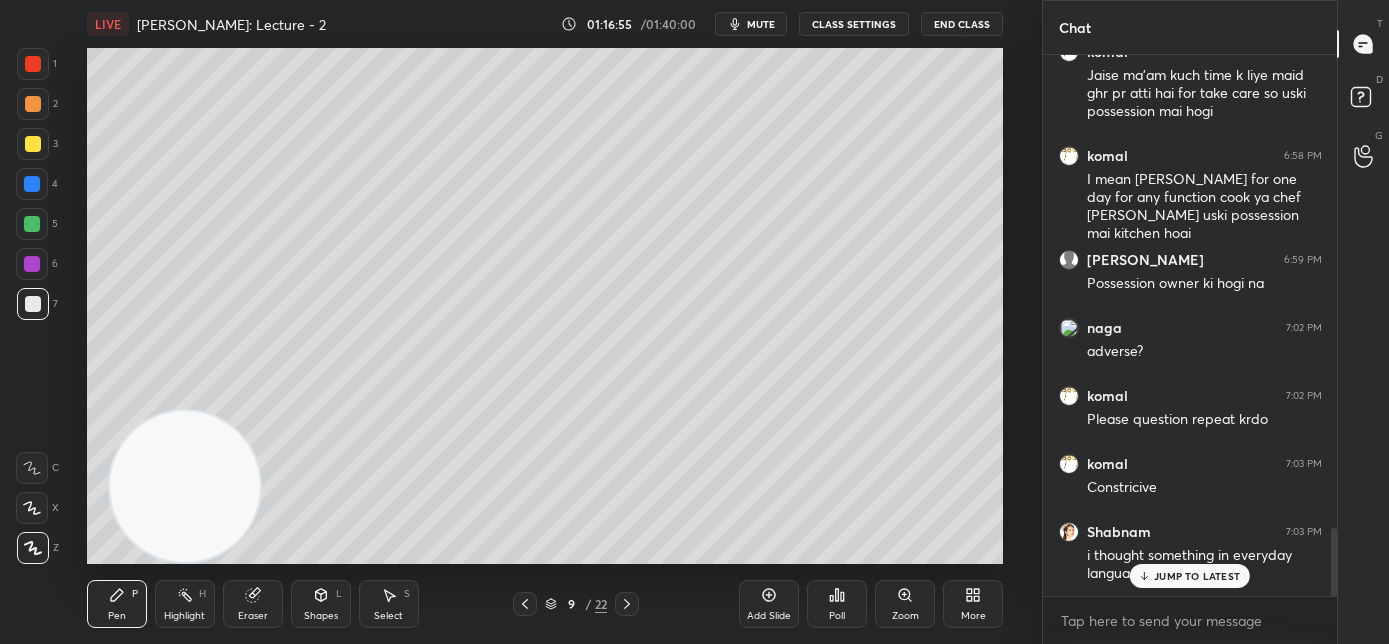 scroll, scrollTop: 3762, scrollLeft: 0, axis: vertical 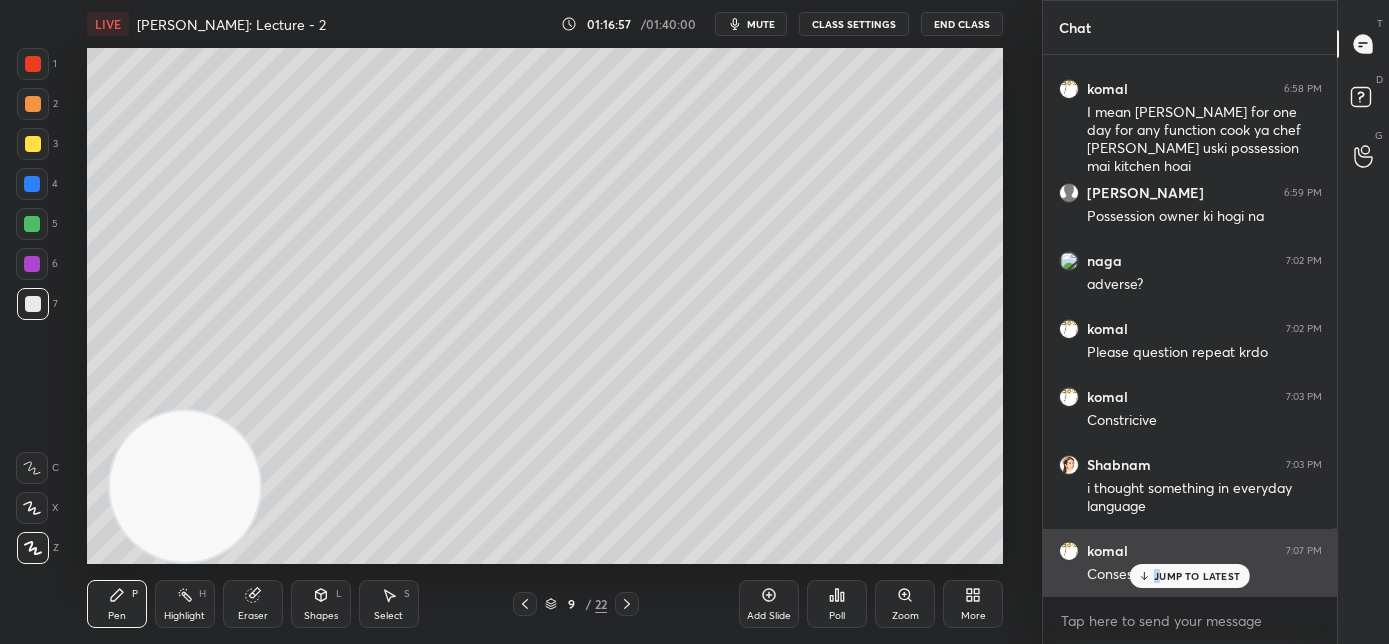 click on "JUMP TO LATEST" at bounding box center (1197, 576) 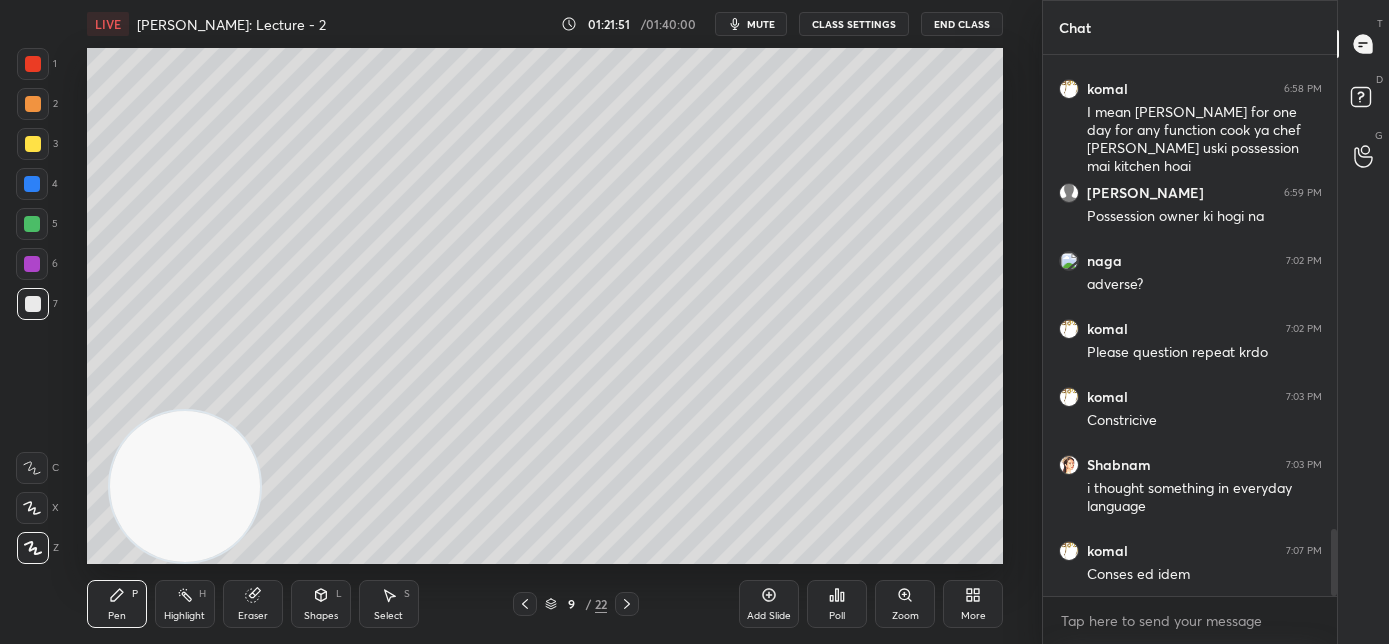 scroll, scrollTop: 3831, scrollLeft: 0, axis: vertical 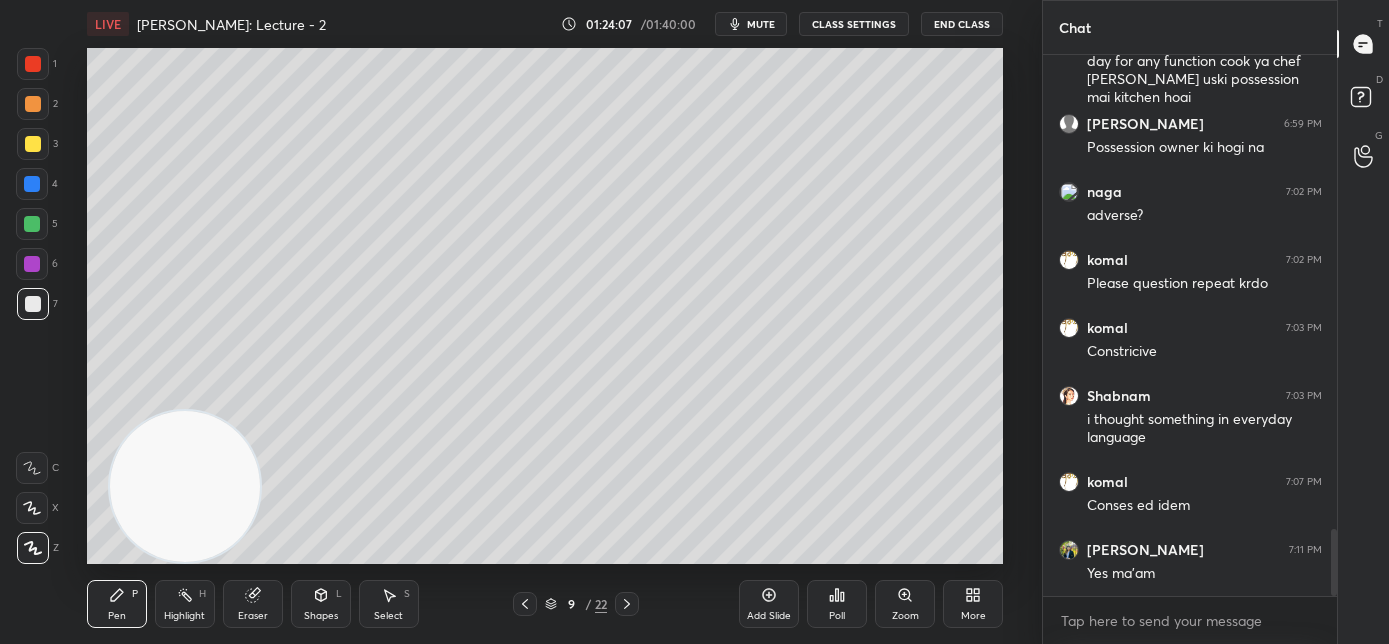 click 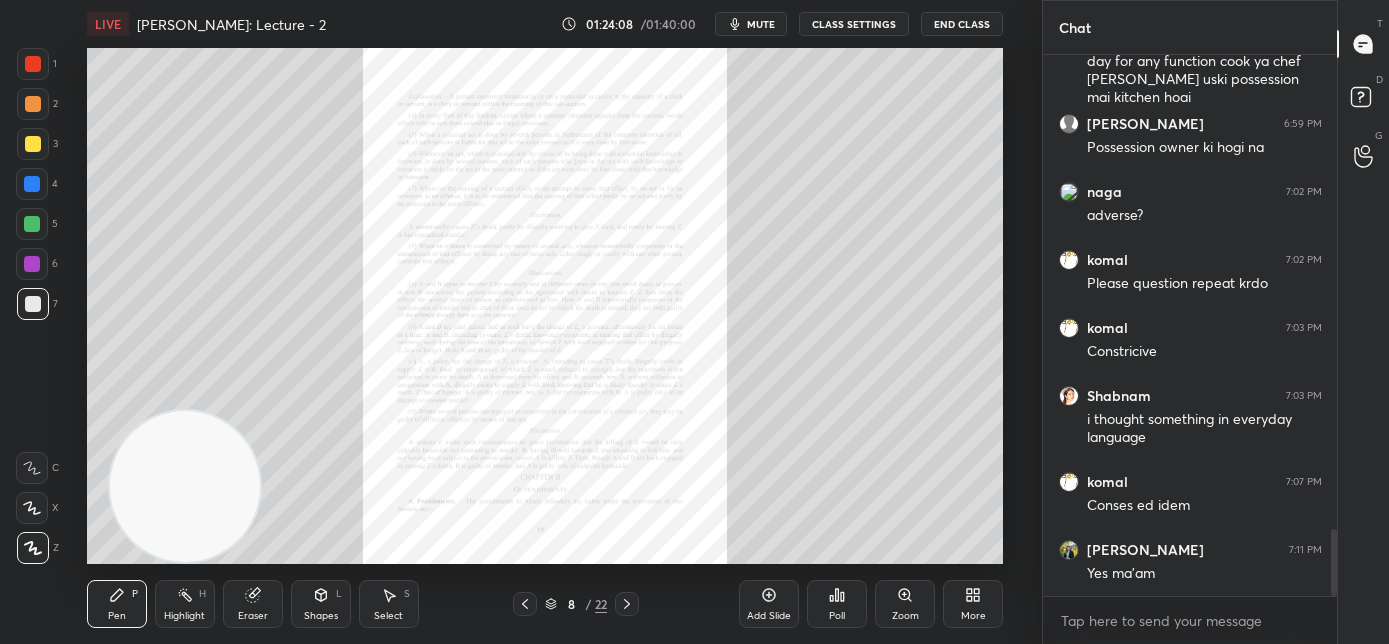 click on "Zoom" at bounding box center [905, 604] 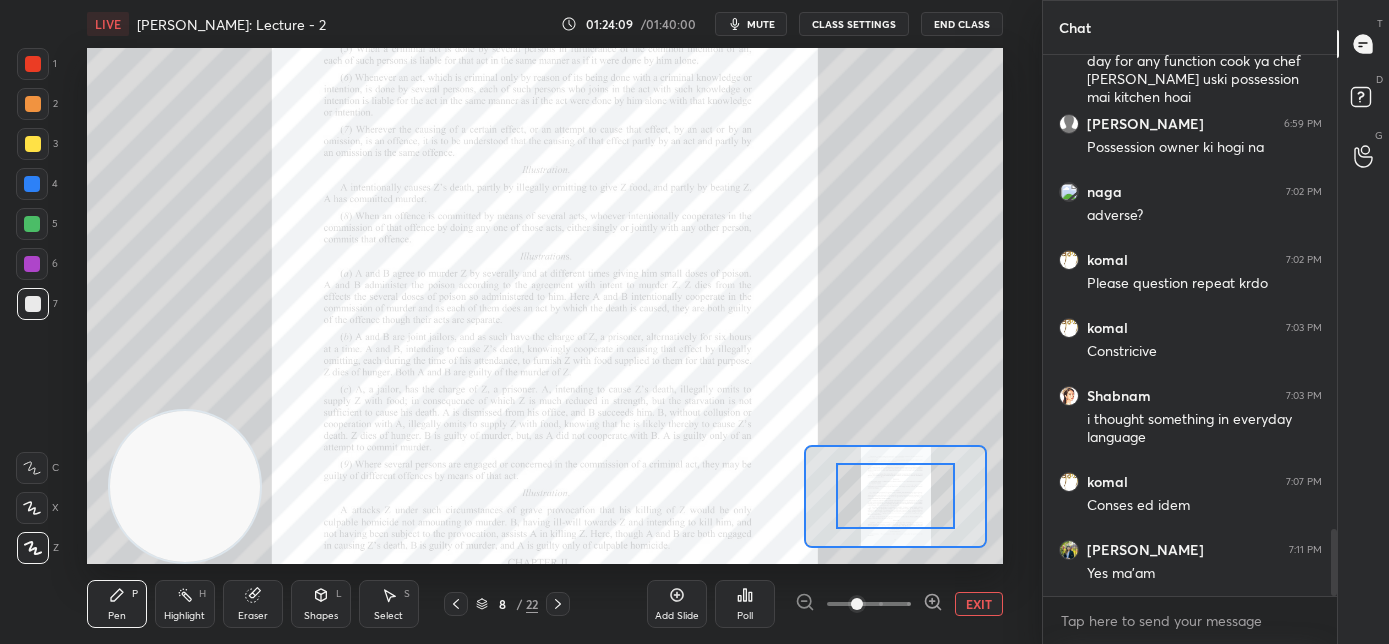 click at bounding box center (869, 604) 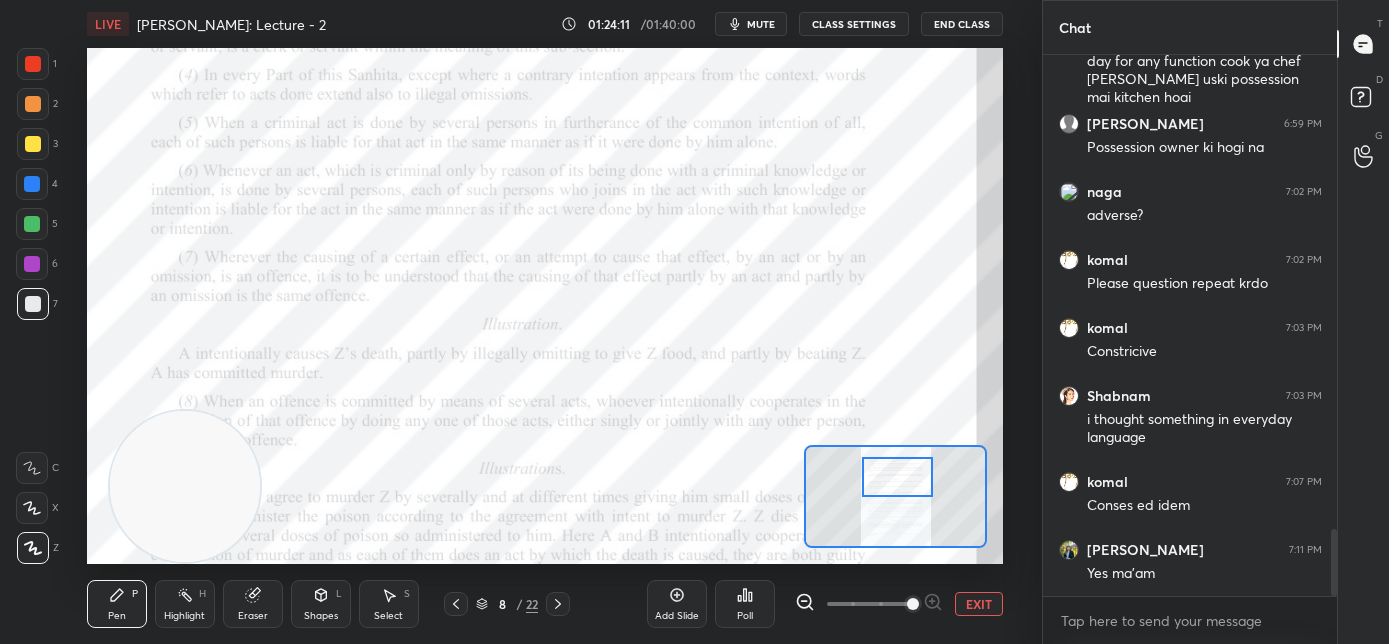 click at bounding box center (898, 477) 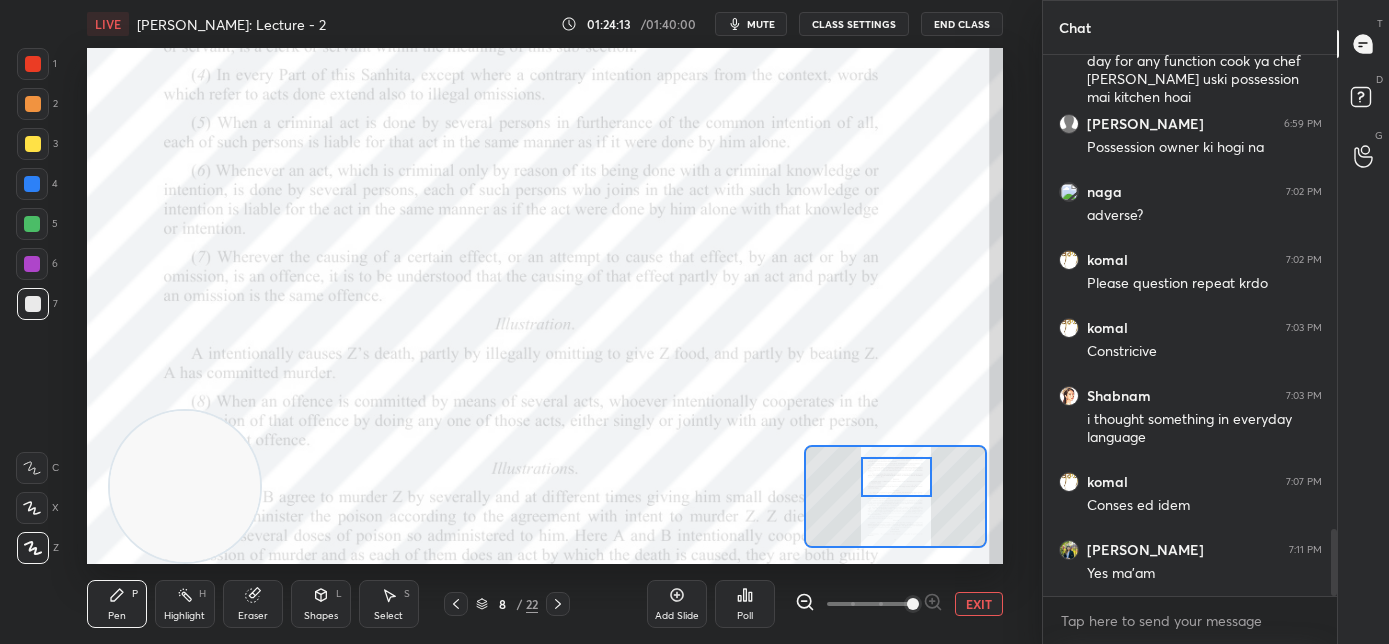 click at bounding box center (33, 64) 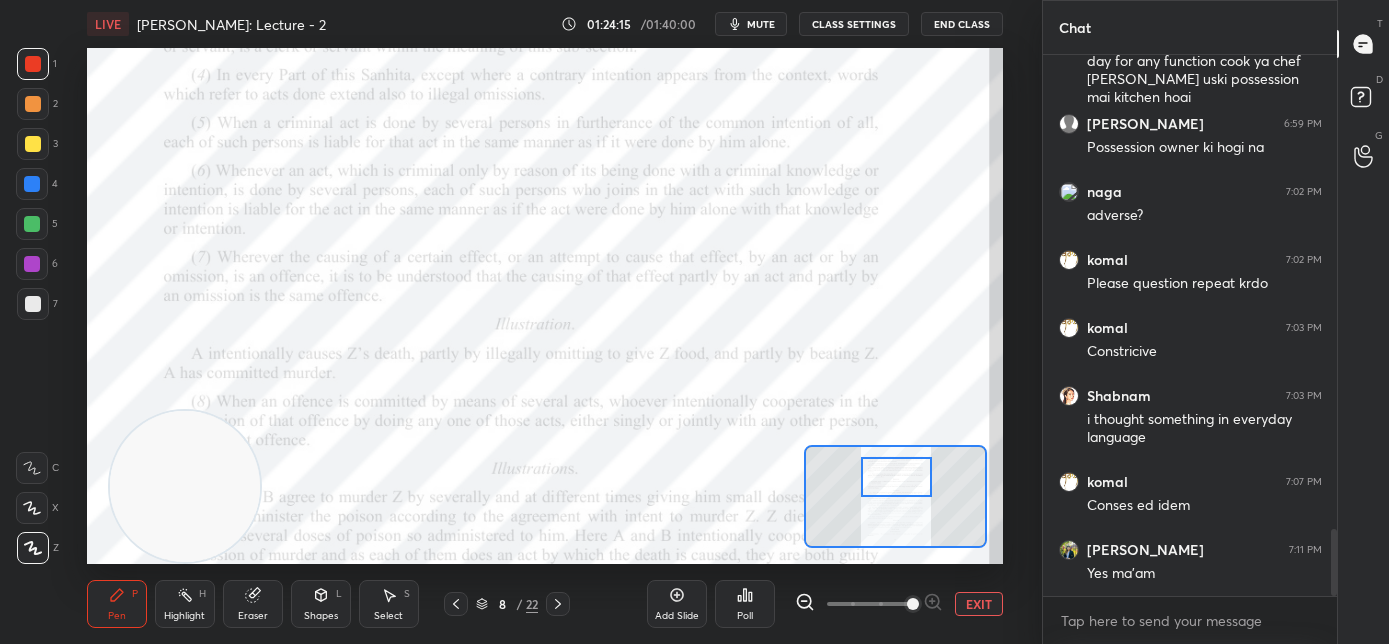 click 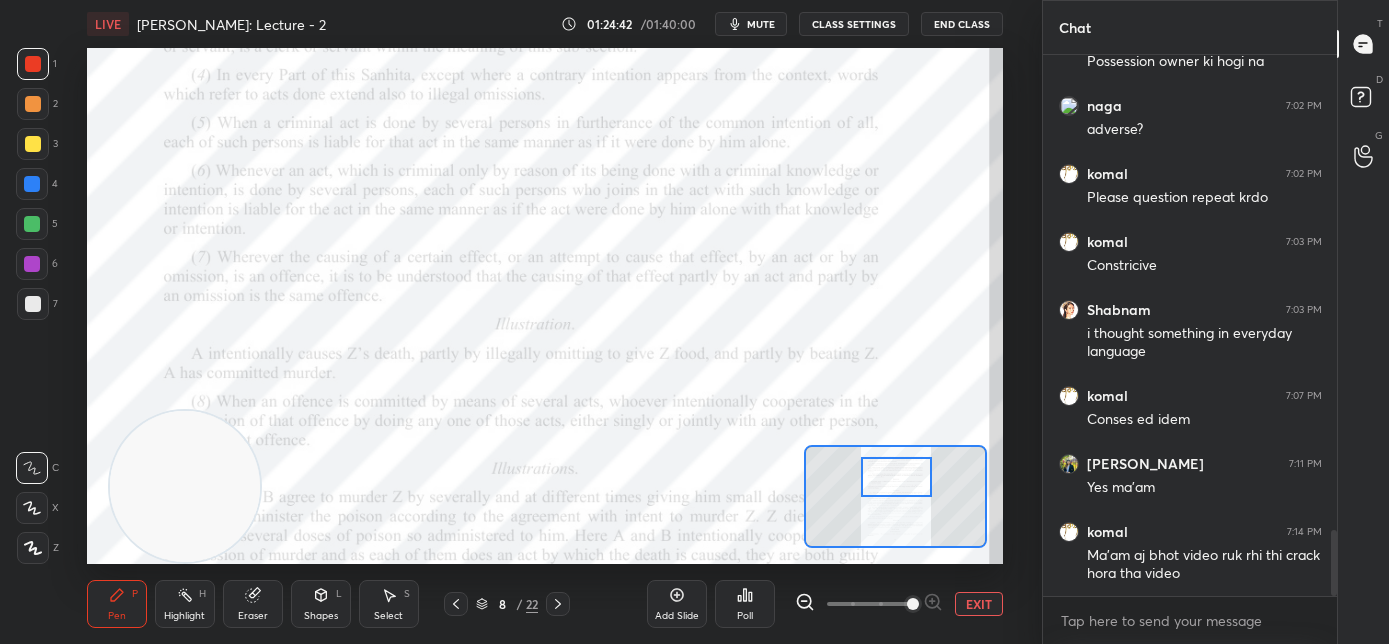 scroll, scrollTop: 3936, scrollLeft: 0, axis: vertical 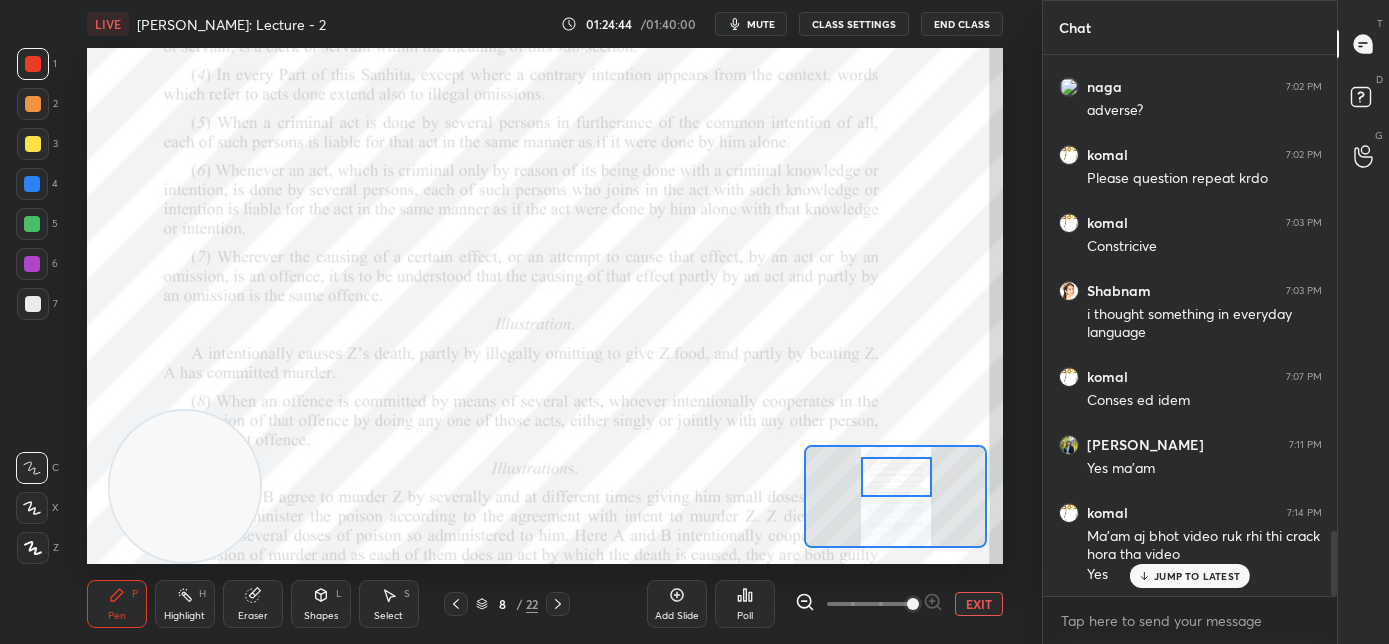 click 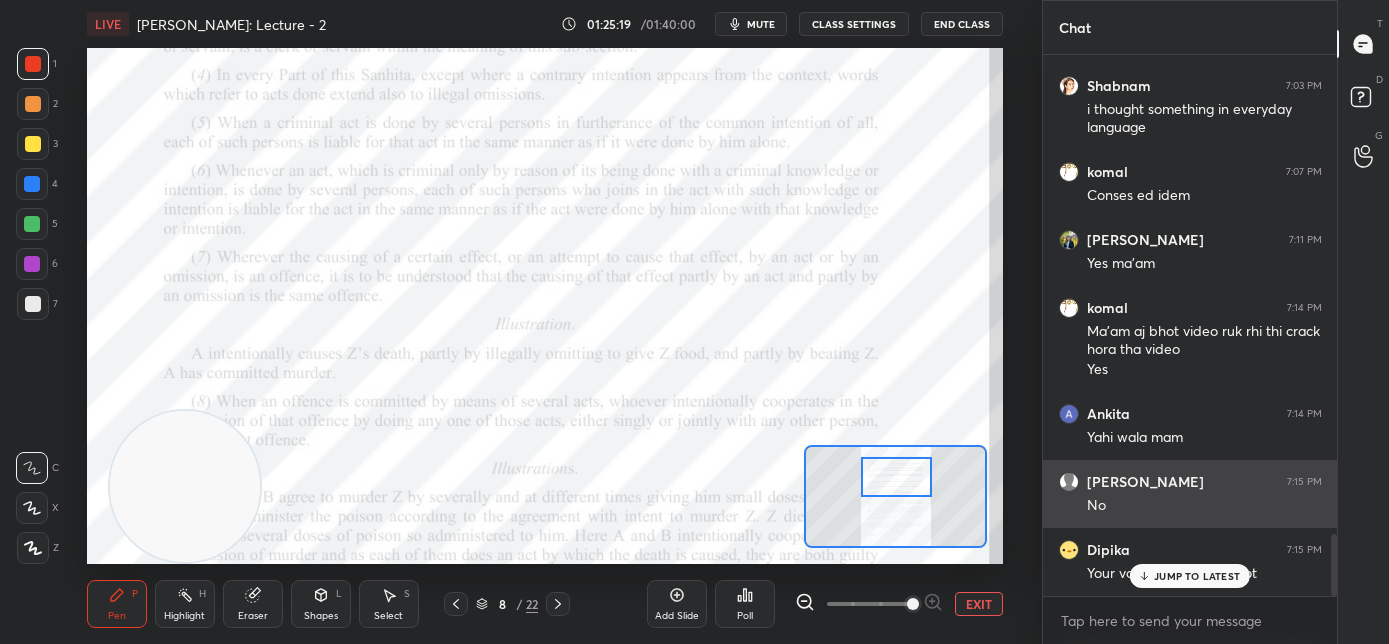 scroll, scrollTop: 4208, scrollLeft: 0, axis: vertical 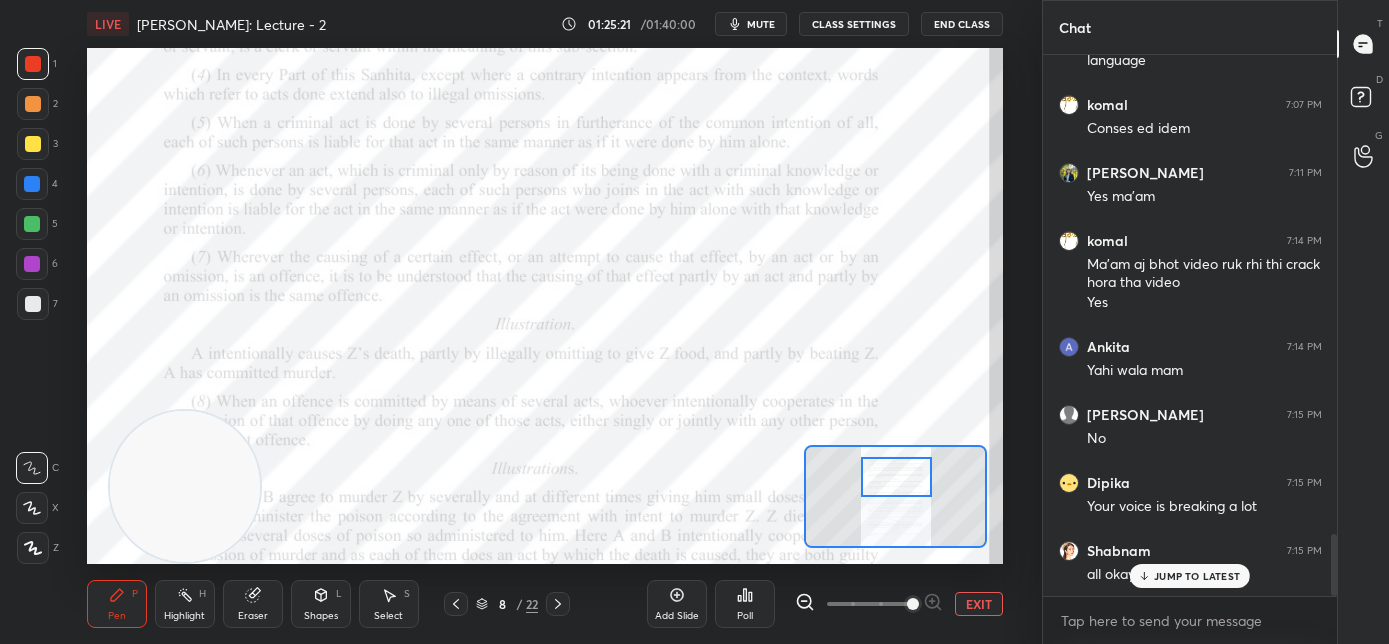 click on "JUMP TO LATEST" at bounding box center (1197, 576) 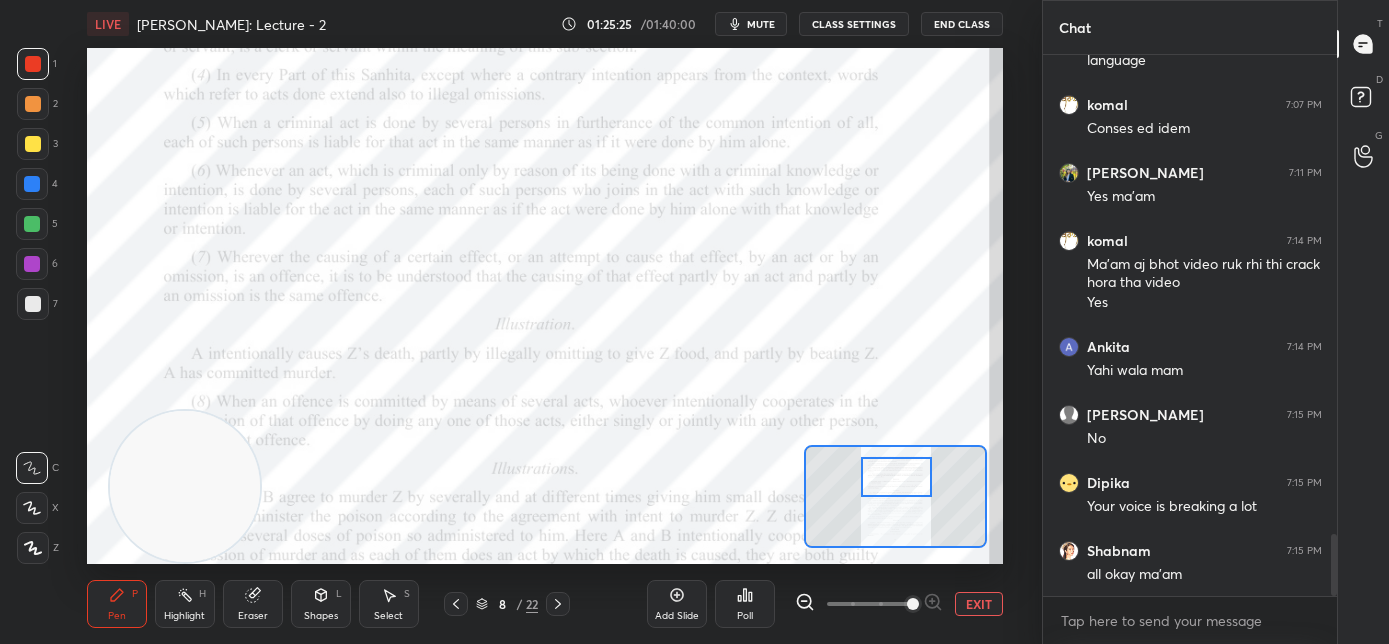 scroll, scrollTop: 4277, scrollLeft: 0, axis: vertical 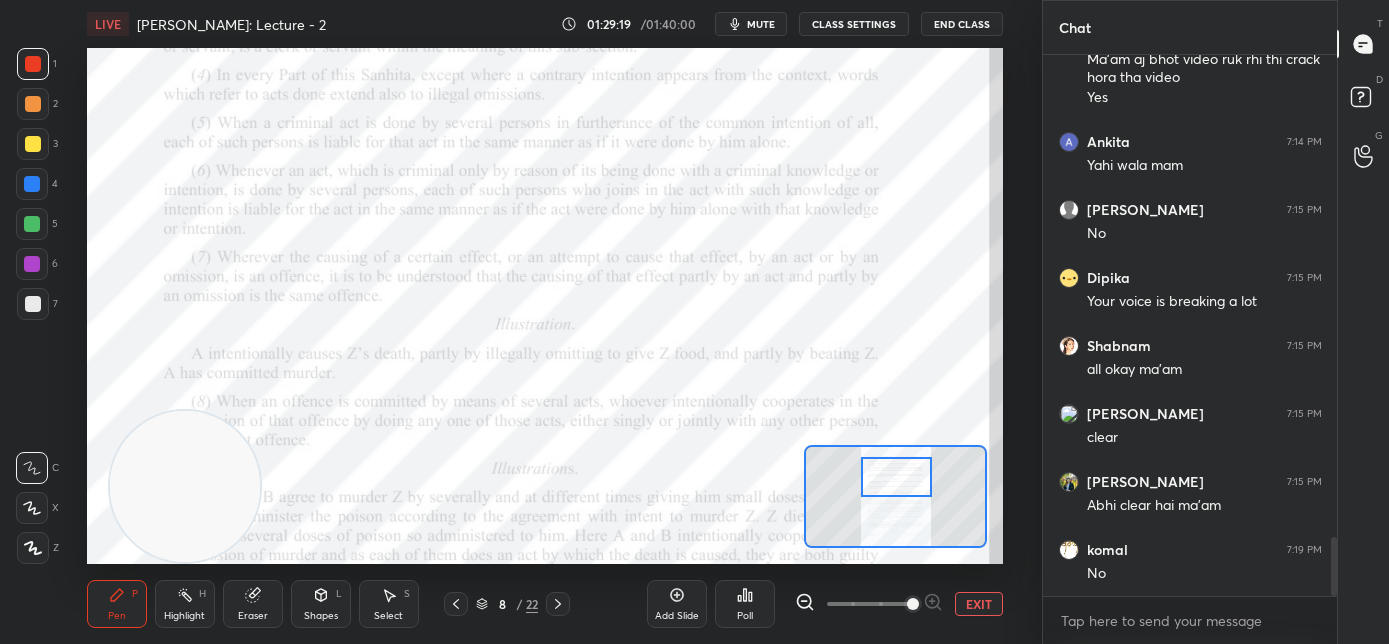 click 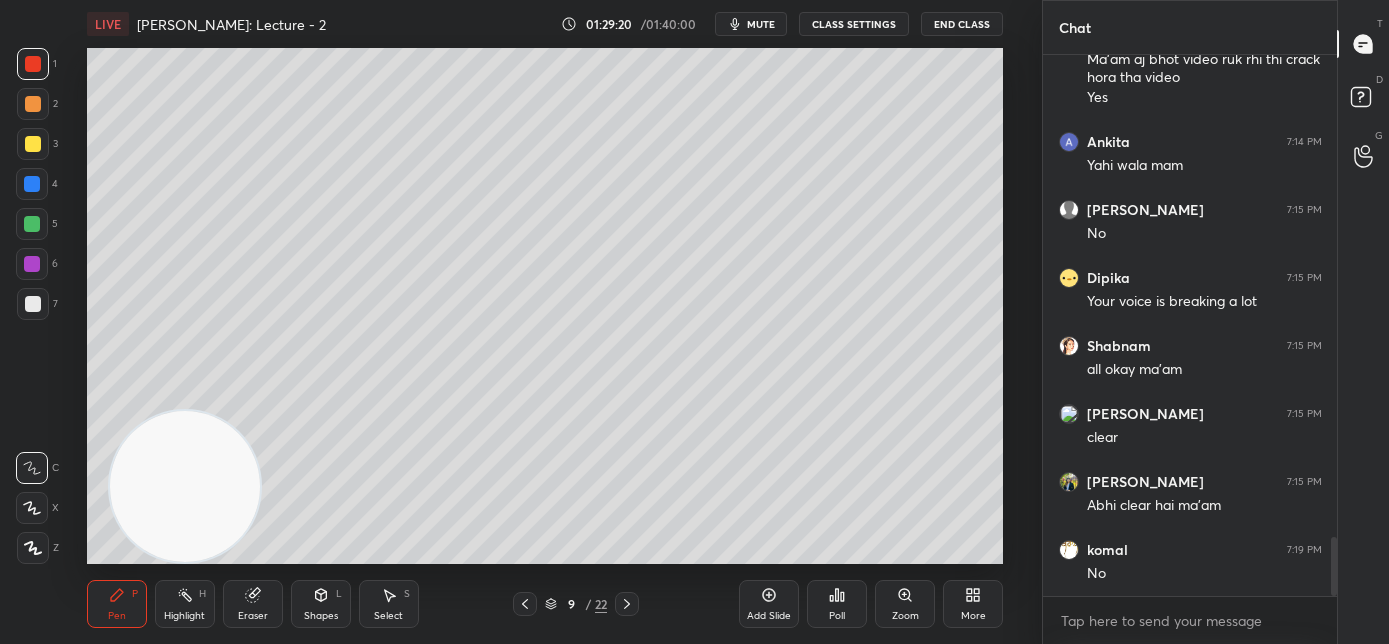 scroll, scrollTop: 4480, scrollLeft: 0, axis: vertical 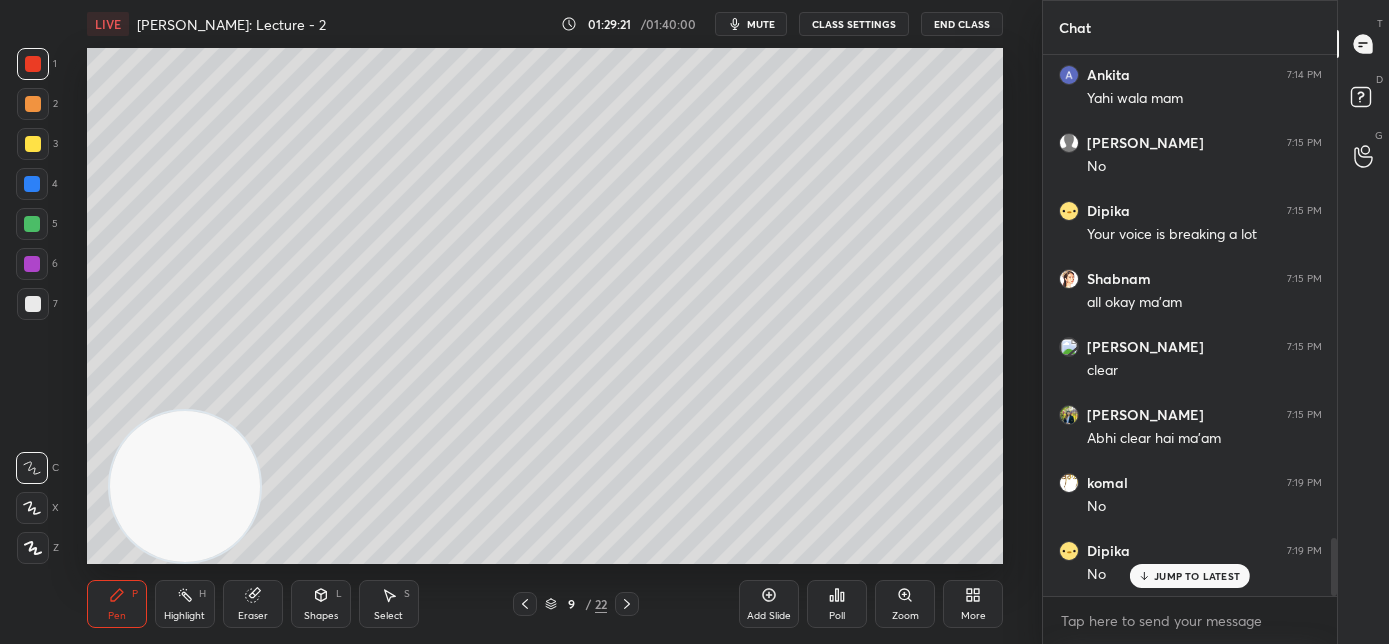 click on "Add Slide" at bounding box center [769, 616] 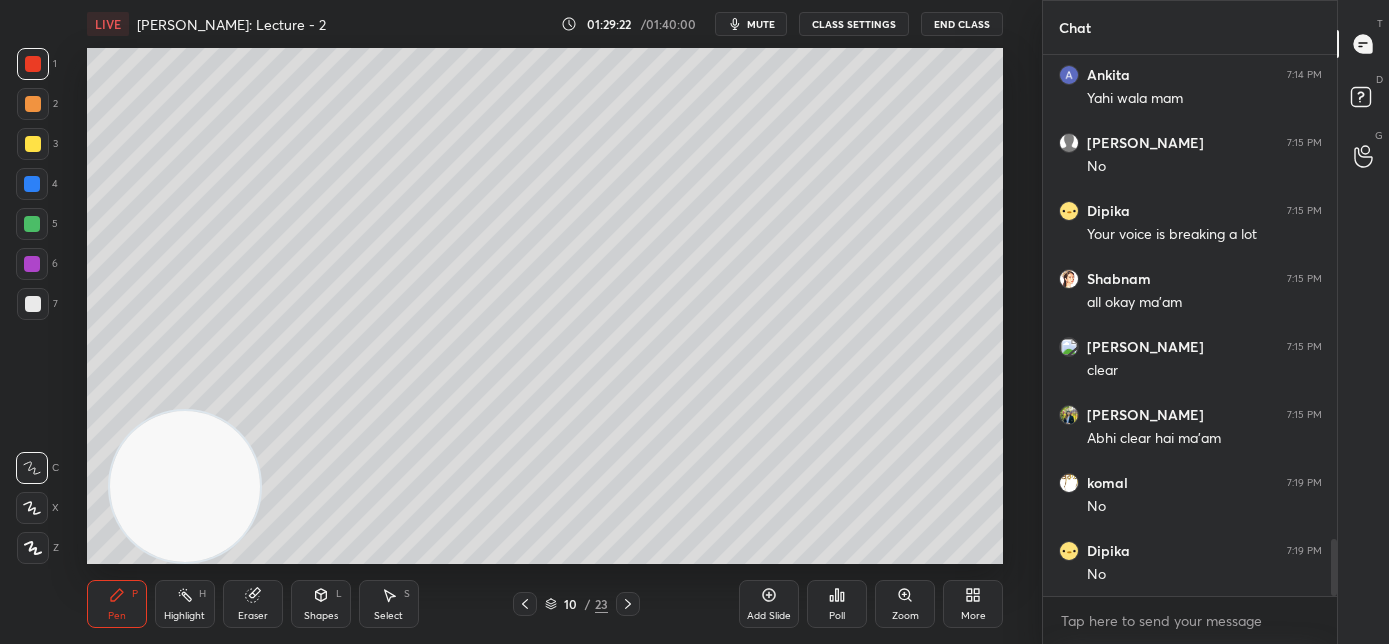 scroll, scrollTop: 4549, scrollLeft: 0, axis: vertical 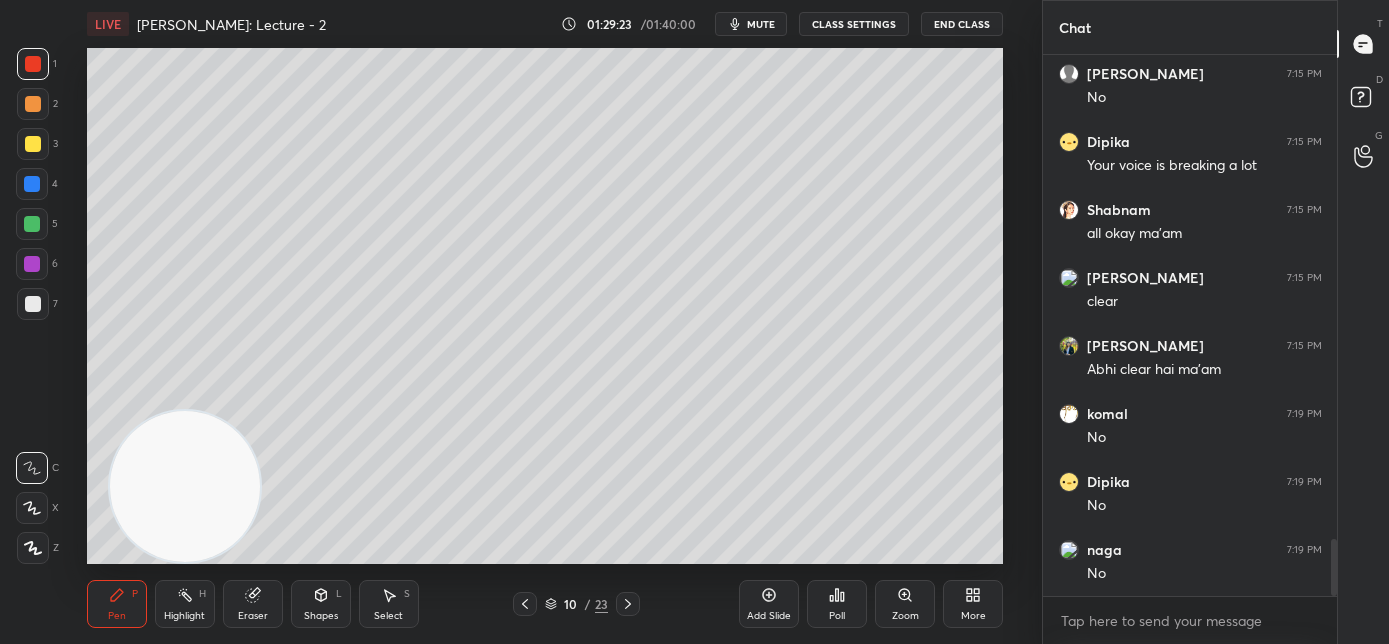 click at bounding box center (33, 144) 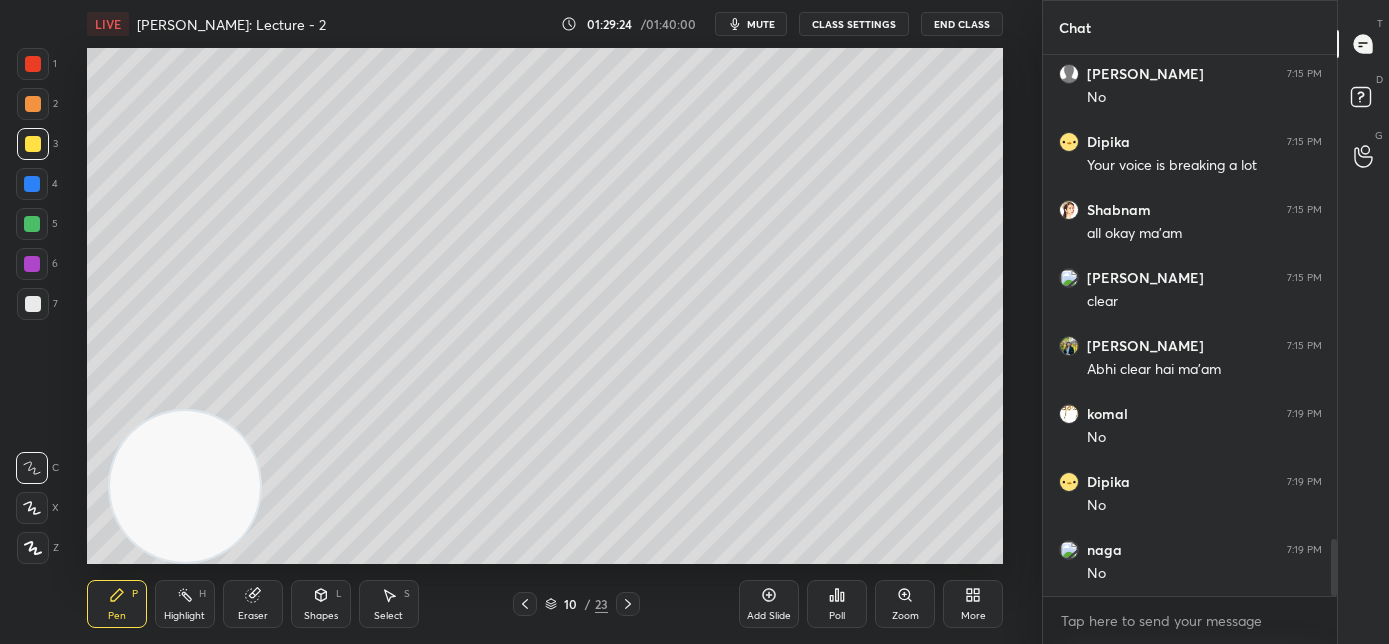 click 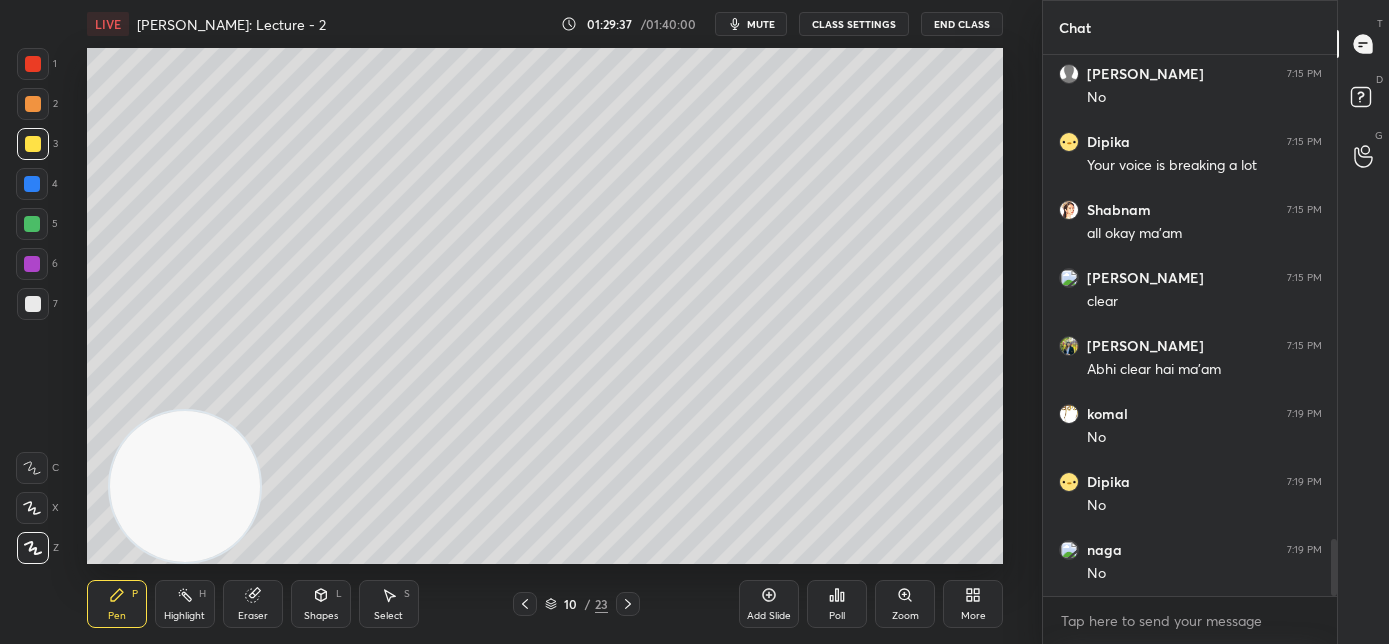 scroll, scrollTop: 4634, scrollLeft: 0, axis: vertical 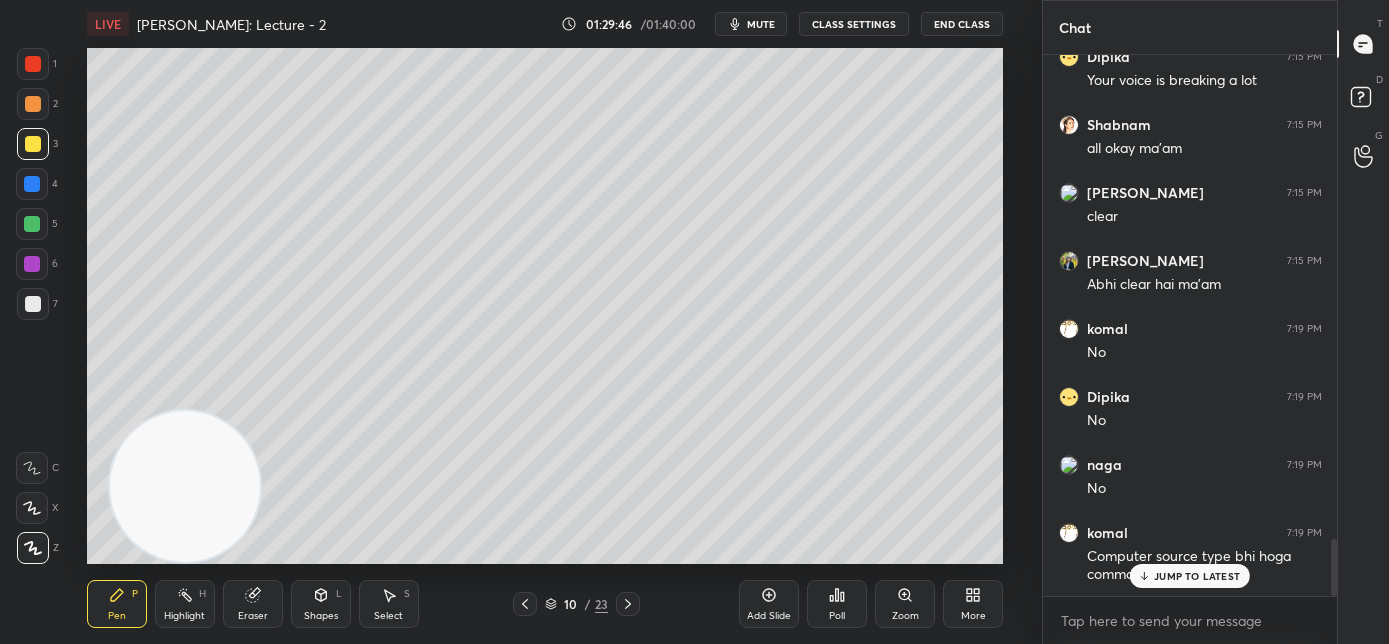 click on "JUMP TO LATEST" at bounding box center (1190, 576) 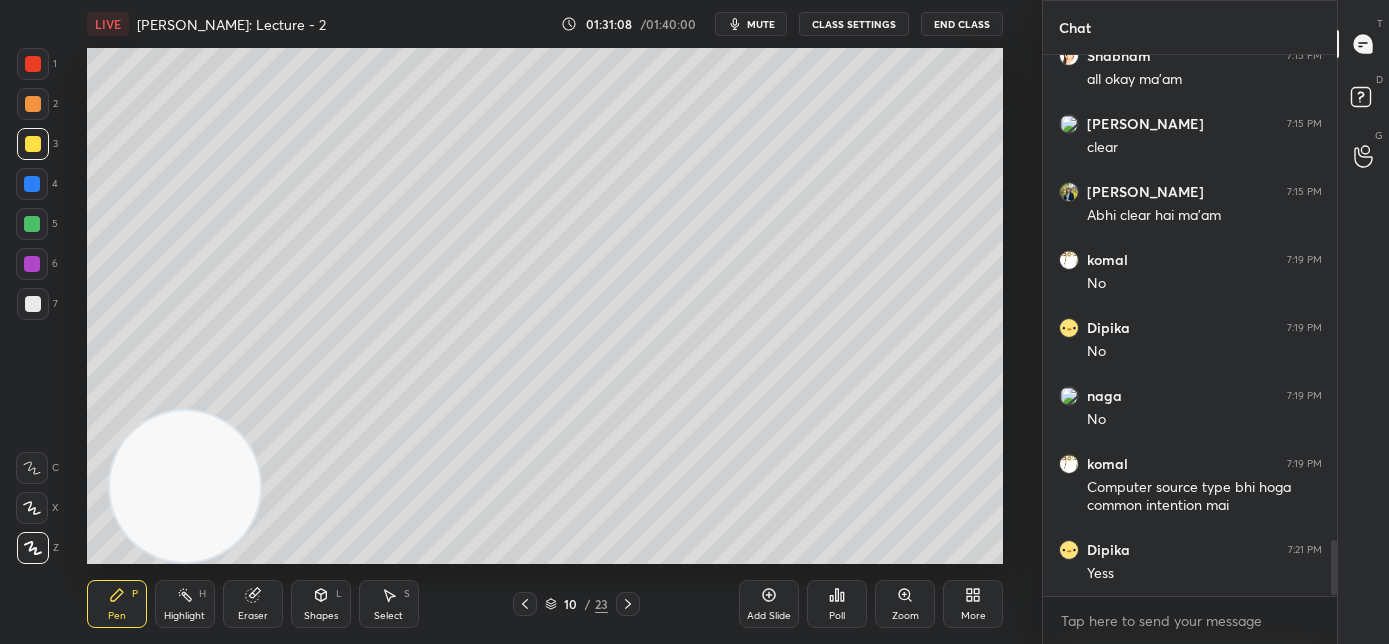 scroll, scrollTop: 4770, scrollLeft: 0, axis: vertical 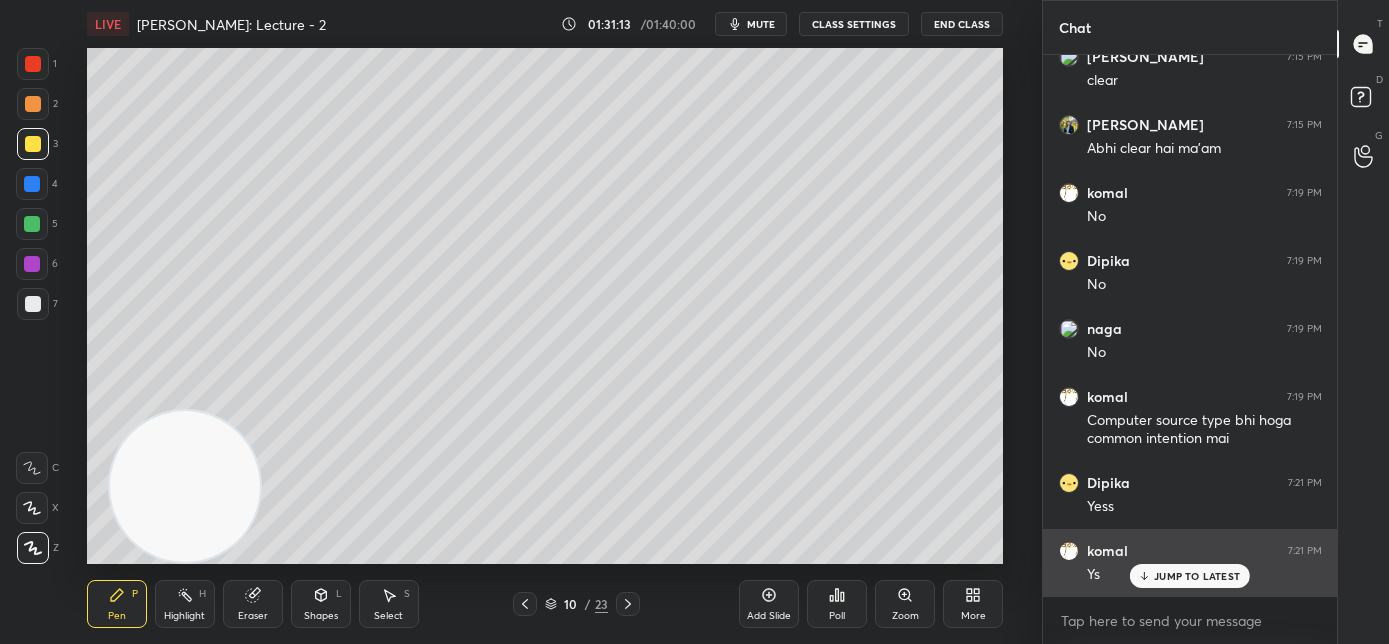 click 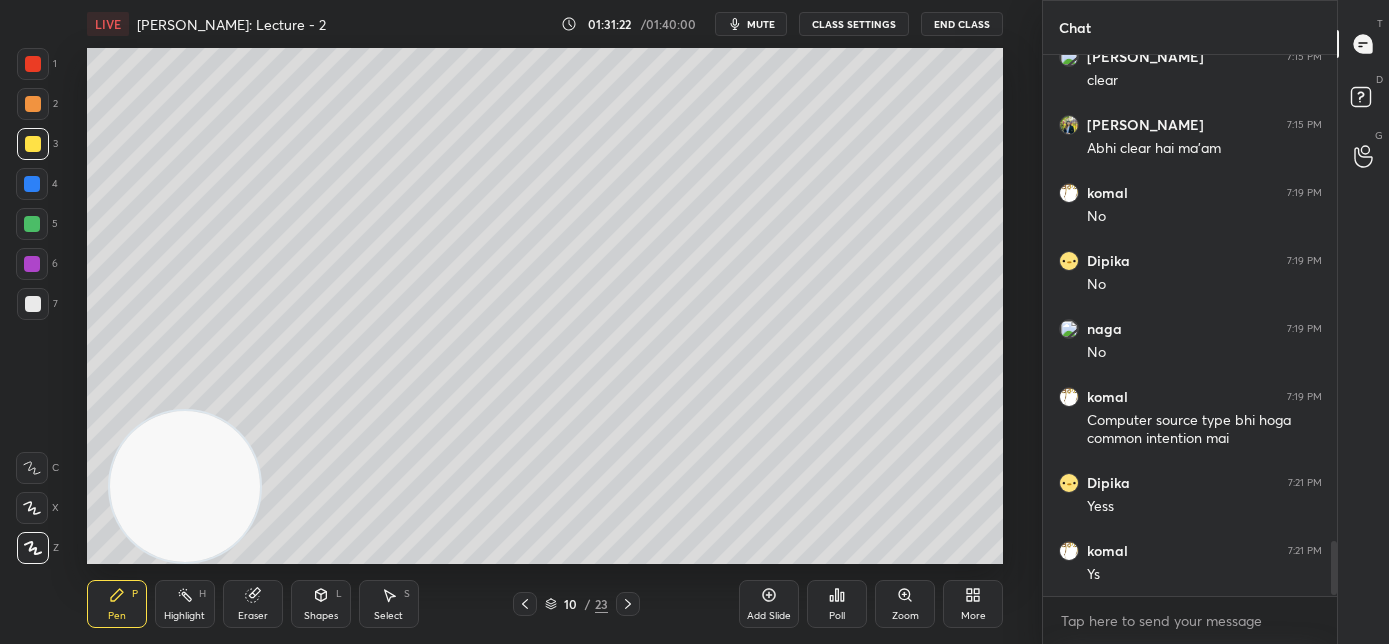 scroll, scrollTop: 4839, scrollLeft: 0, axis: vertical 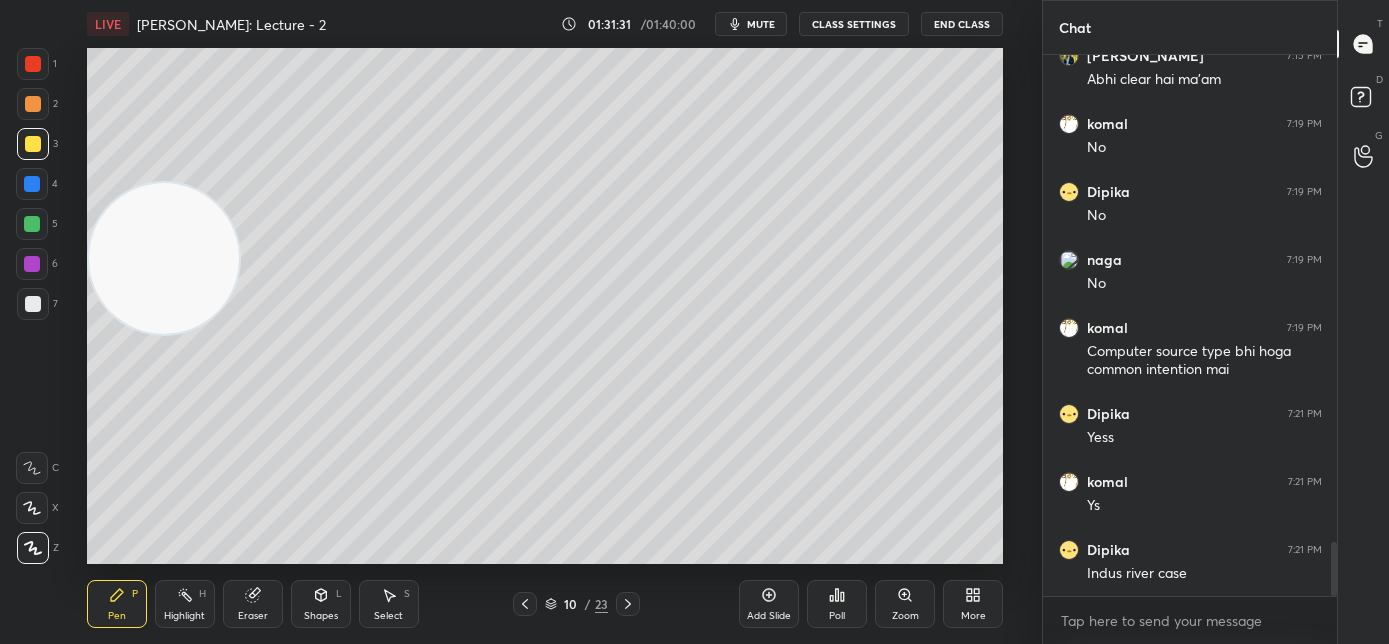drag, startPoint x: 230, startPoint y: 508, endPoint x: 202, endPoint y: 225, distance: 284.38177 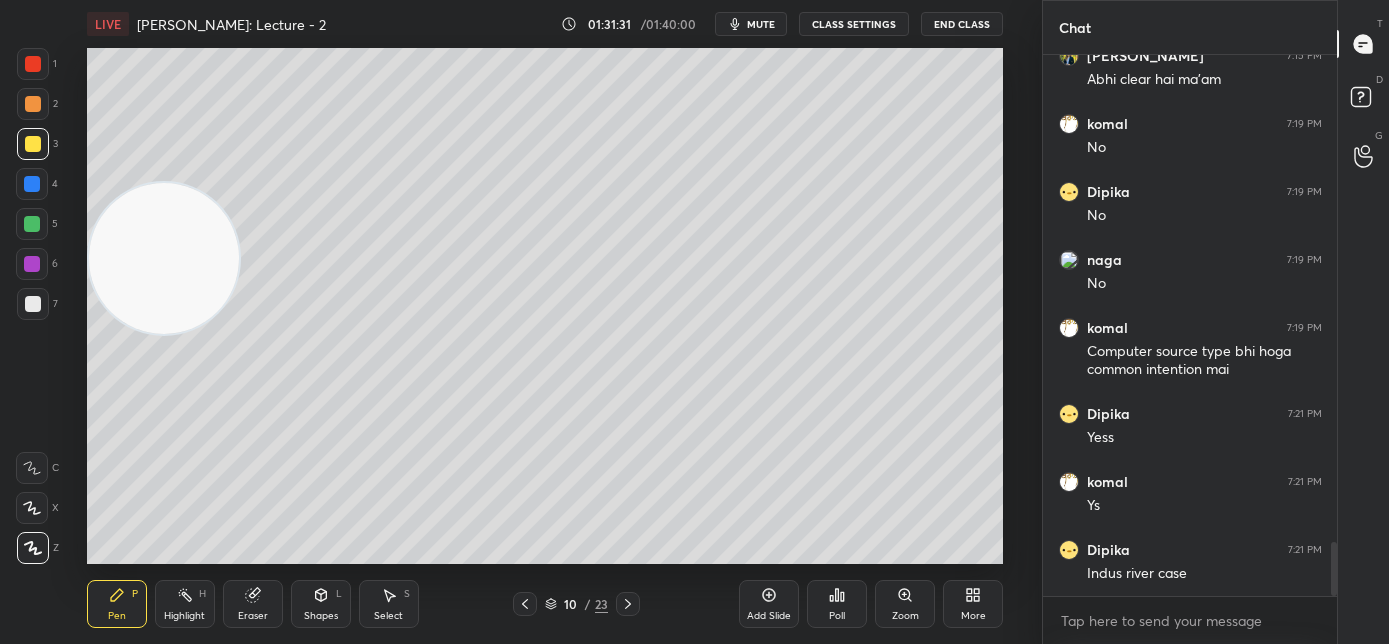 click at bounding box center (164, 258) 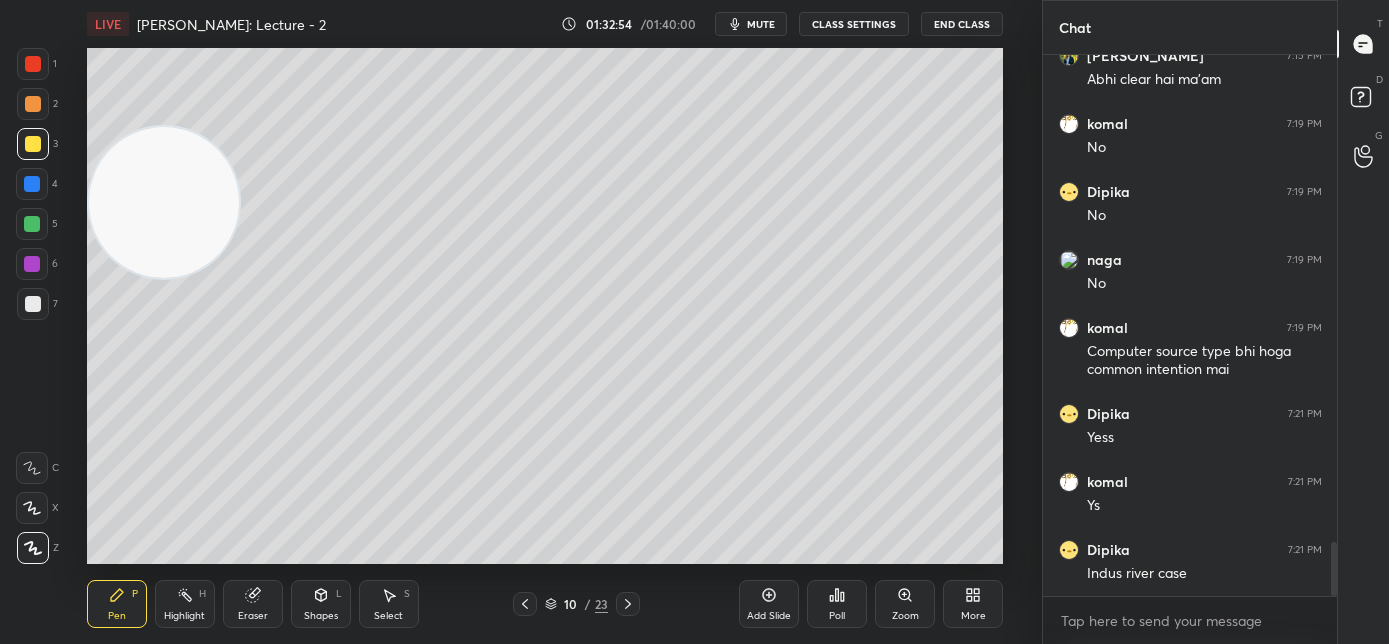 click on "Add Slide" at bounding box center (769, 616) 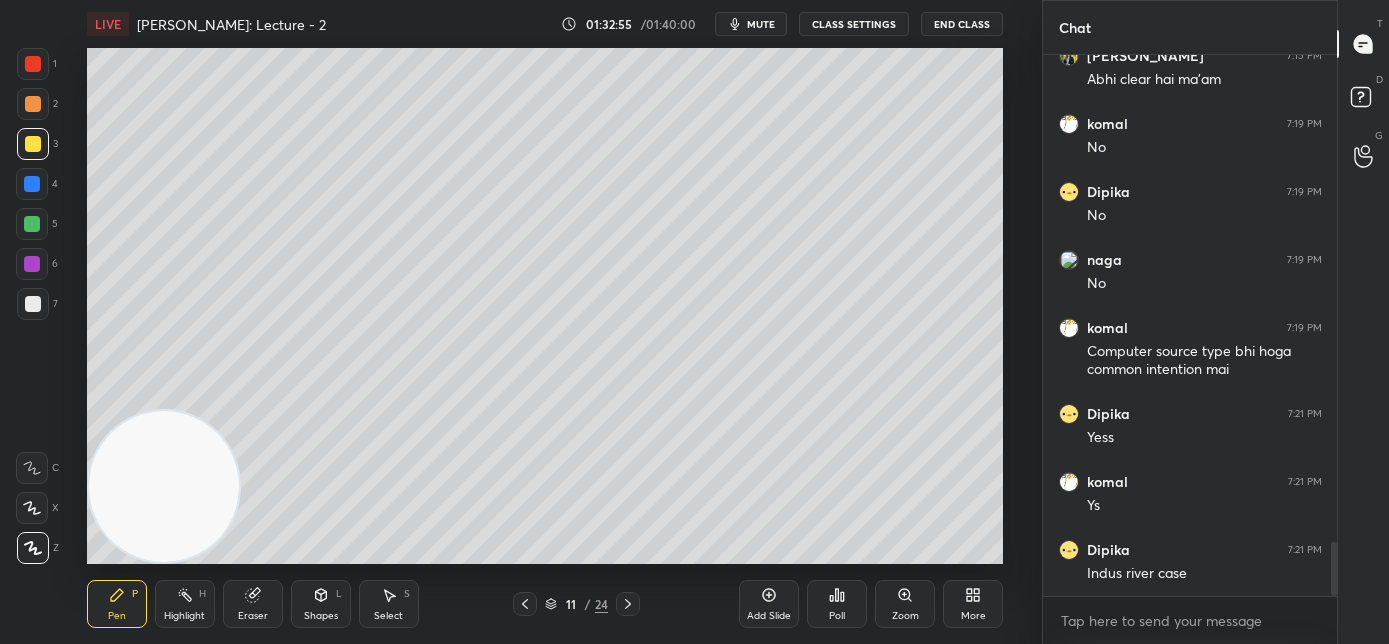 drag, startPoint x: 168, startPoint y: 511, endPoint x: 174, endPoint y: 451, distance: 60.299255 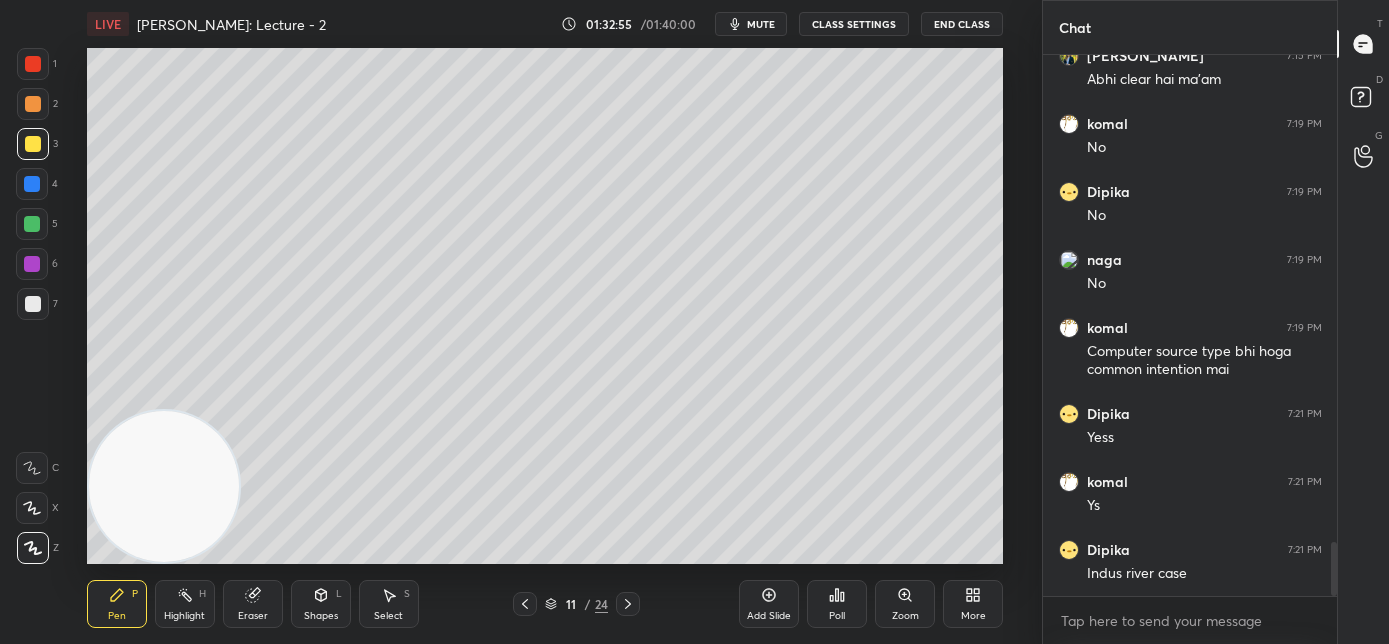 click on "LIVE [PERSON_NAME]: Lecture - 2 01:32:55 /  01:40:00 mute CLASS SETTINGS End Class Setting up your live class Poll for   secs No correct answer Start poll Back Bhartiya [PERSON_NAME]: Lecture - 2 • L2 of Course On BNS for CLAT/AILET PG - 2026 [PERSON_NAME] Pen P Highlight H Eraser Shapes L Select S 11 / 24 Add Slide Poll Zoom More" at bounding box center (545, 322) 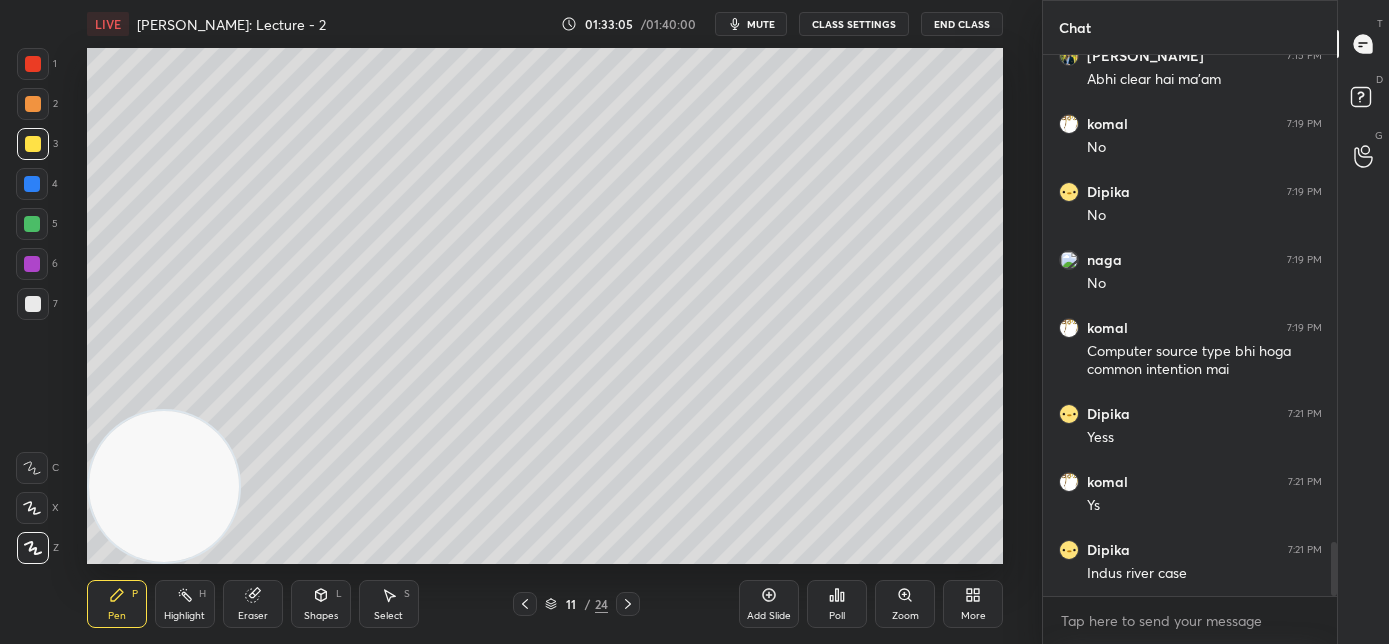 scroll, scrollTop: 4906, scrollLeft: 0, axis: vertical 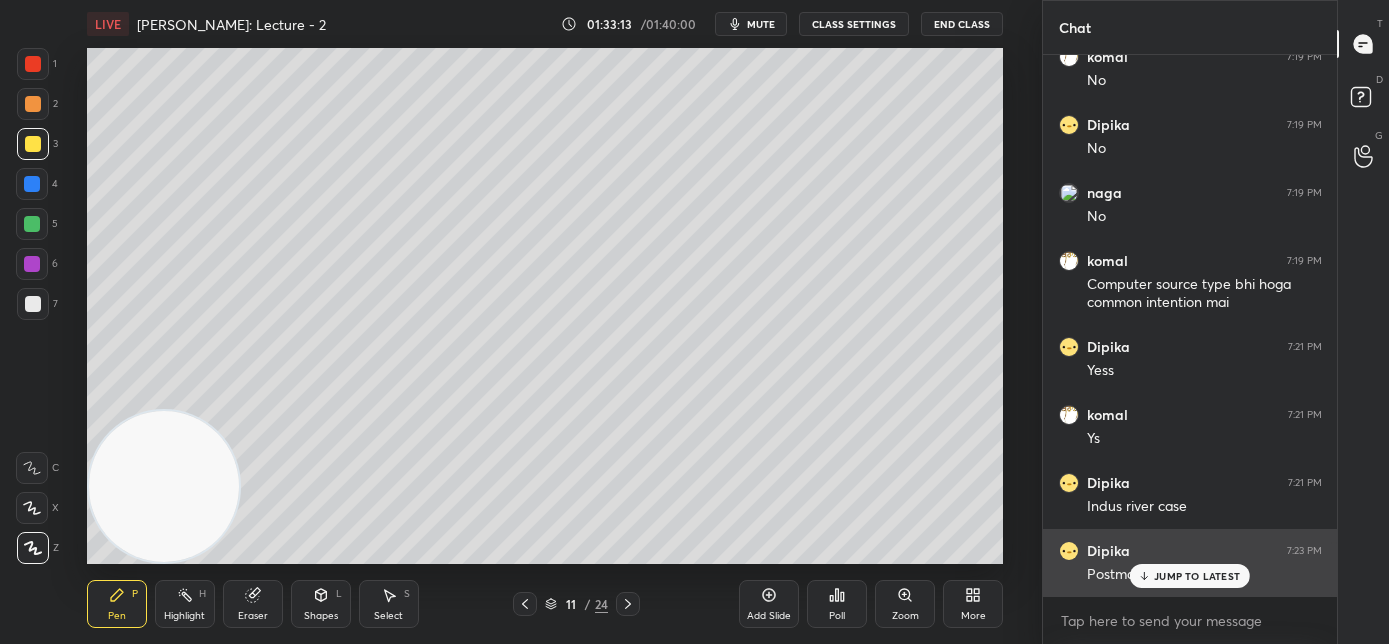 drag, startPoint x: 1152, startPoint y: 578, endPoint x: 1144, endPoint y: 568, distance: 12.806249 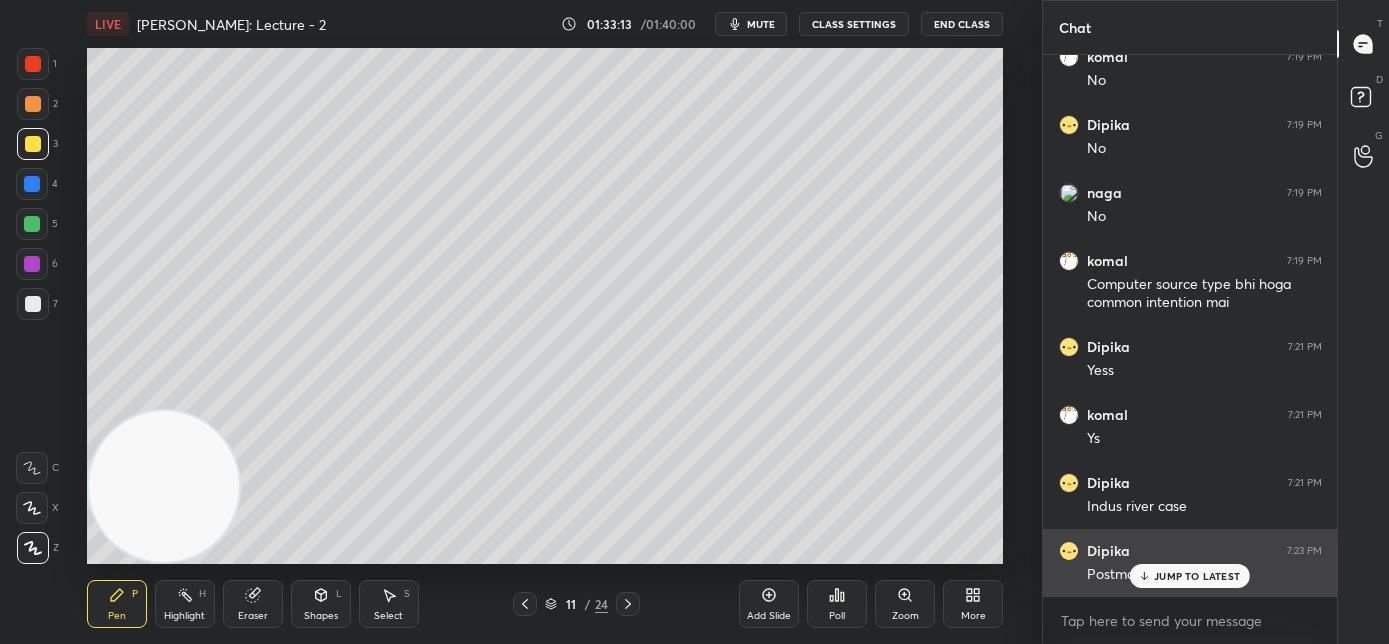 click on "JUMP TO LATEST" at bounding box center [1190, 576] 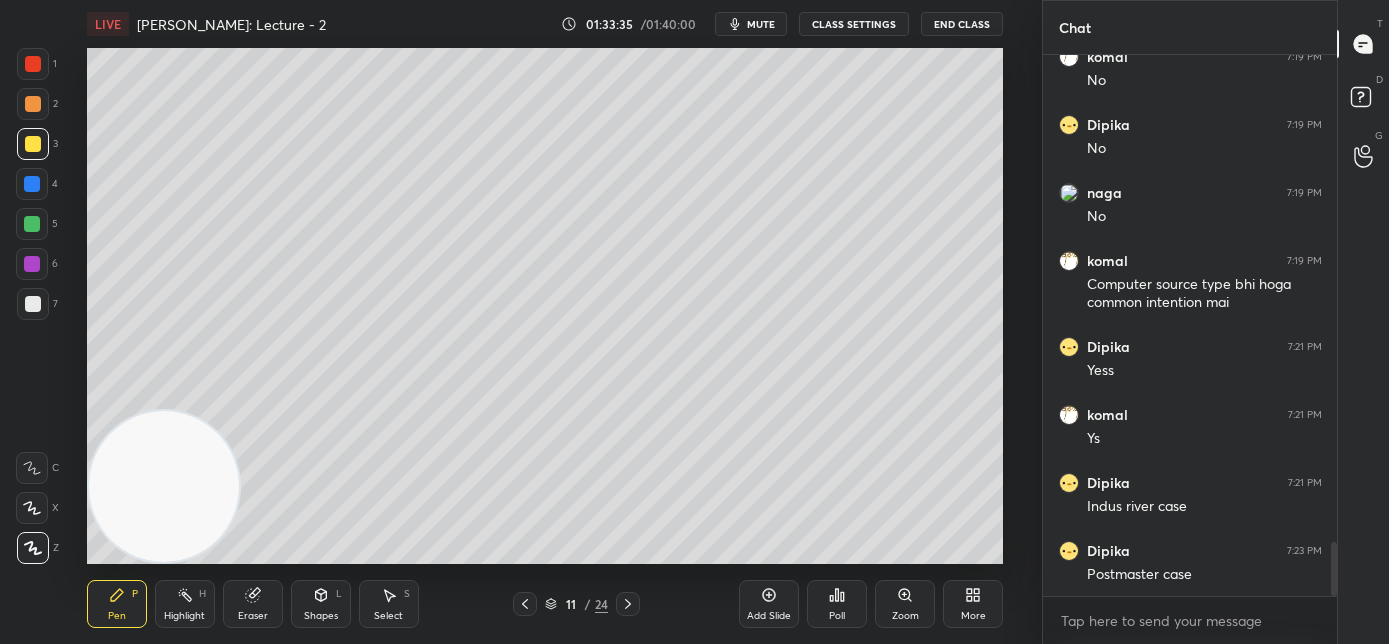 click at bounding box center [164, 486] 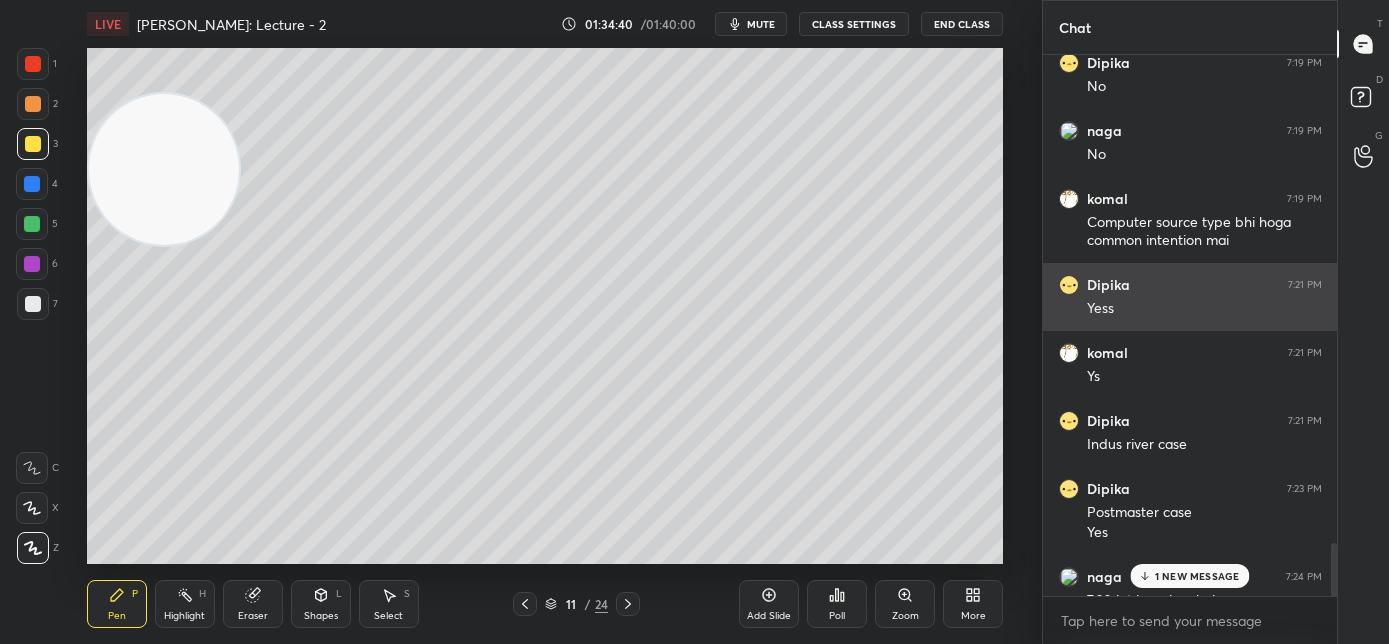 scroll, scrollTop: 4994, scrollLeft: 0, axis: vertical 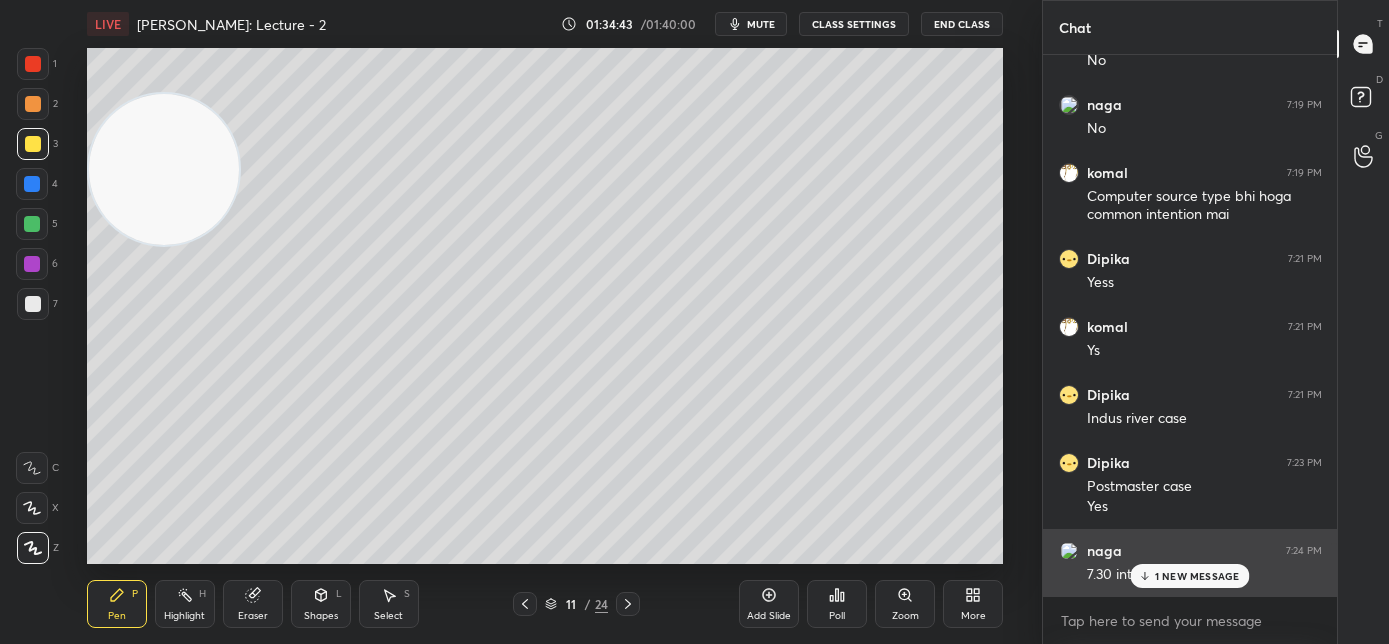 click on "1 NEW MESSAGE" at bounding box center (1197, 576) 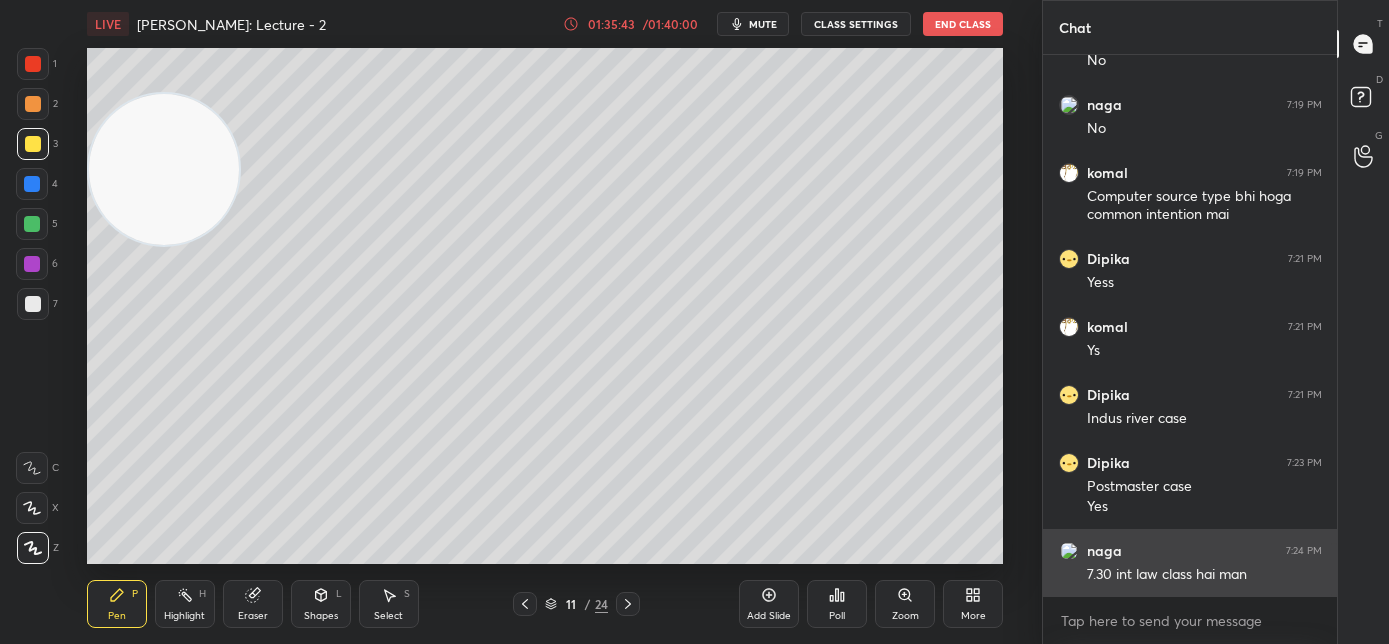 scroll, scrollTop: 5063, scrollLeft: 0, axis: vertical 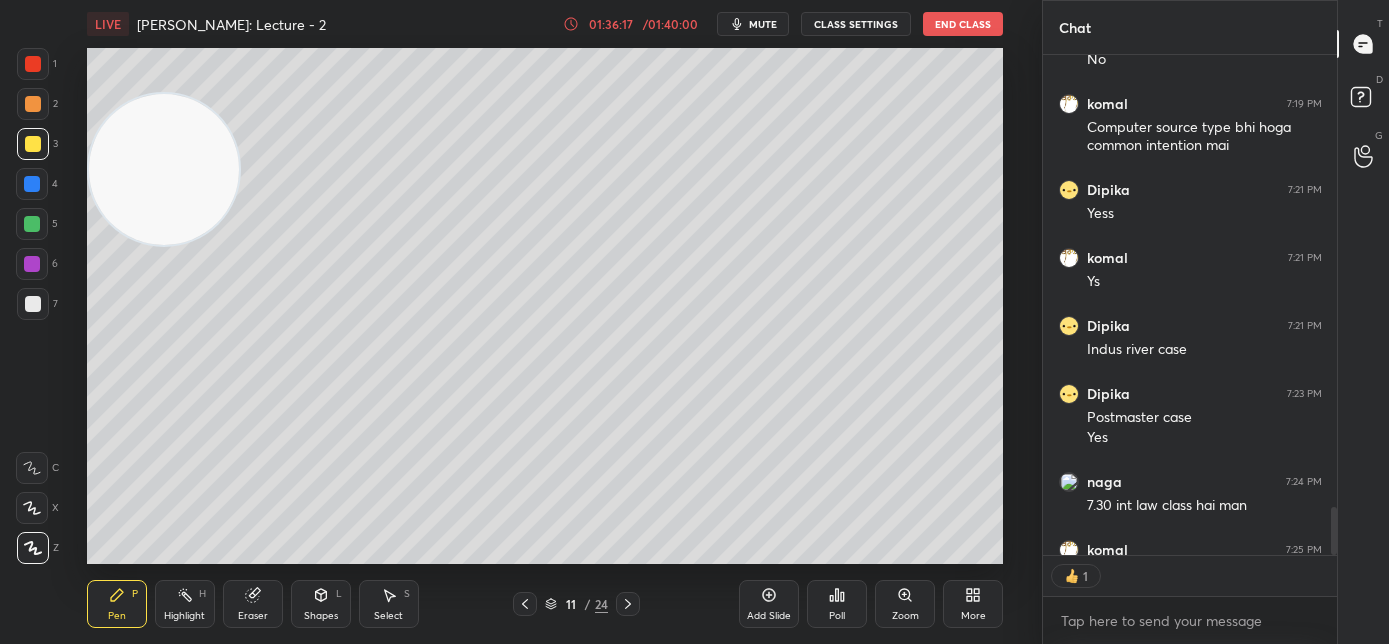 click 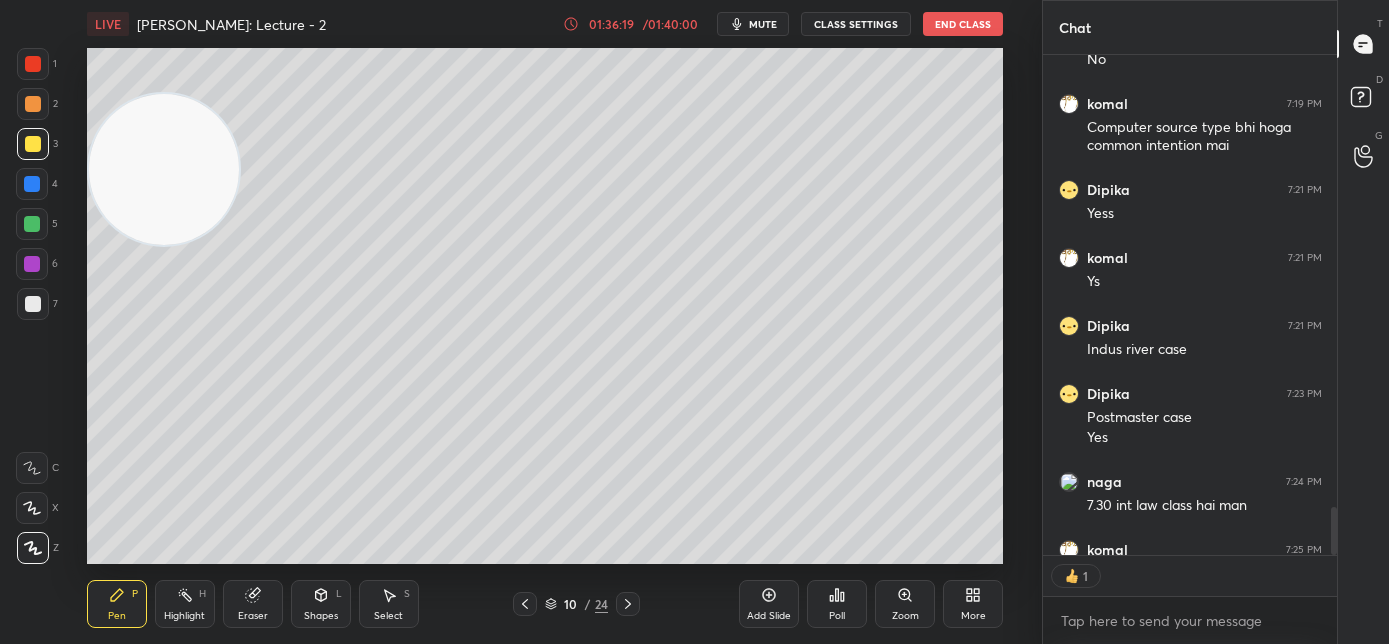 drag, startPoint x: 768, startPoint y: 601, endPoint x: 791, endPoint y: 554, distance: 52.3259 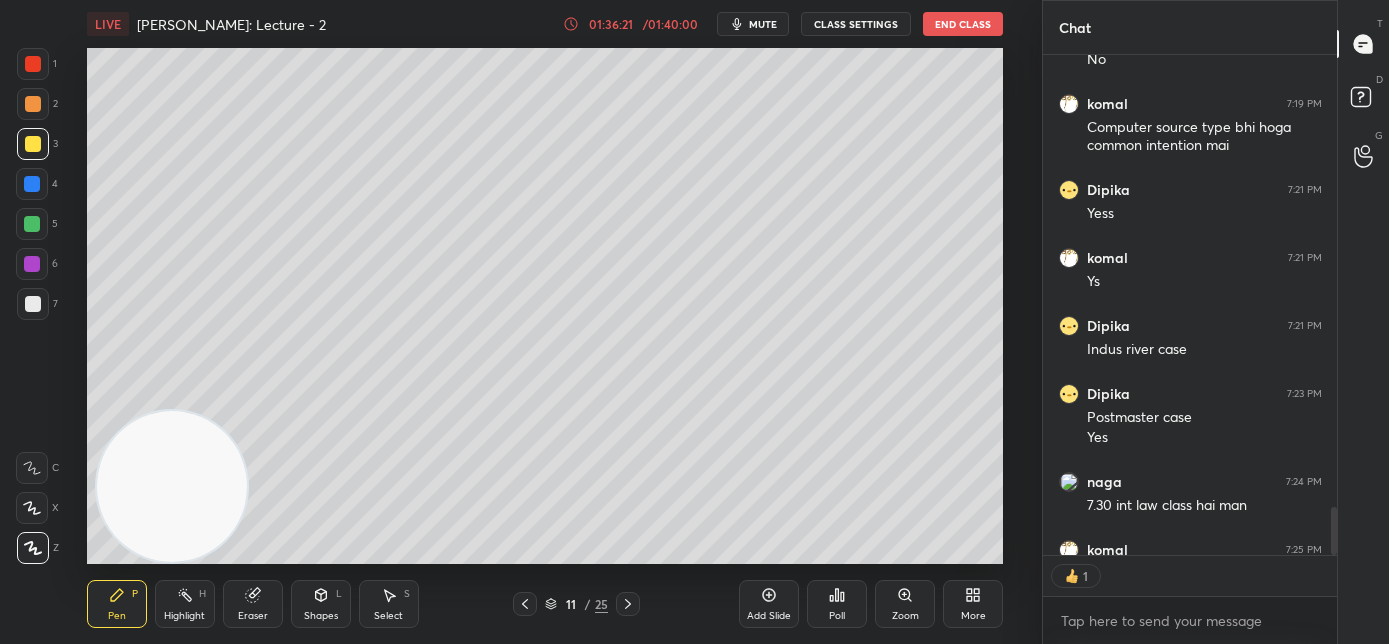drag, startPoint x: 162, startPoint y: 186, endPoint x: 170, endPoint y: 565, distance: 379.0844 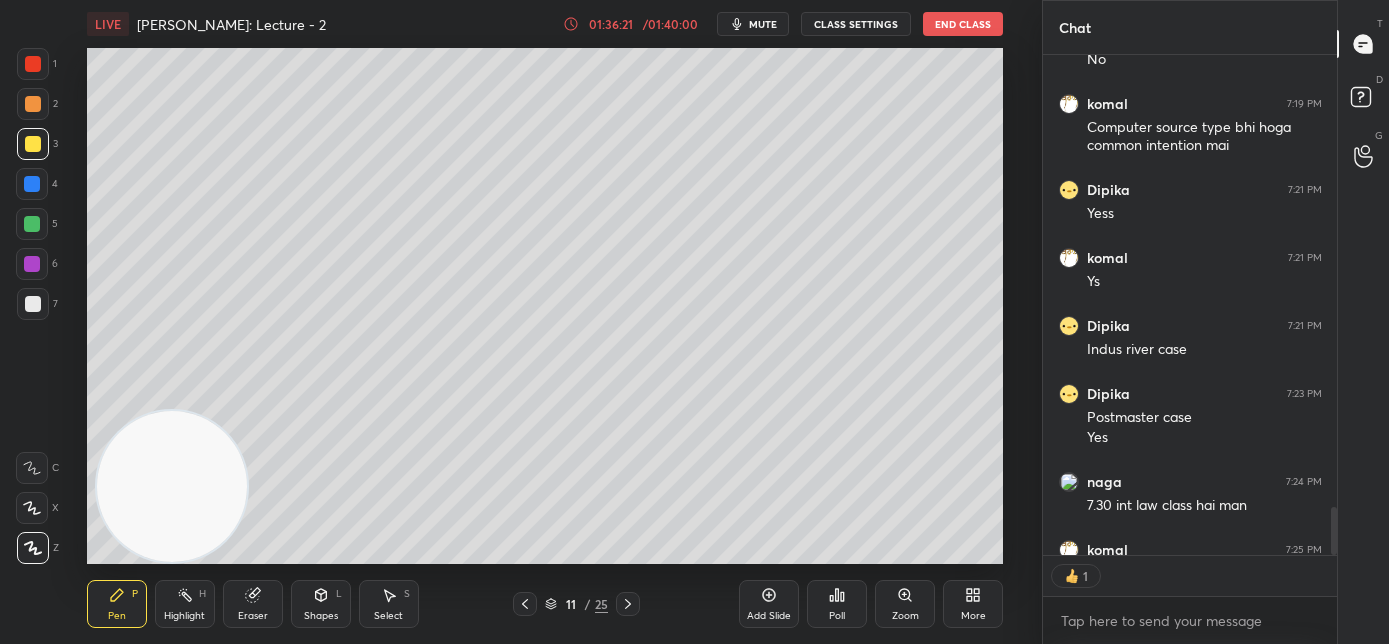 click on "LIVE [PERSON_NAME]: Lecture - 2 01:36:21 /  01:40:00 mute CLASS SETTINGS End Class Setting up your live class Poll for   secs No correct answer Start poll Back Bhartiya [PERSON_NAME]: Lecture - 2 • L2 of Course On BNS for CLAT/AILET PG - 2026 [PERSON_NAME] Pen P Highlight H Eraser Shapes L Select S 11 / 25 Add Slide Poll Zoom More" at bounding box center (545, 322) 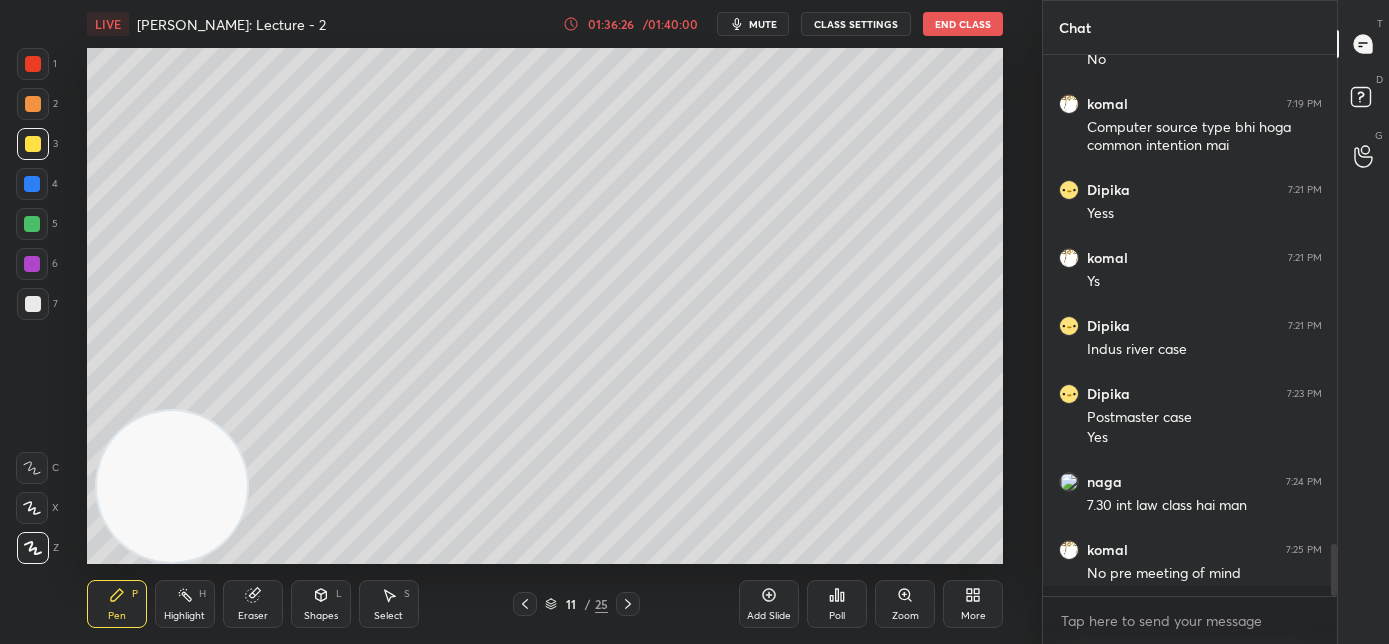 scroll, scrollTop: 6, scrollLeft: 7, axis: both 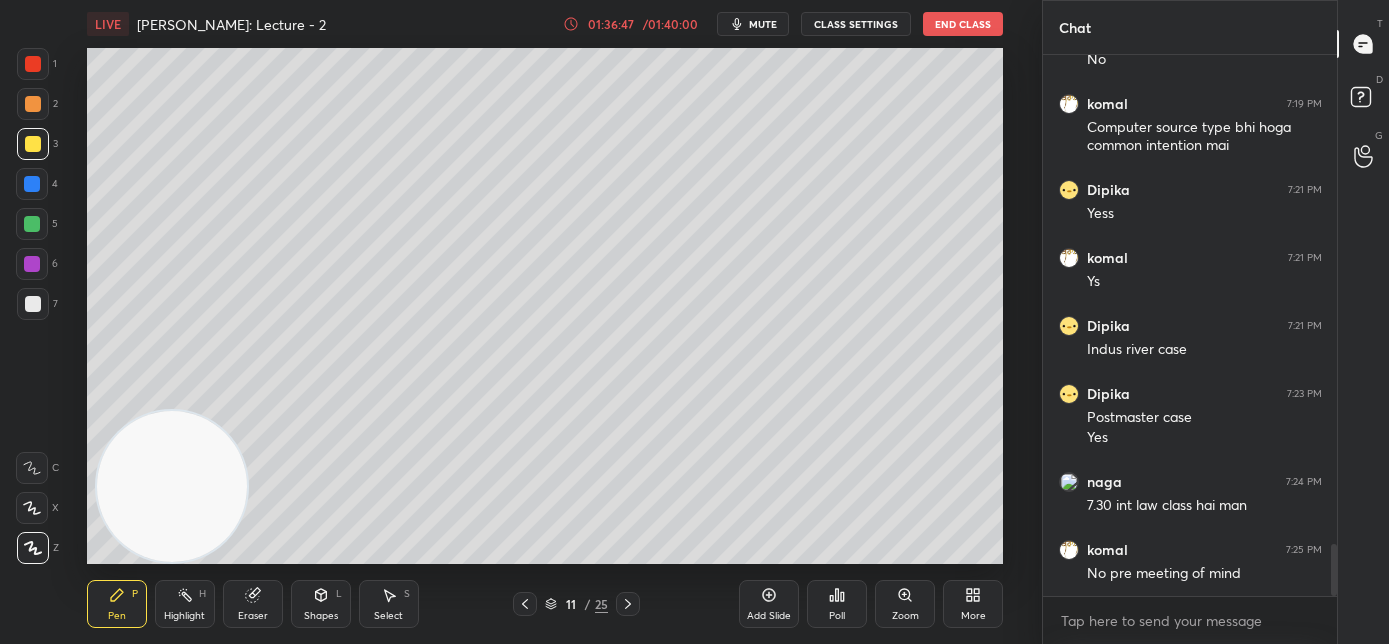 click 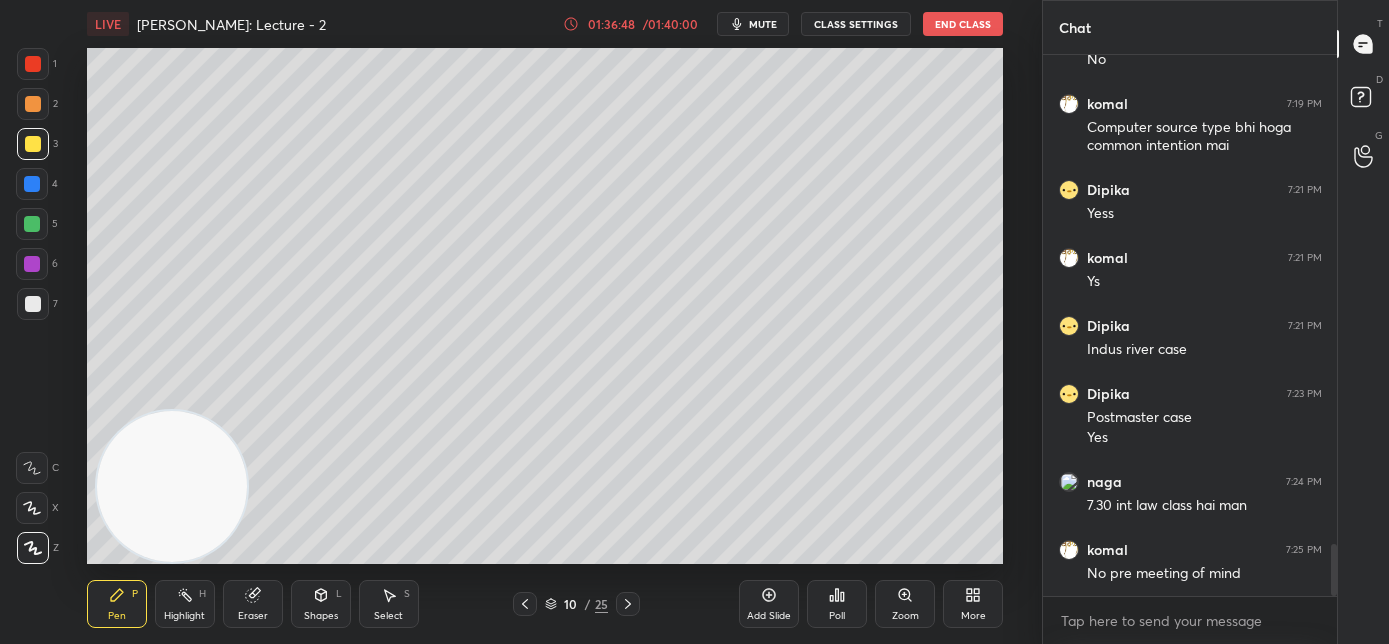 click 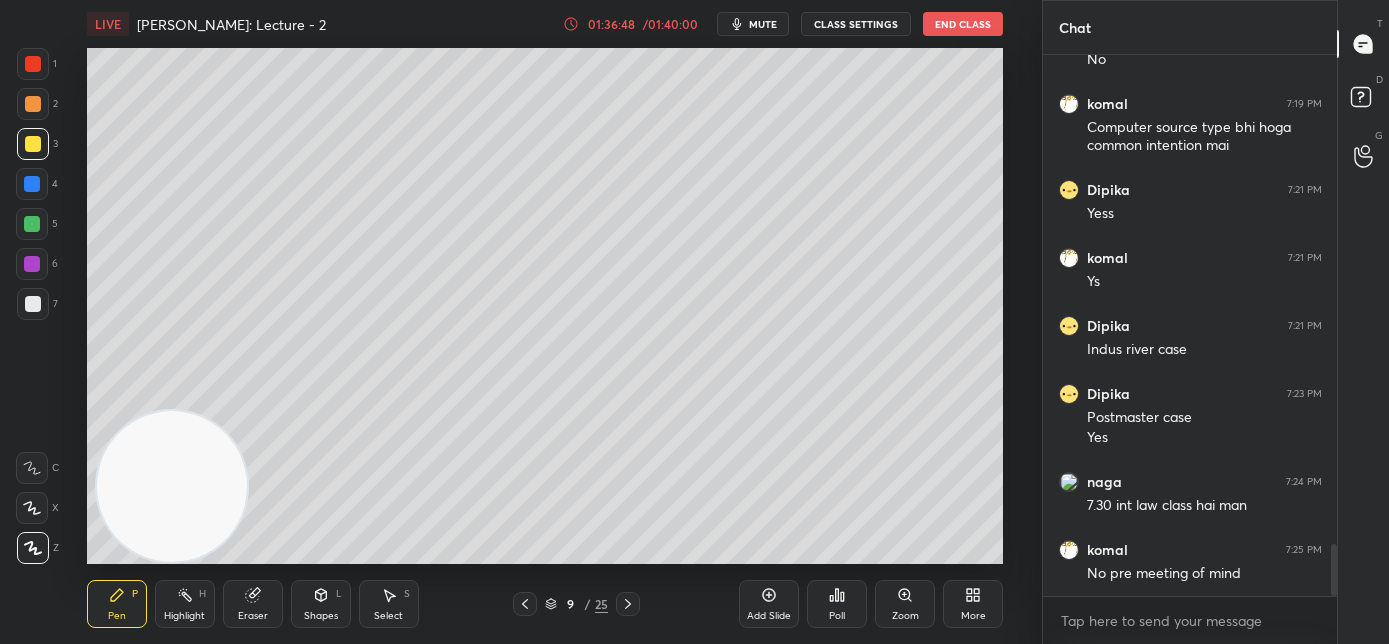 click 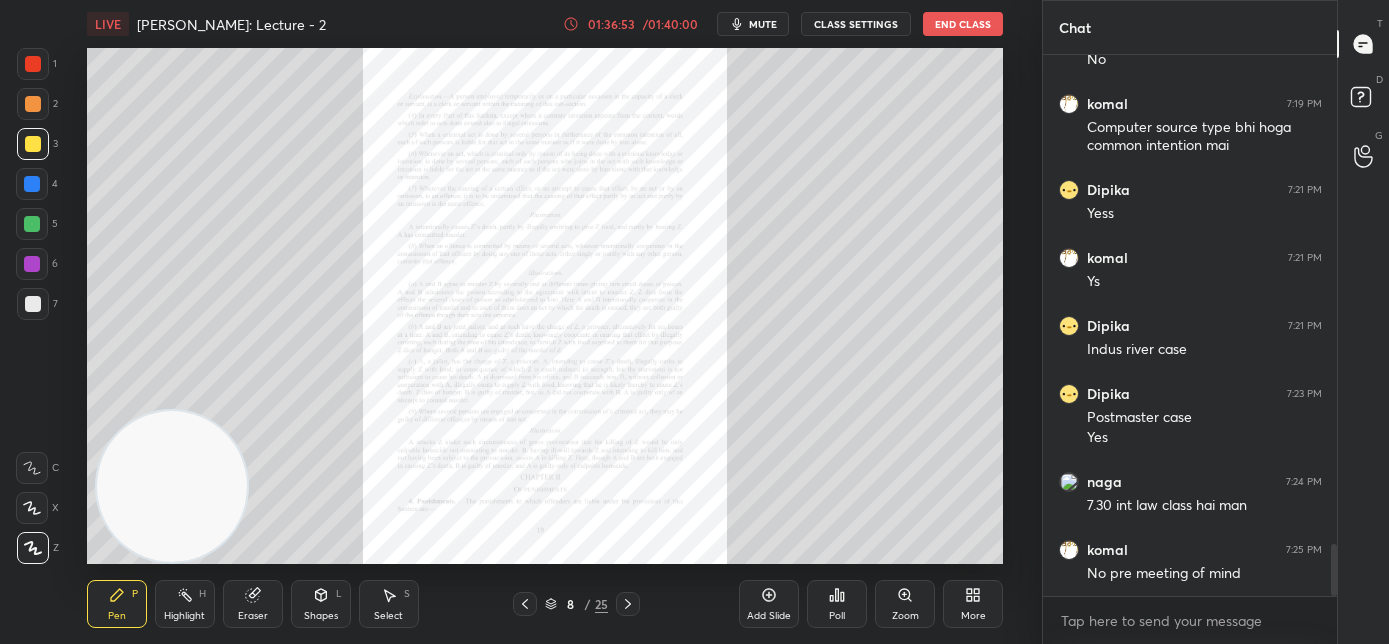click on "Zoom" at bounding box center (905, 604) 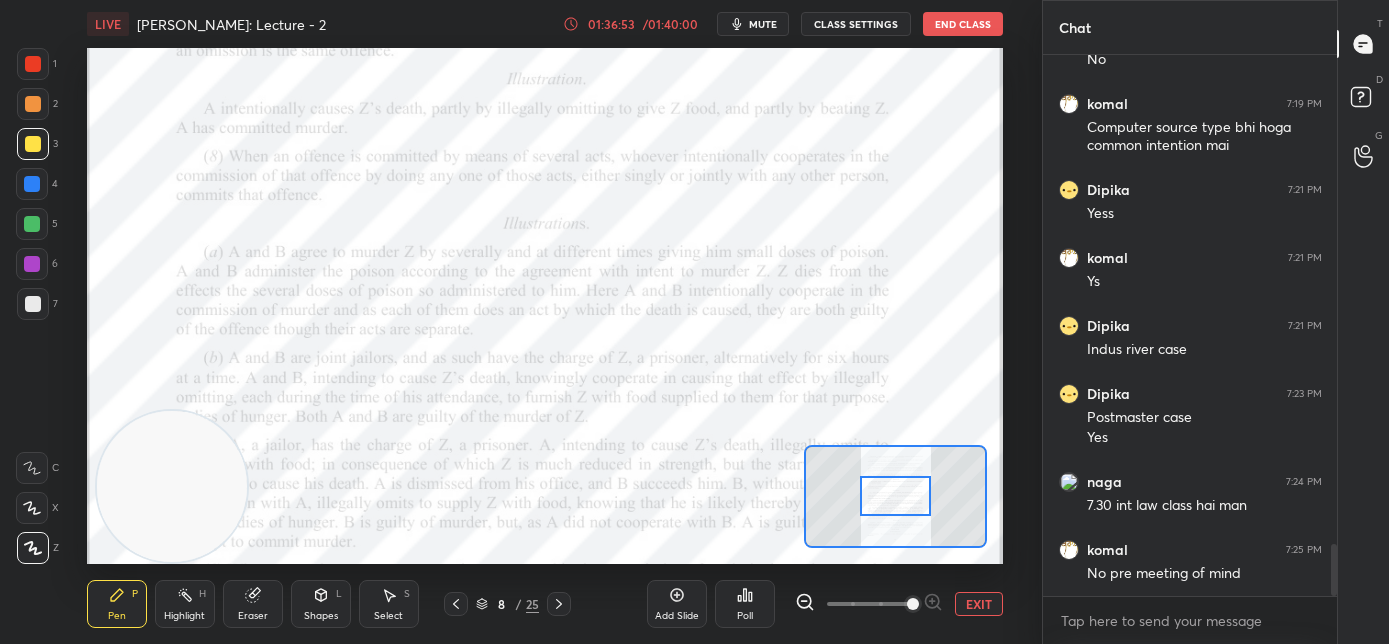click at bounding box center (913, 604) 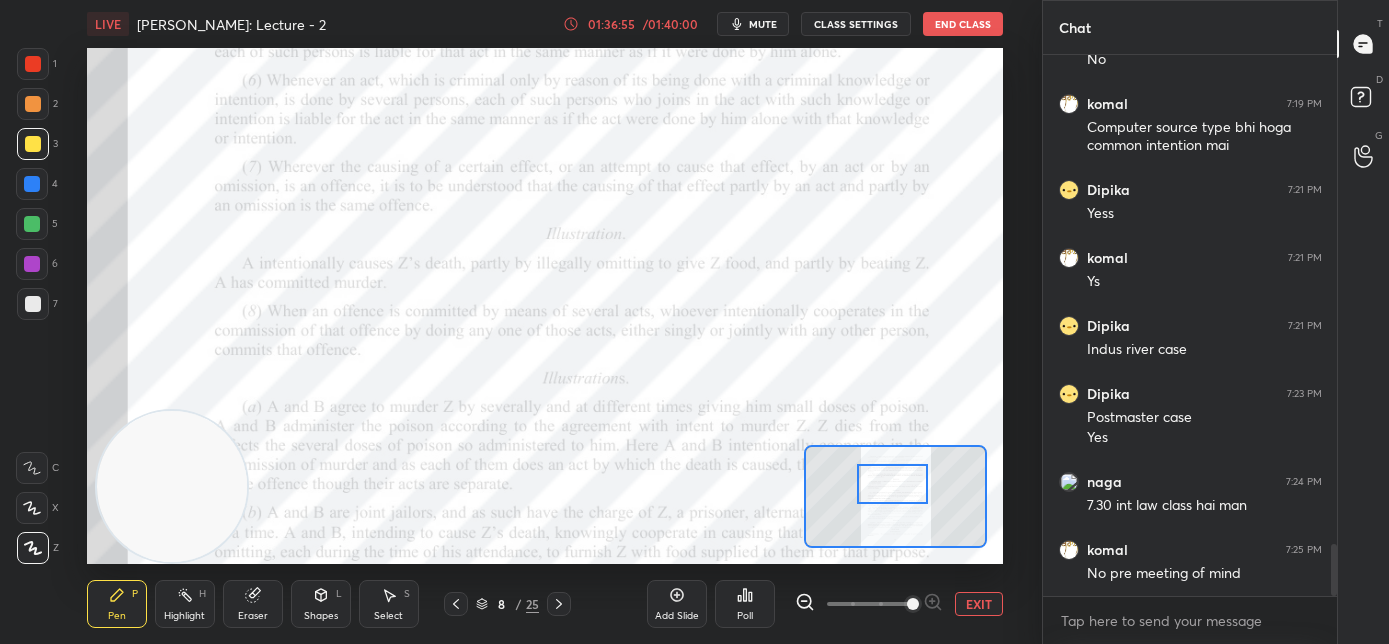 click at bounding box center (893, 484) 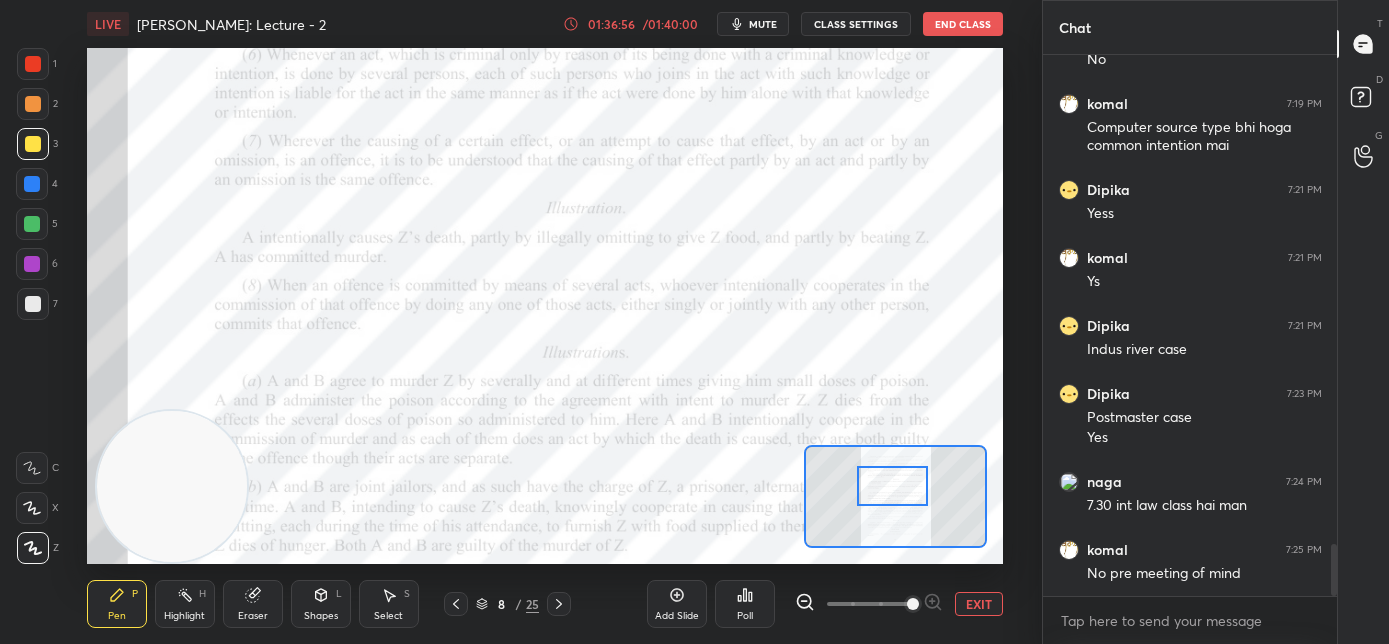 click 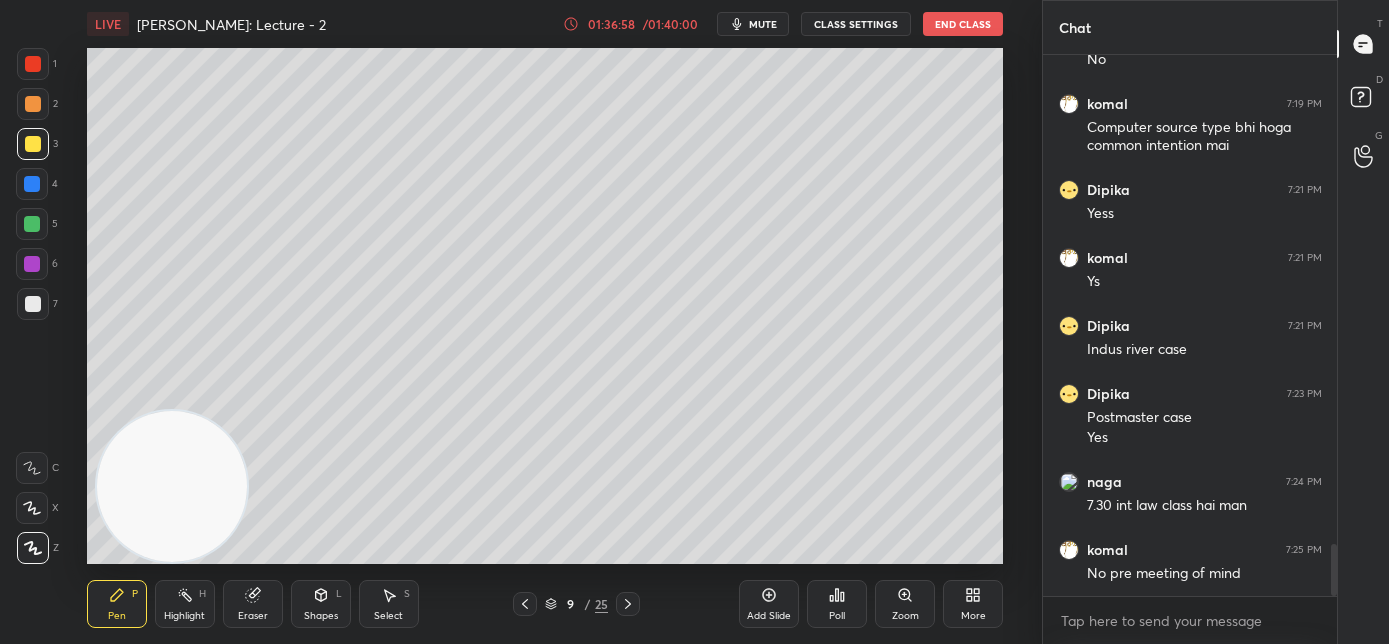 click 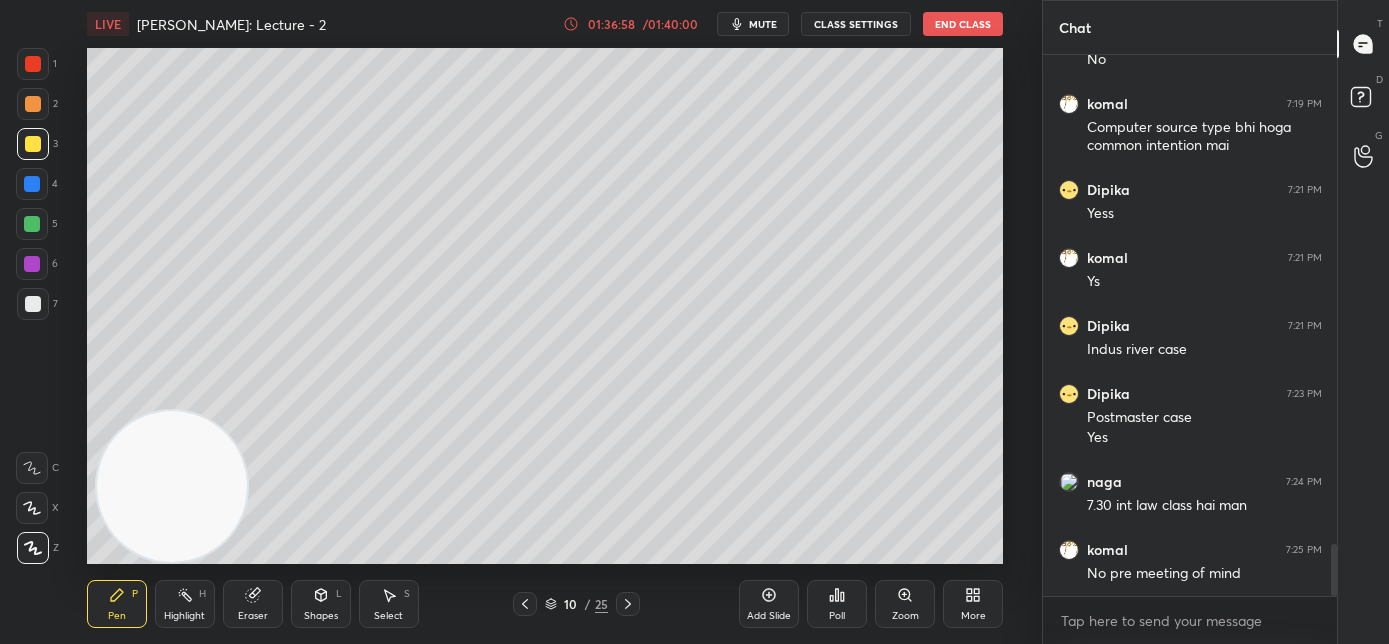 click 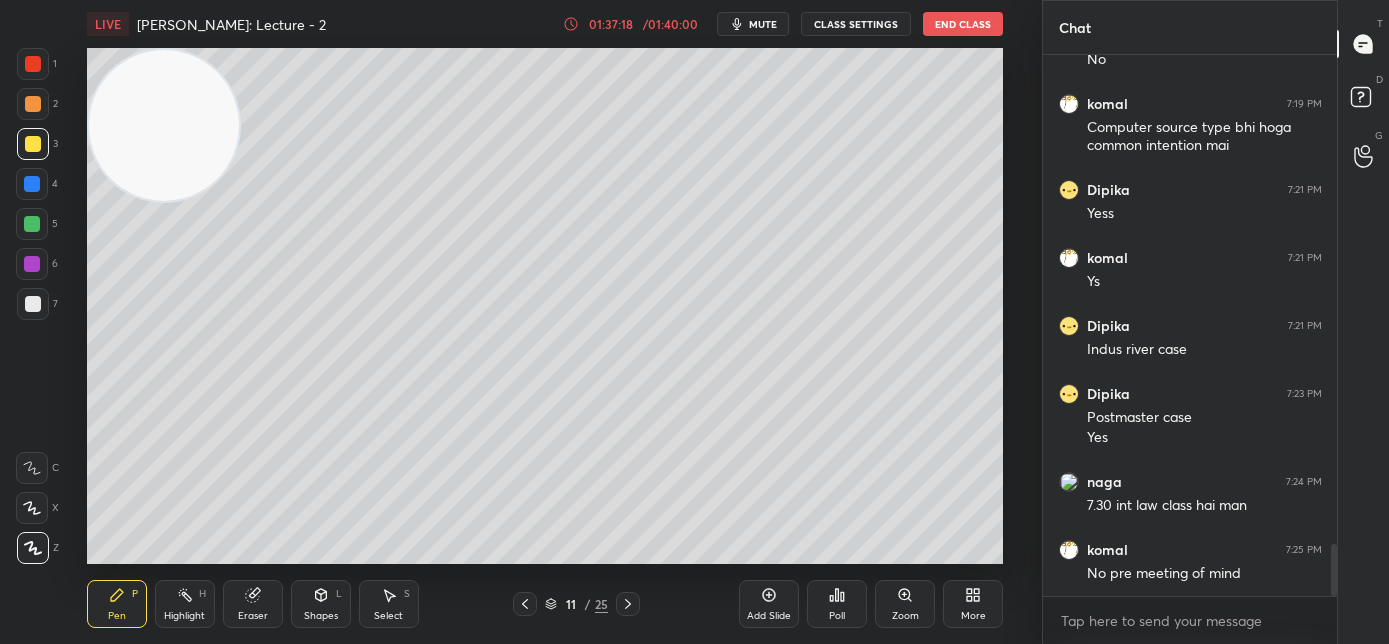 drag, startPoint x: 177, startPoint y: 128, endPoint x: 193, endPoint y: 190, distance: 64.03124 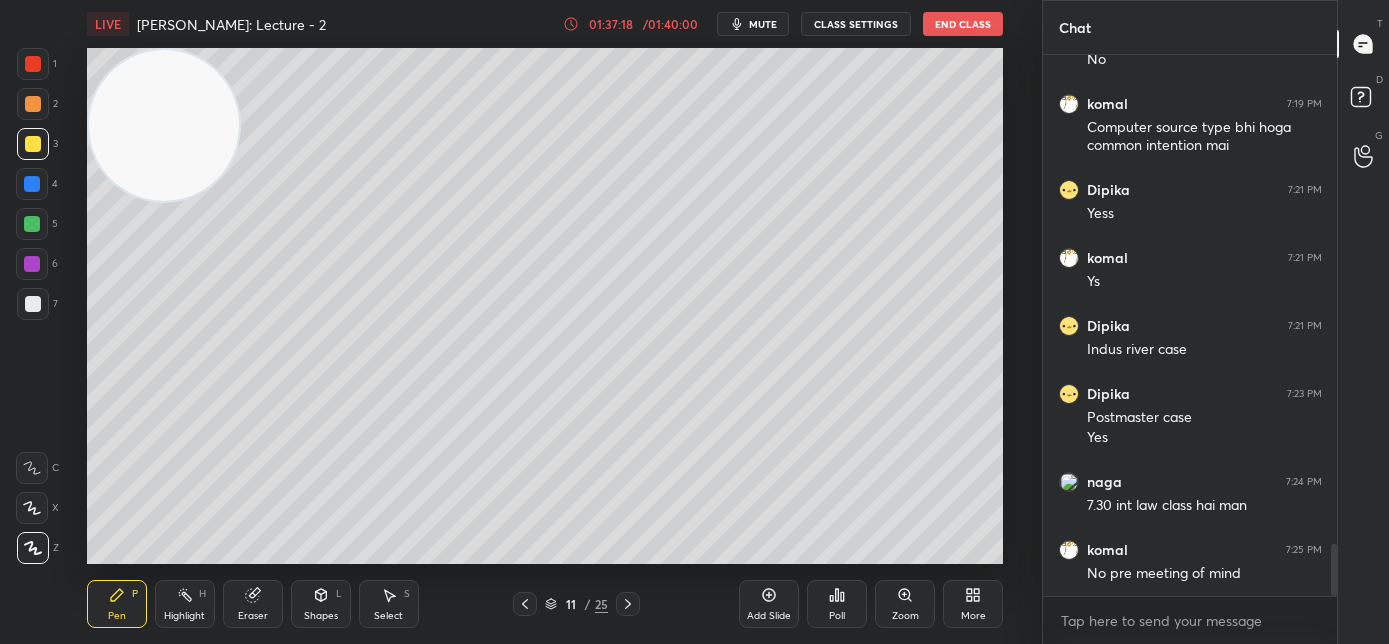 click at bounding box center [164, 125] 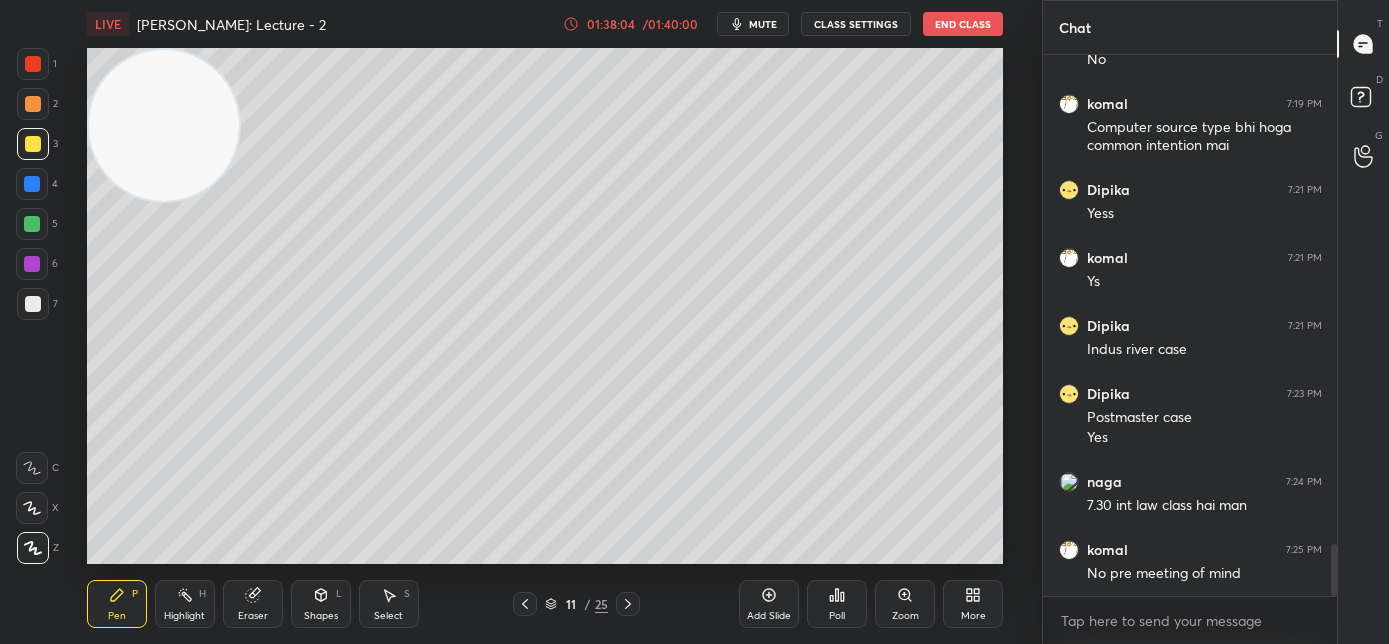drag, startPoint x: 758, startPoint y: 606, endPoint x: 768, endPoint y: 610, distance: 10.770329 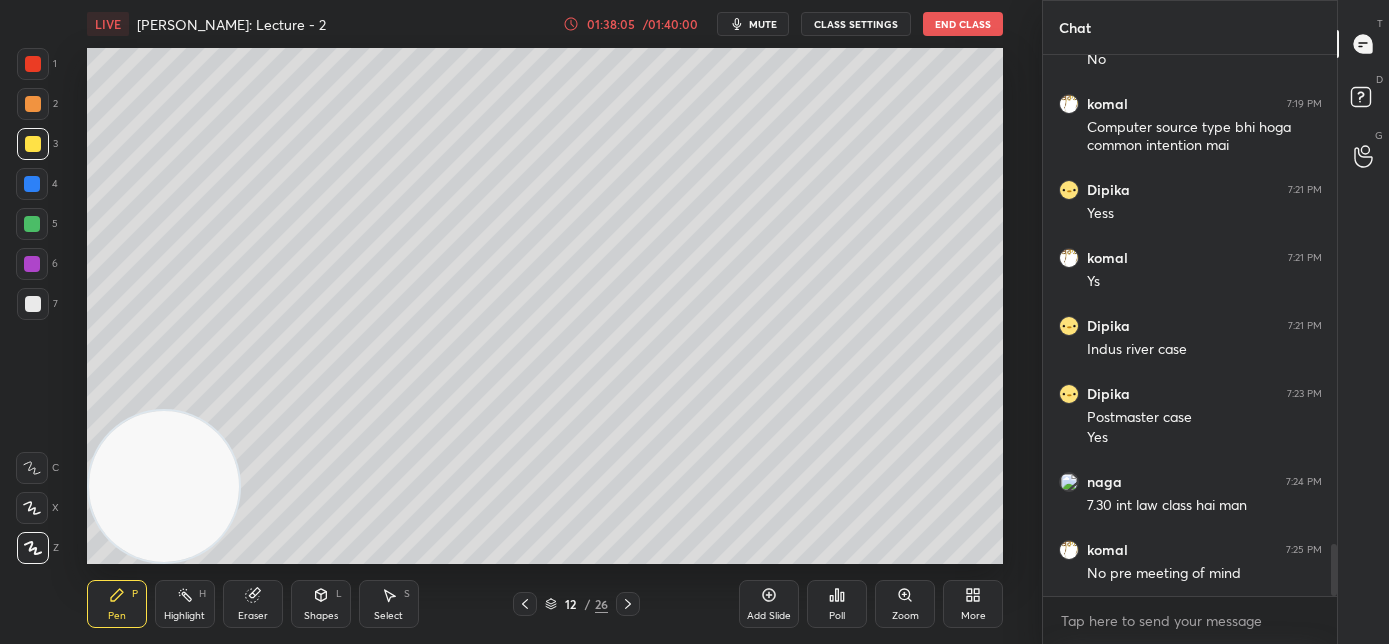 drag, startPoint x: 152, startPoint y: 653, endPoint x: 150, endPoint y: 613, distance: 40.04997 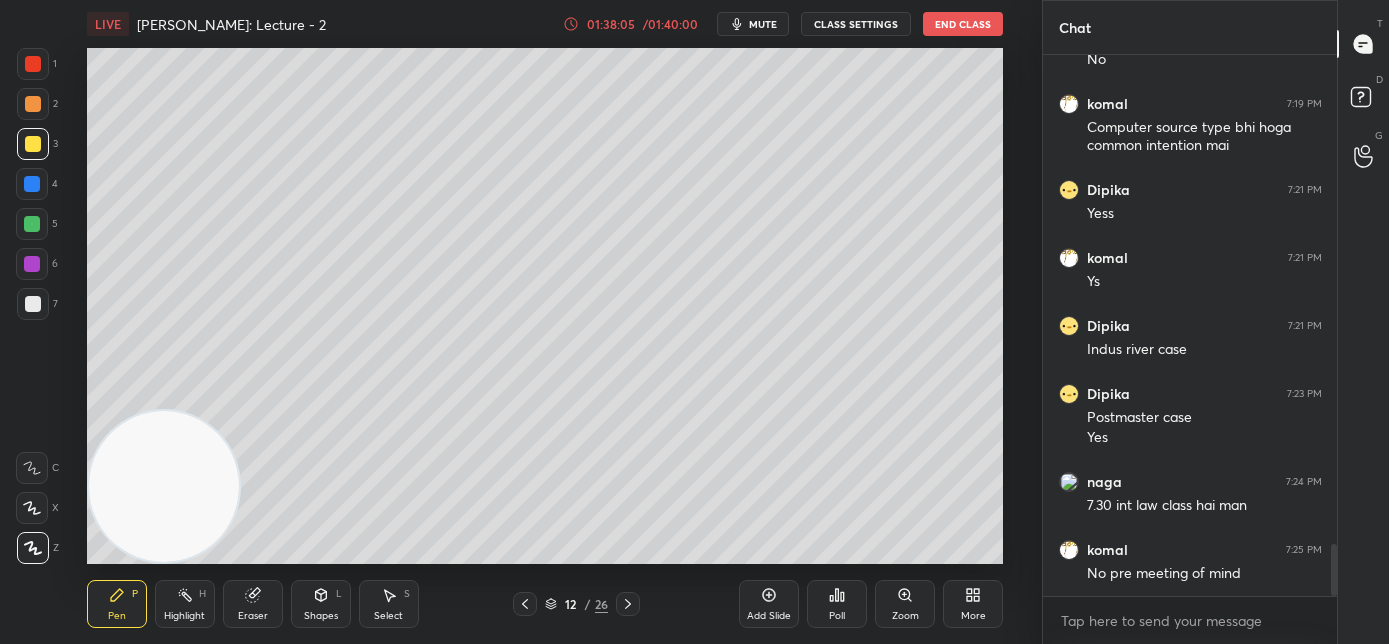 click on "1 2 3 4 5 6 7 C X Z C X Z E E Erase all   H H LIVE Bhartiya [PERSON_NAME]: Lecture - 2 01:38:05 /  01:40:00 mute CLASS SETTINGS End Class Setting up your live class Poll for   secs No correct answer Start poll Back [PERSON_NAME]: Lecture - 2 • L2 of Course On BNS for CLAT/AILET PG - 2026 [PERSON_NAME] Pen P Highlight H Eraser Shapes L Select S 12 / 26 Add Slide Poll Zoom More Chat [PERSON_NAME] 7:11 PM Yes ma’am [PERSON_NAME] 7:14 PM Ma'am aj bhot video ruk rhi thi crack hora tha video Yes [PERSON_NAME] 7:14 PM Yahi wala mam [PERSON_NAME] 7:15 PM No Dipika 7:15 PM Your voice is breaking a lot Shabnam 7:15 PM all okay ma'am [PERSON_NAME] 7:15 PM clear [PERSON_NAME] 7:15 PM Abhi clear hai ma’am [PERSON_NAME] 7:19 PM No Dipika 7:19 PM No naga 7:19 PM No [PERSON_NAME] 7:19 PM Computer source type bhi hoga common intention [PERSON_NAME] 7:21 PM [PERSON_NAME] 7:21 PM Ys Dipika 7:21 PM Indus river case Dipika 7:23 PM Postmaster case Yes naga 7:24 PM 7.30 int law class hai man [PERSON_NAME] 7:25 PM No pre meeting of mind JUMP TO LATEST Enable hand raising Enable x   Got it" at bounding box center (694, 0) 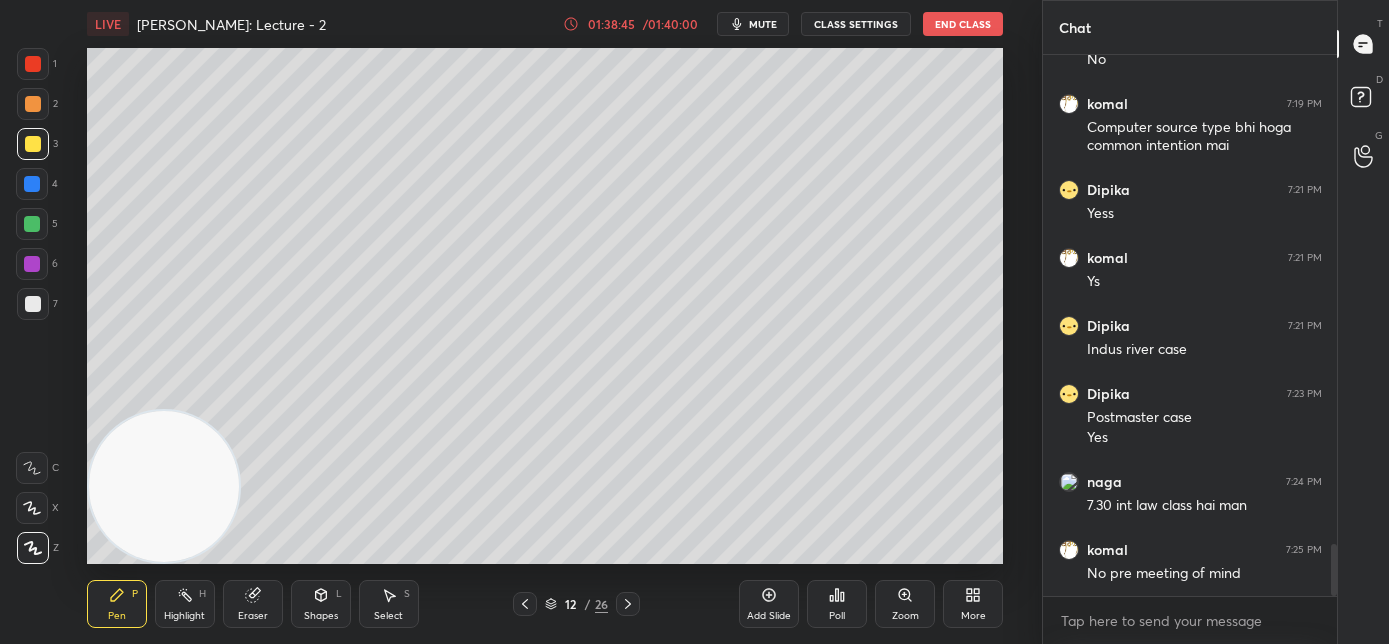 click at bounding box center [164, 486] 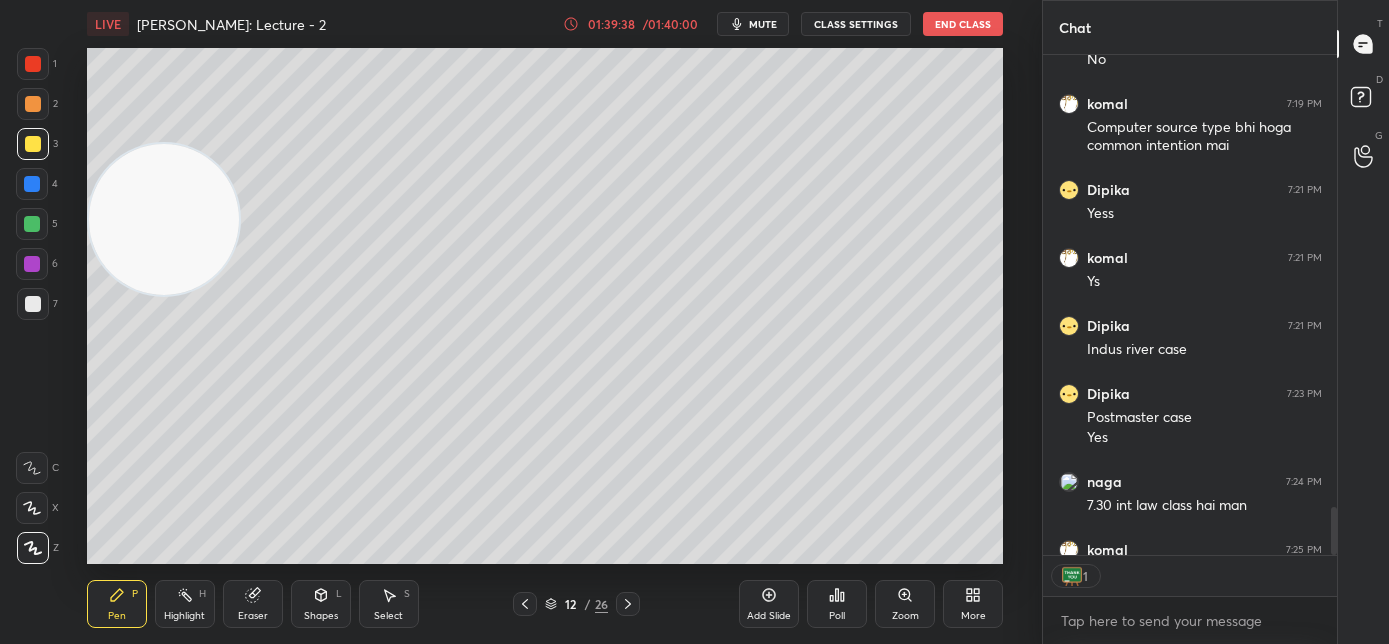 scroll, scrollTop: 494, scrollLeft: 288, axis: both 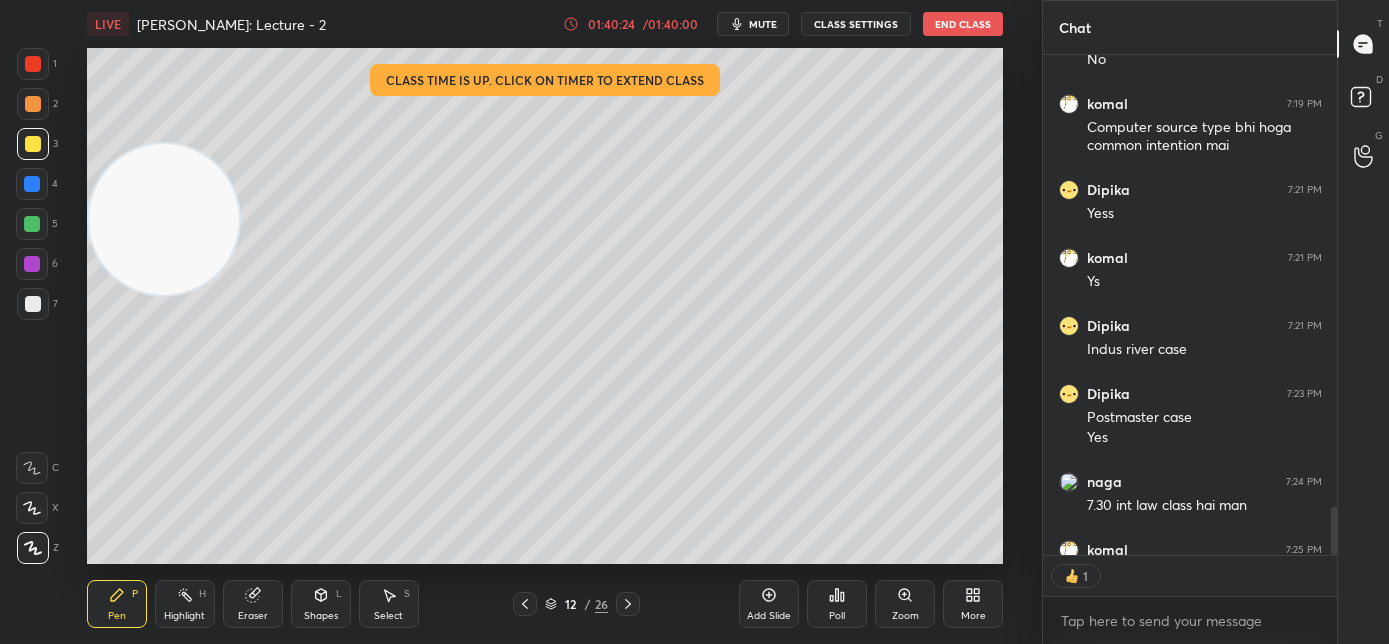 click on "mute" at bounding box center (763, 24) 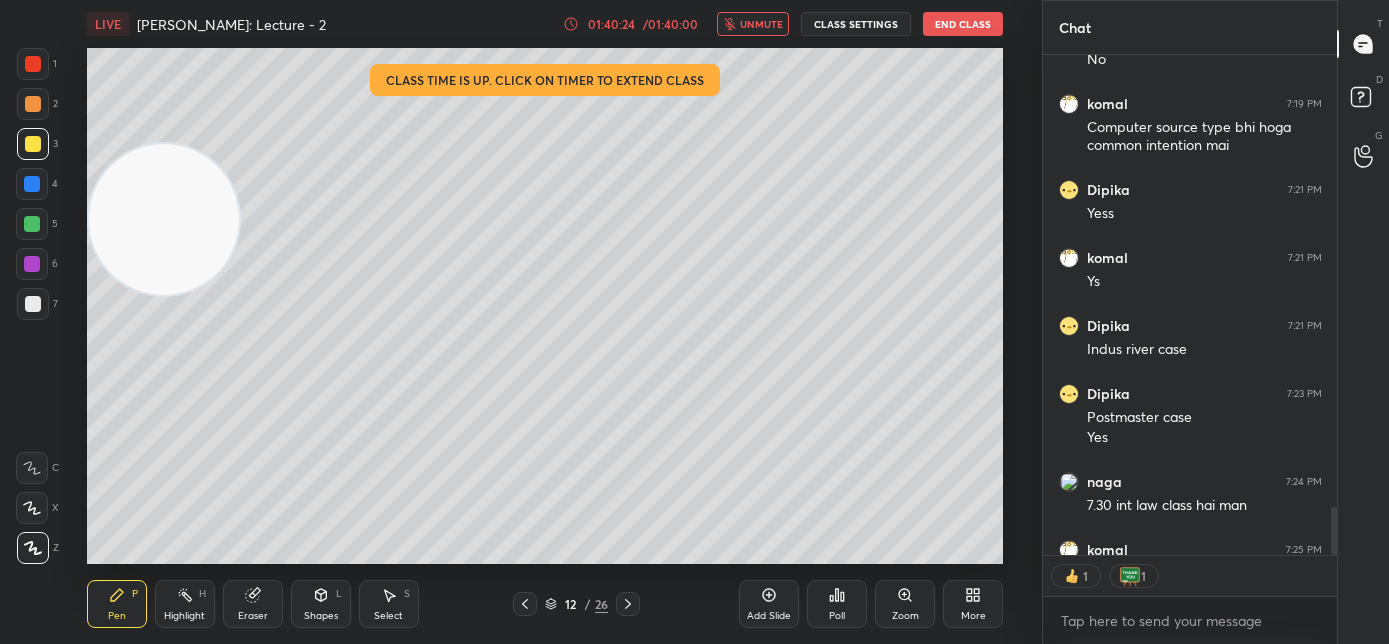 click on "End Class" at bounding box center [963, 24] 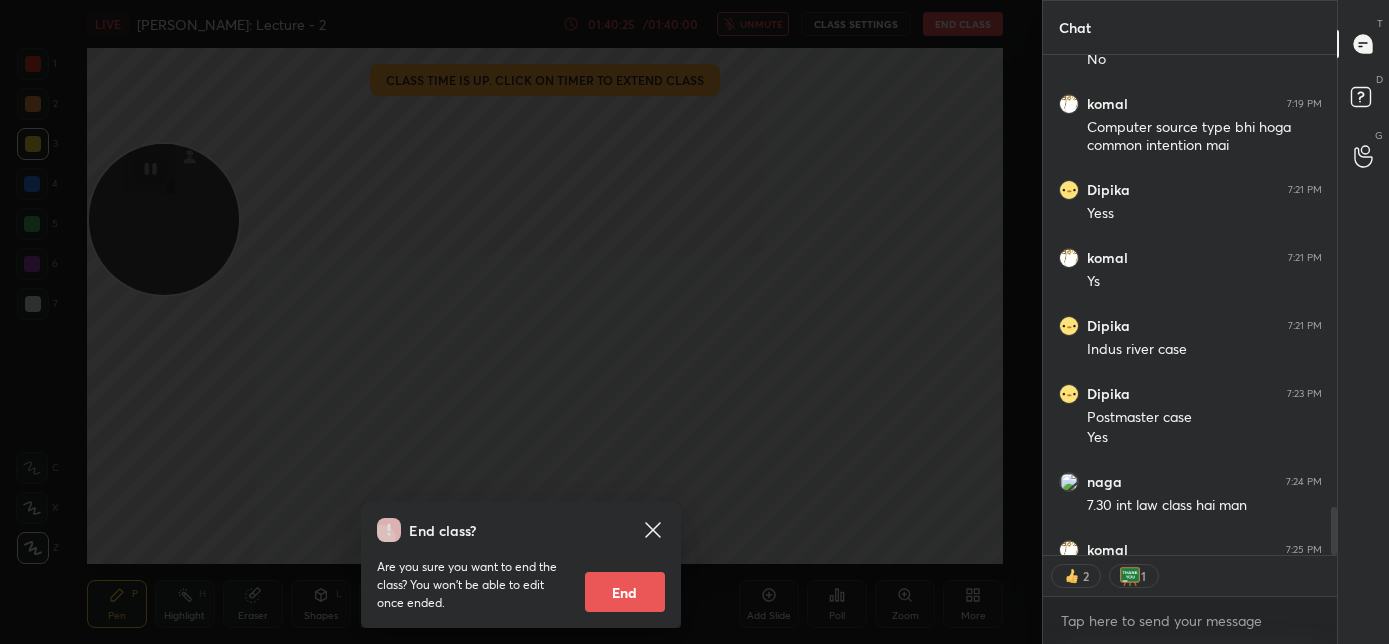 click on "End" at bounding box center [625, 592] 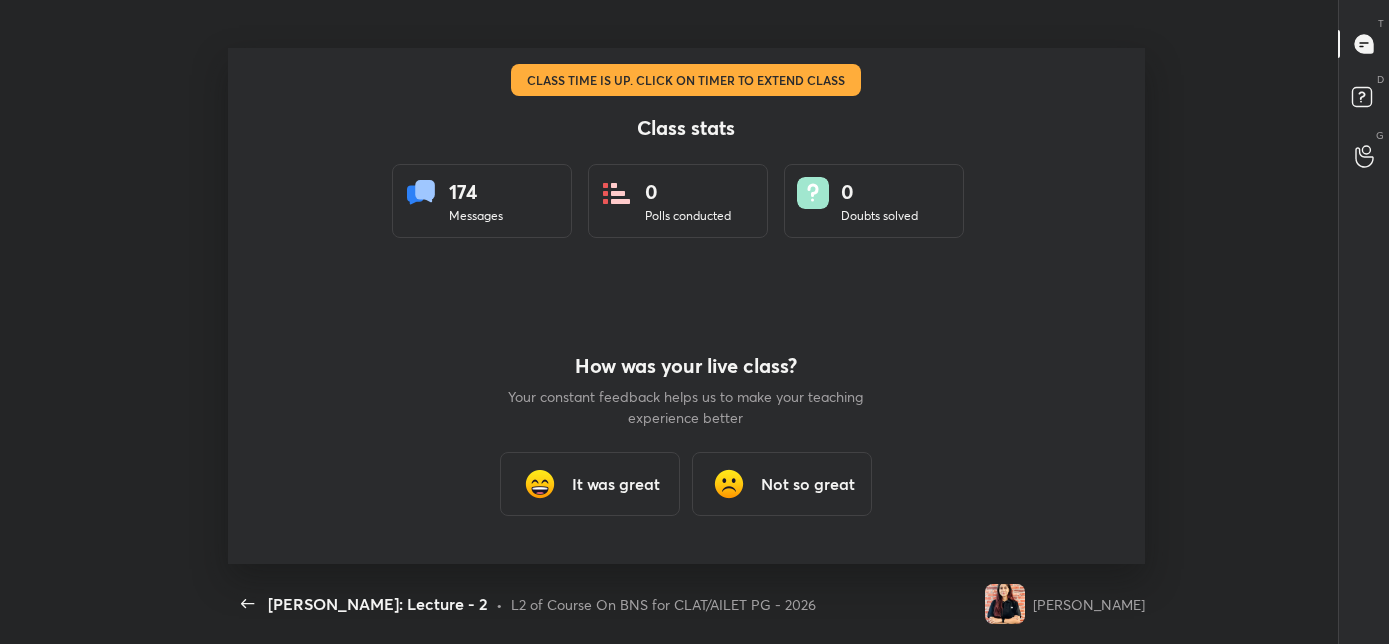 scroll, scrollTop: 99484, scrollLeft: 98800, axis: both 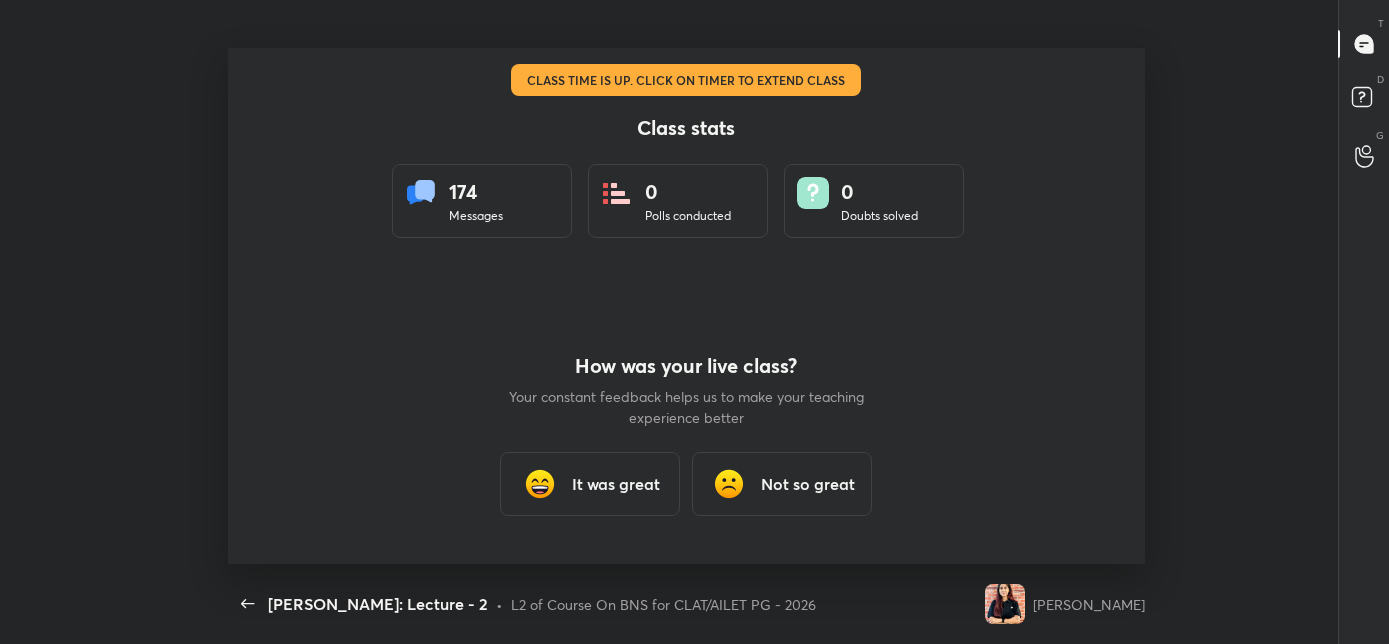 click on "It was great" at bounding box center (616, 484) 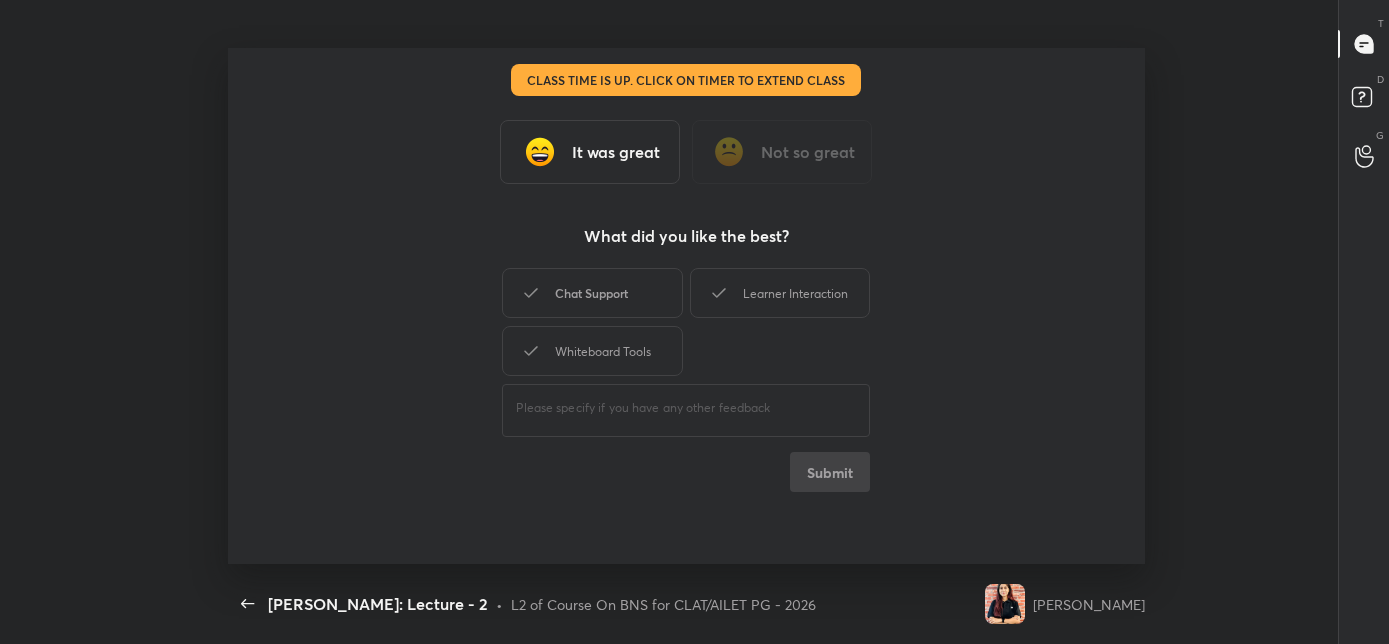 drag, startPoint x: 609, startPoint y: 366, endPoint x: 642, endPoint y: 301, distance: 72.89719 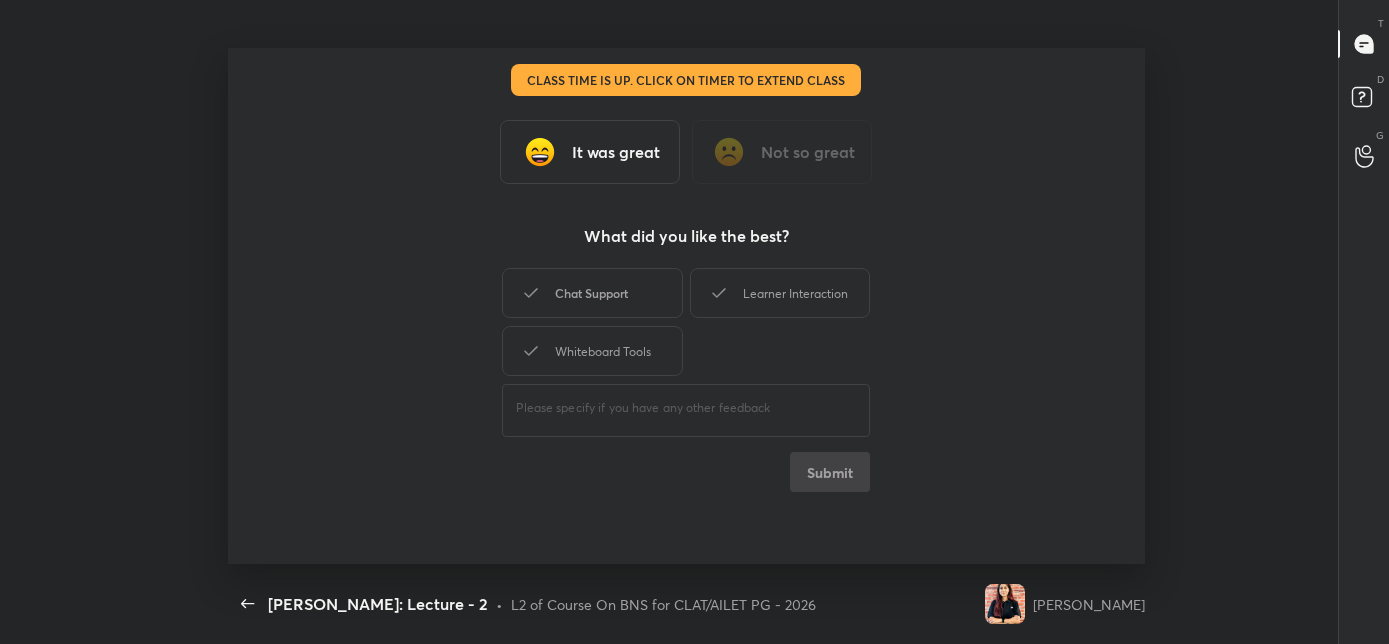 click on "Whiteboard Tools" at bounding box center [592, 351] 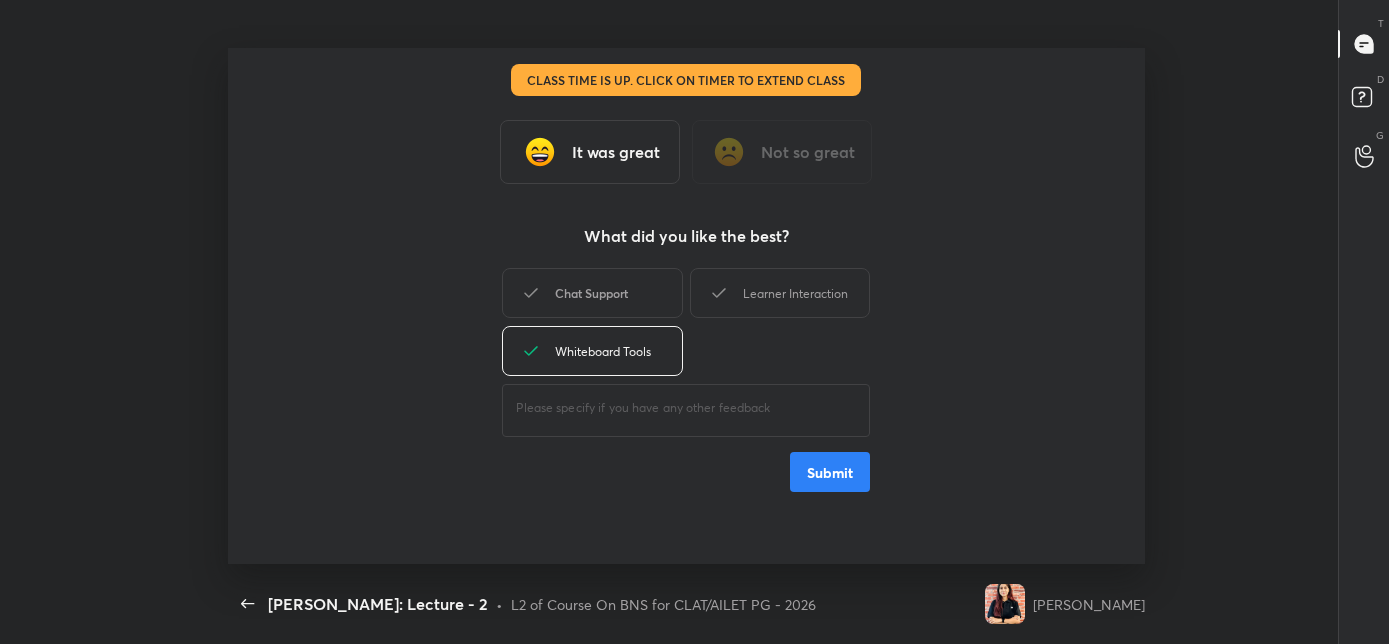 click on "Chat Support" at bounding box center [592, 293] 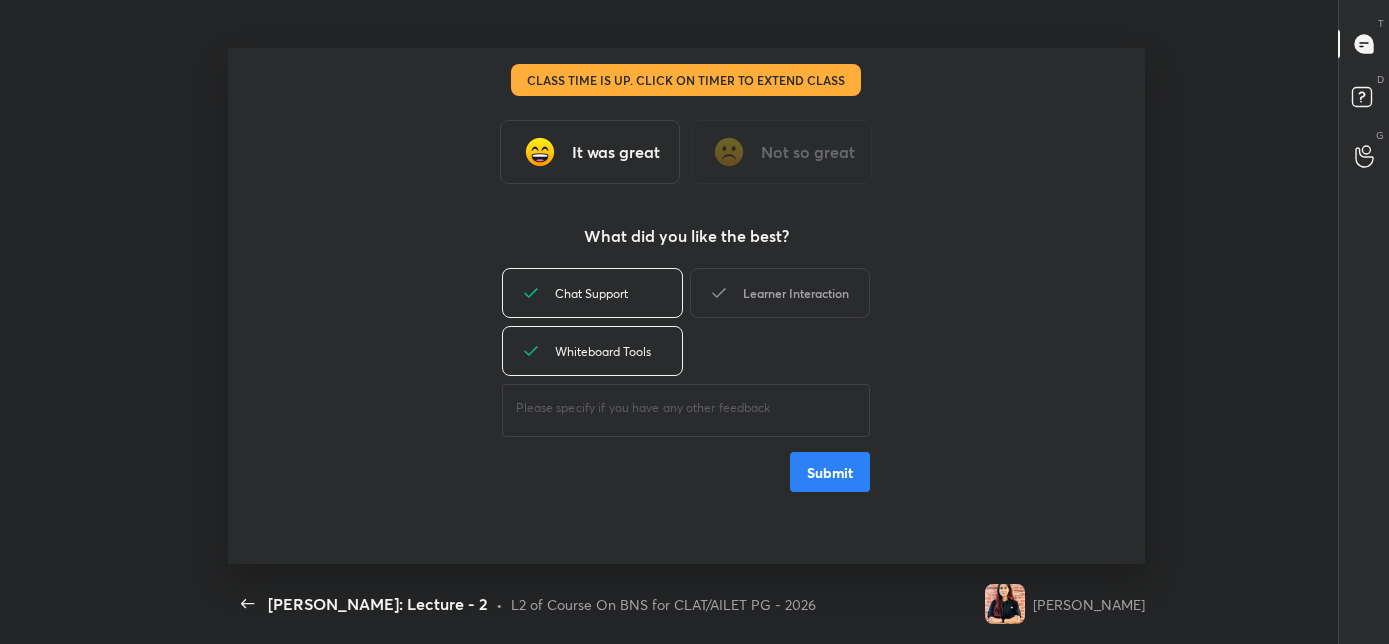 click on "Learner Interaction" at bounding box center (780, 293) 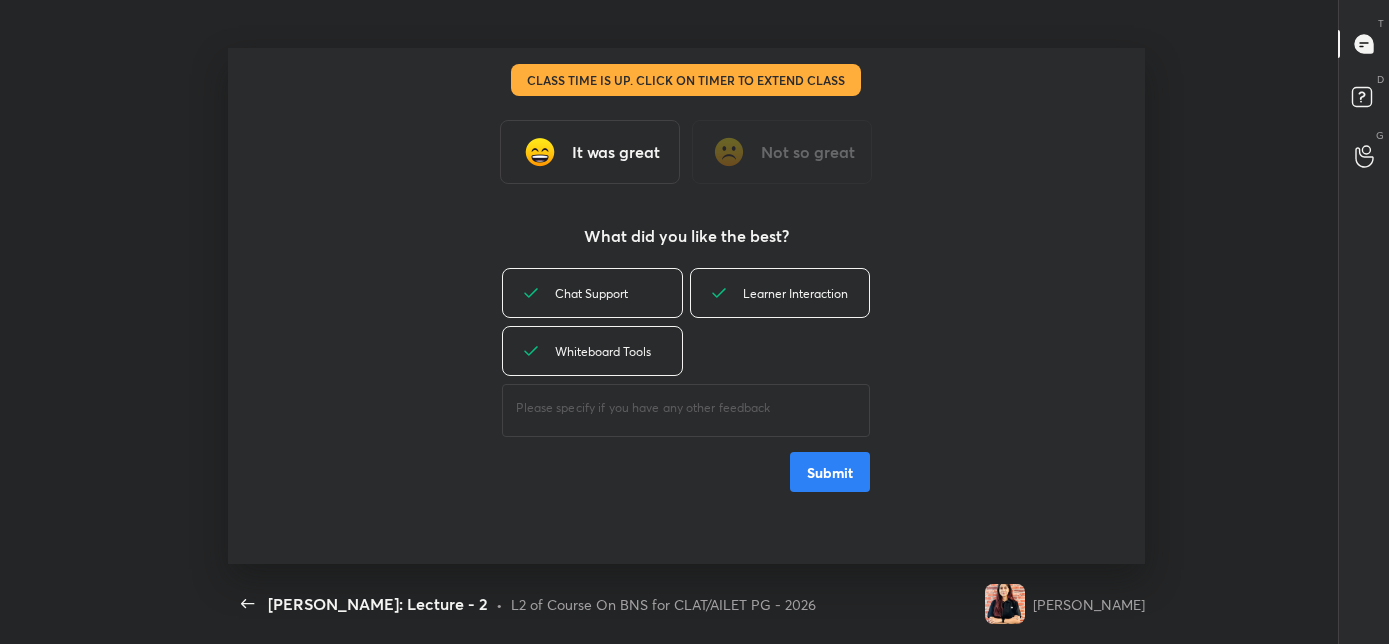click on "Submit" at bounding box center [830, 472] 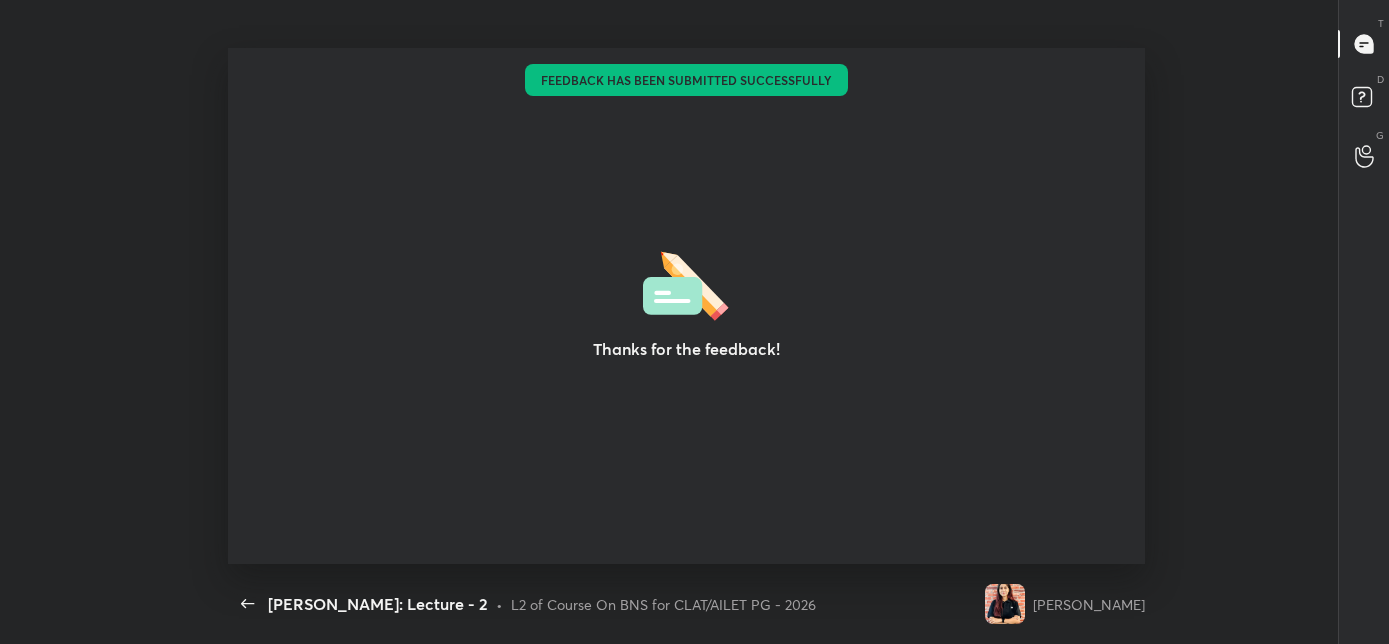 type on "x" 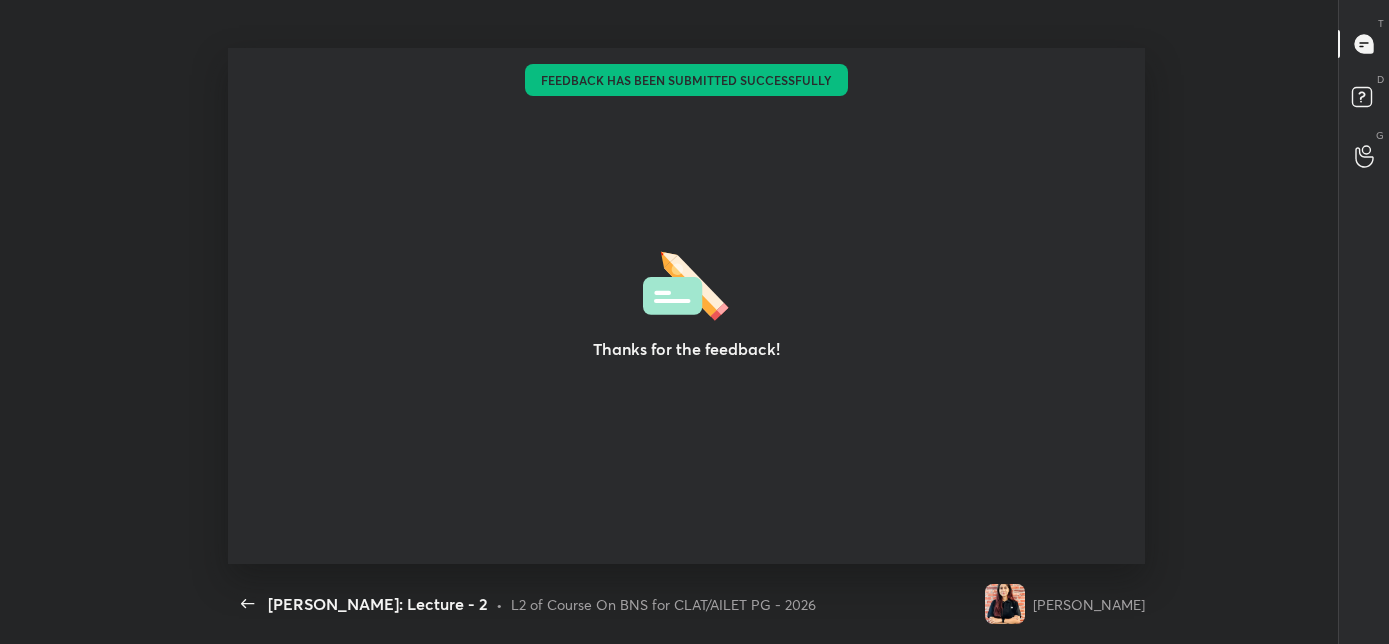 scroll, scrollTop: 6, scrollLeft: 0, axis: vertical 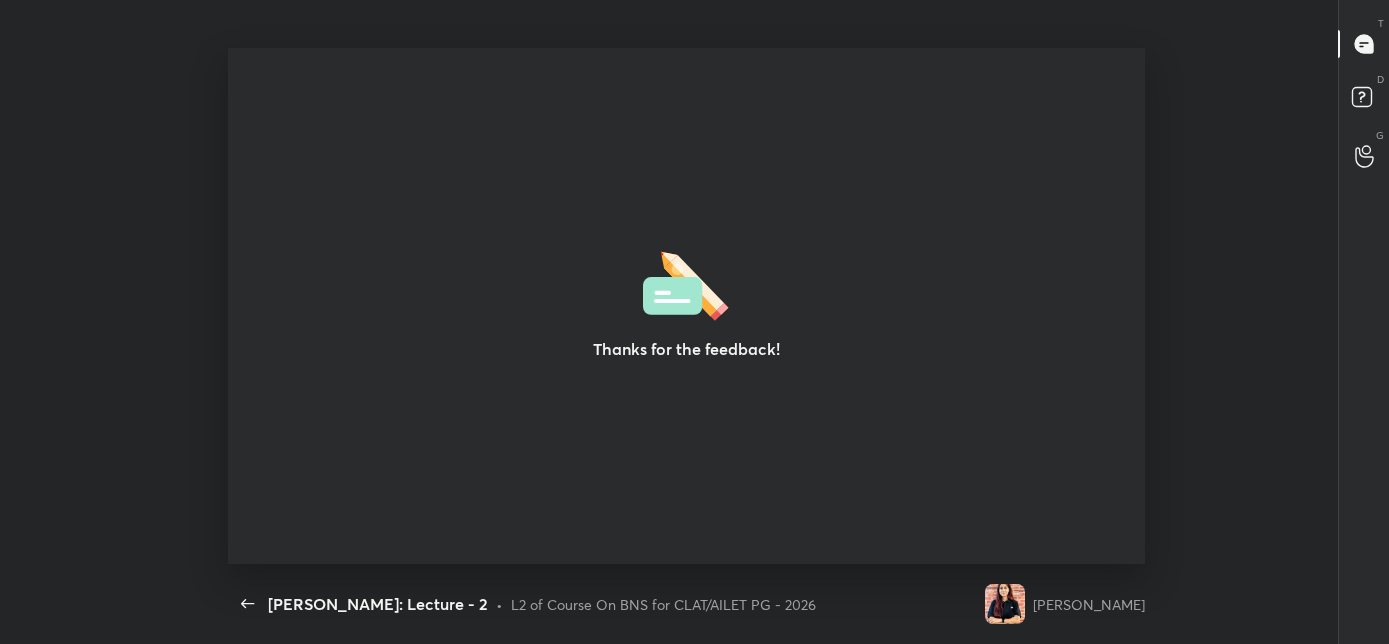 click on "Thanks for the feedback!" at bounding box center (686, 306) 